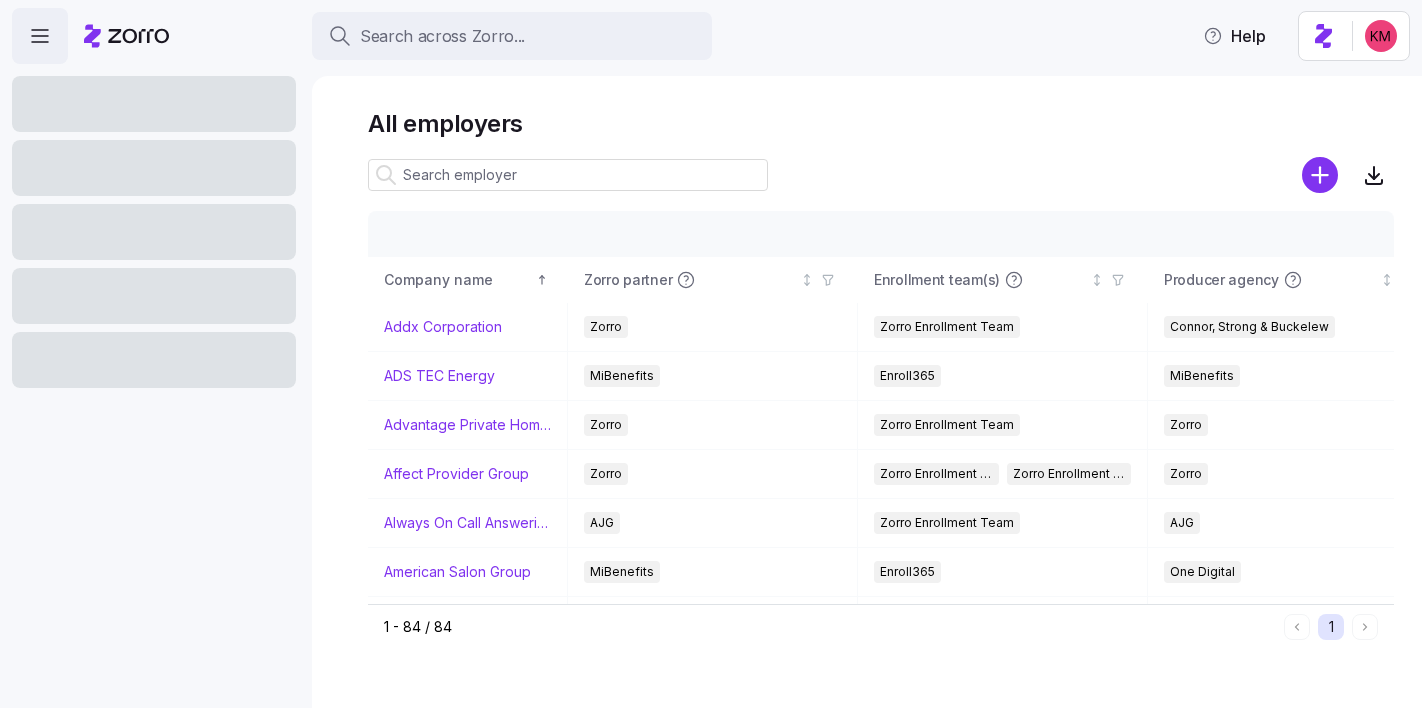 scroll, scrollTop: 0, scrollLeft: 0, axis: both 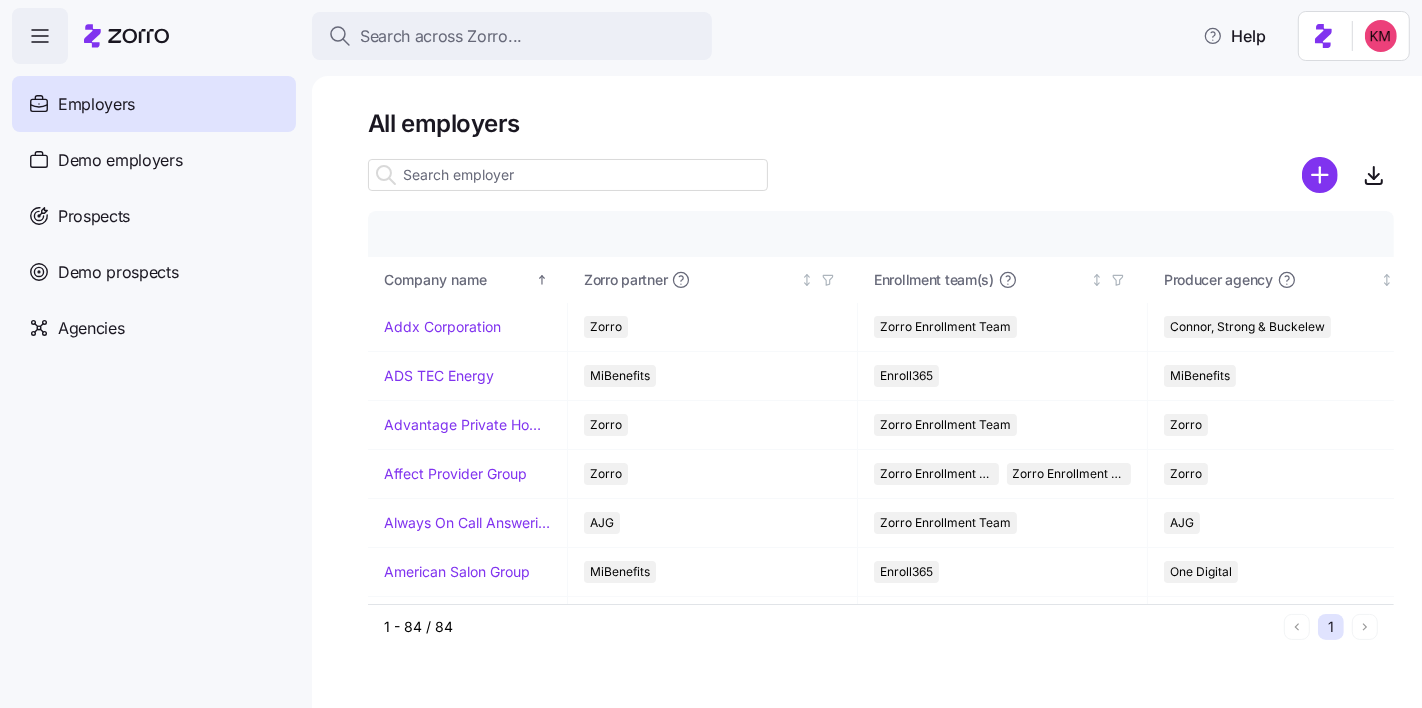 click at bounding box center (568, 175) 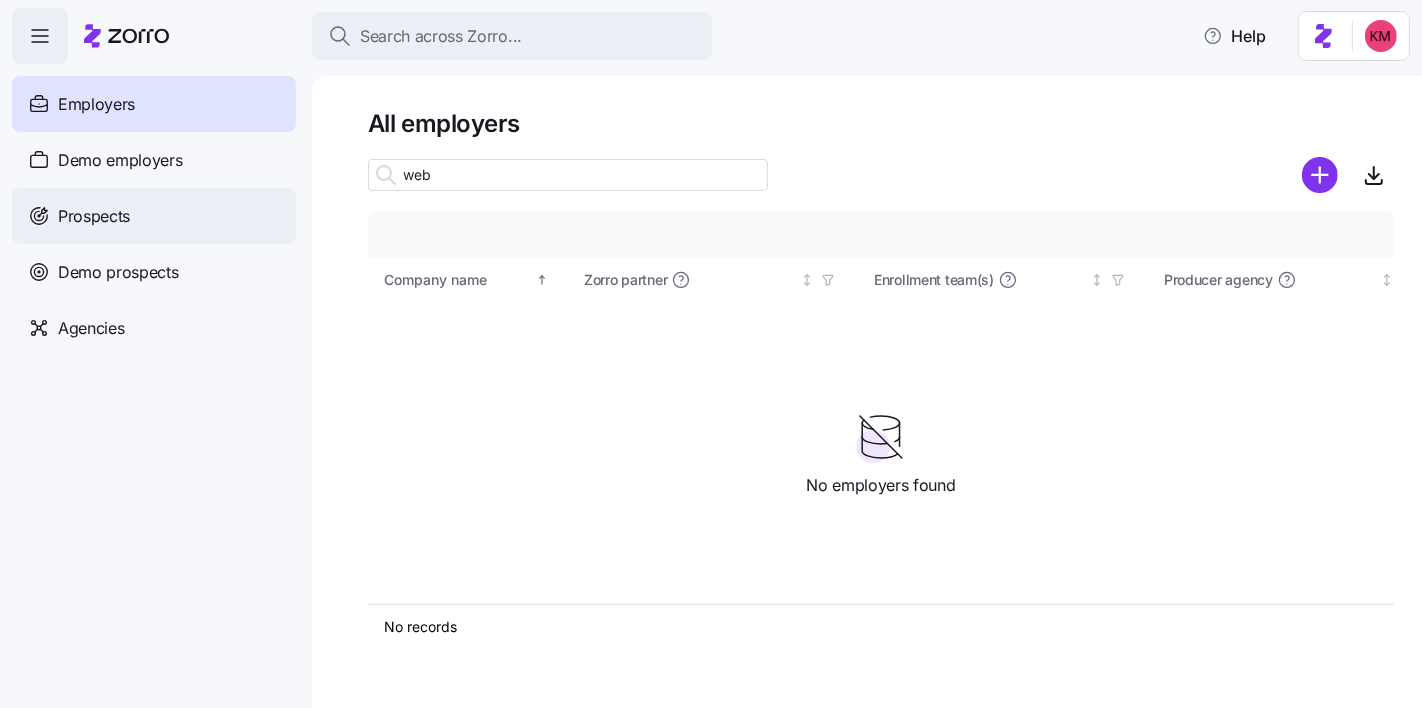 type on "web" 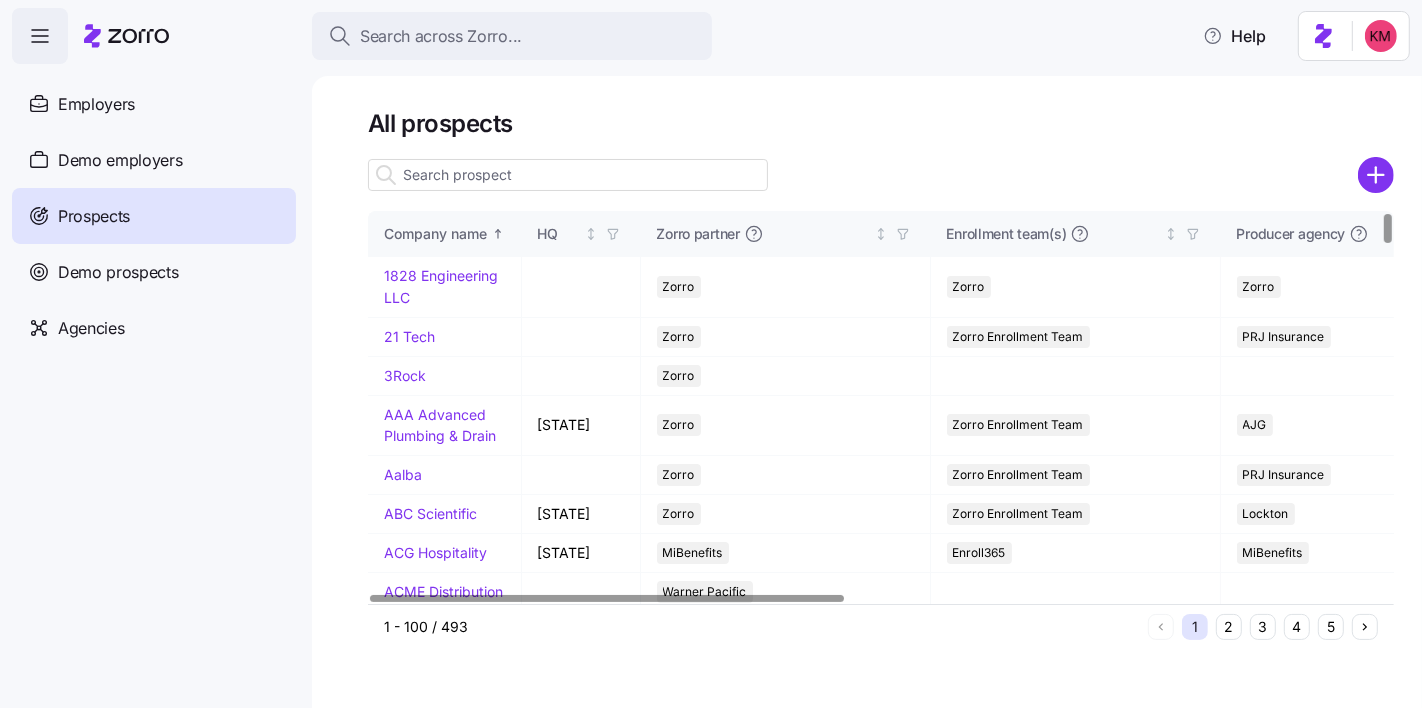 click at bounding box center (568, 175) 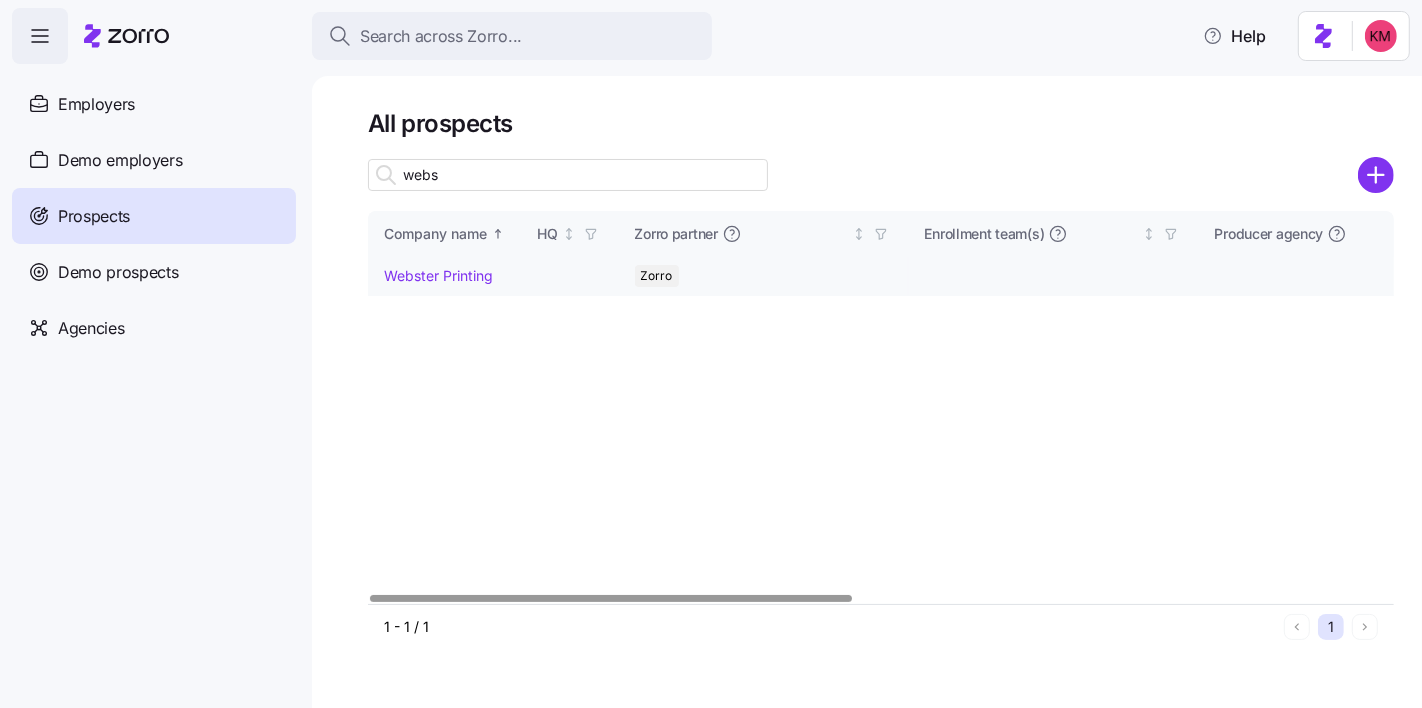 type on "webs" 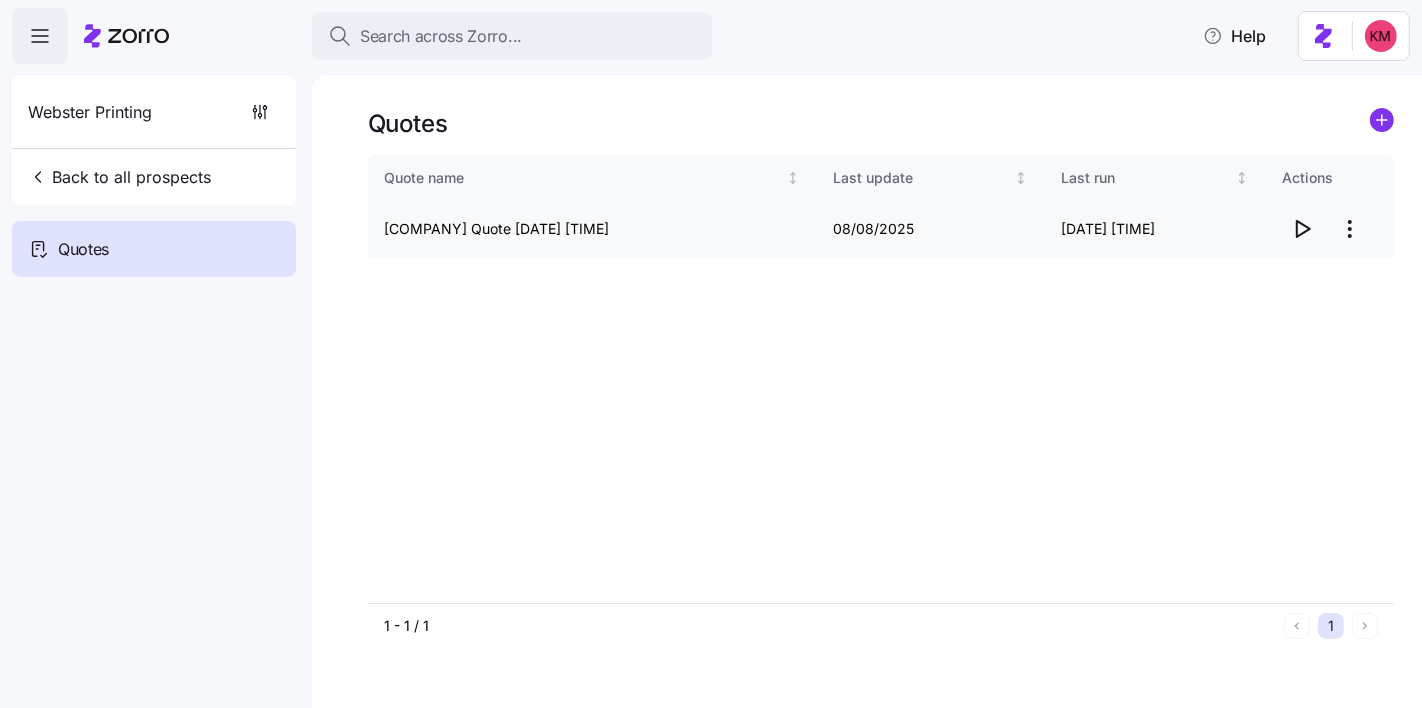 click 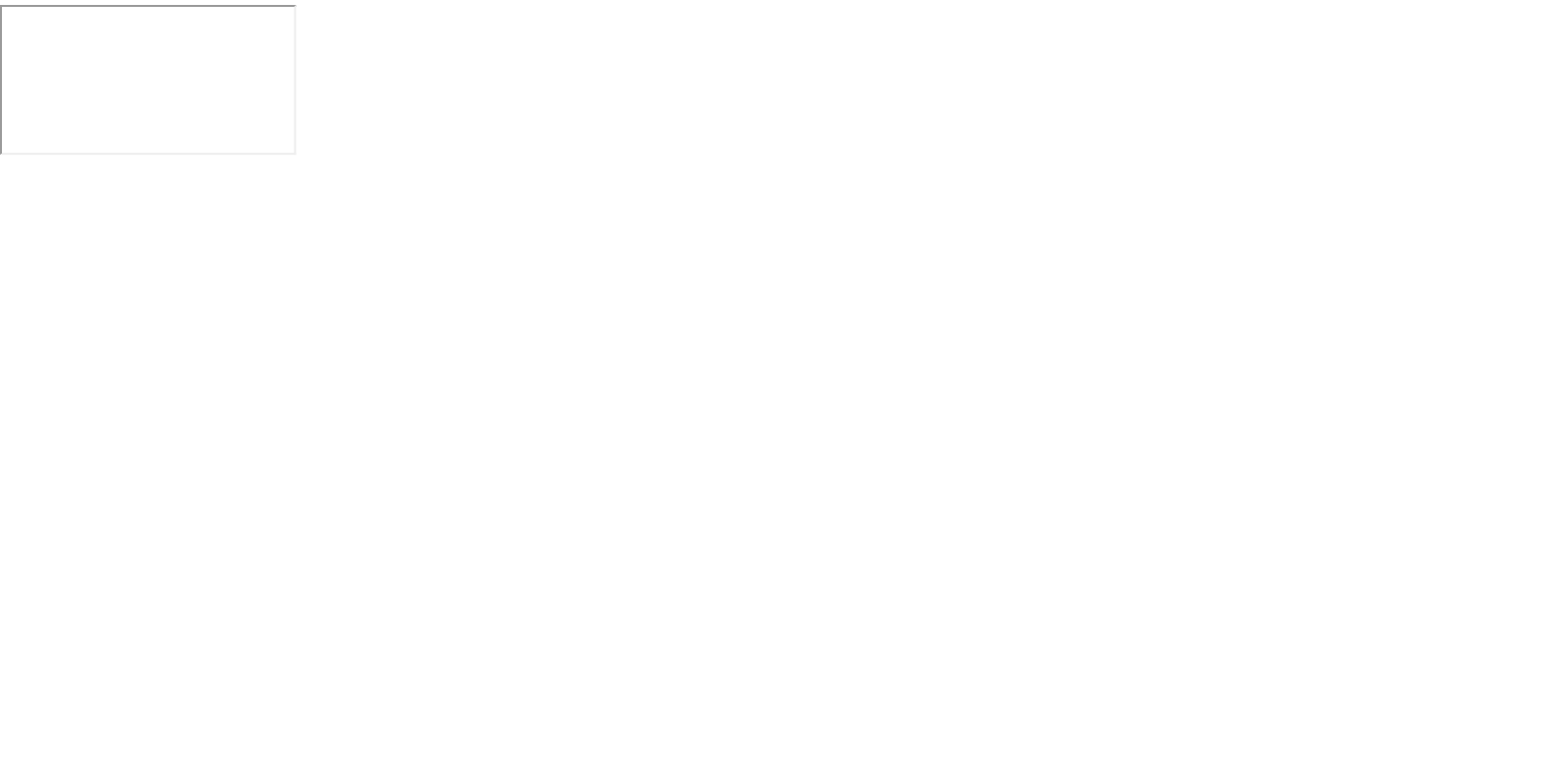 scroll, scrollTop: 0, scrollLeft: 0, axis: both 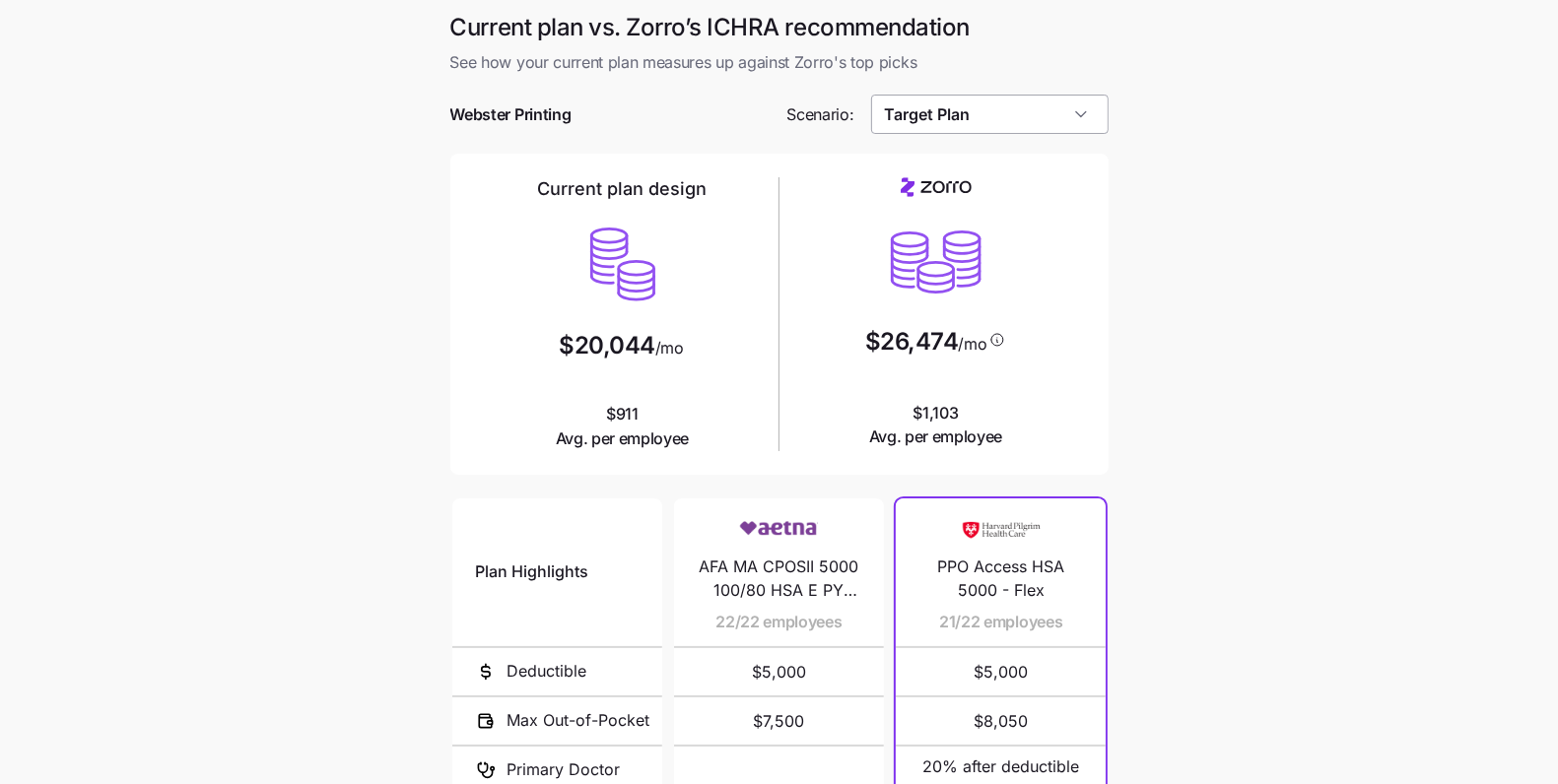 click on "Target Plan" at bounding box center [989, 114] 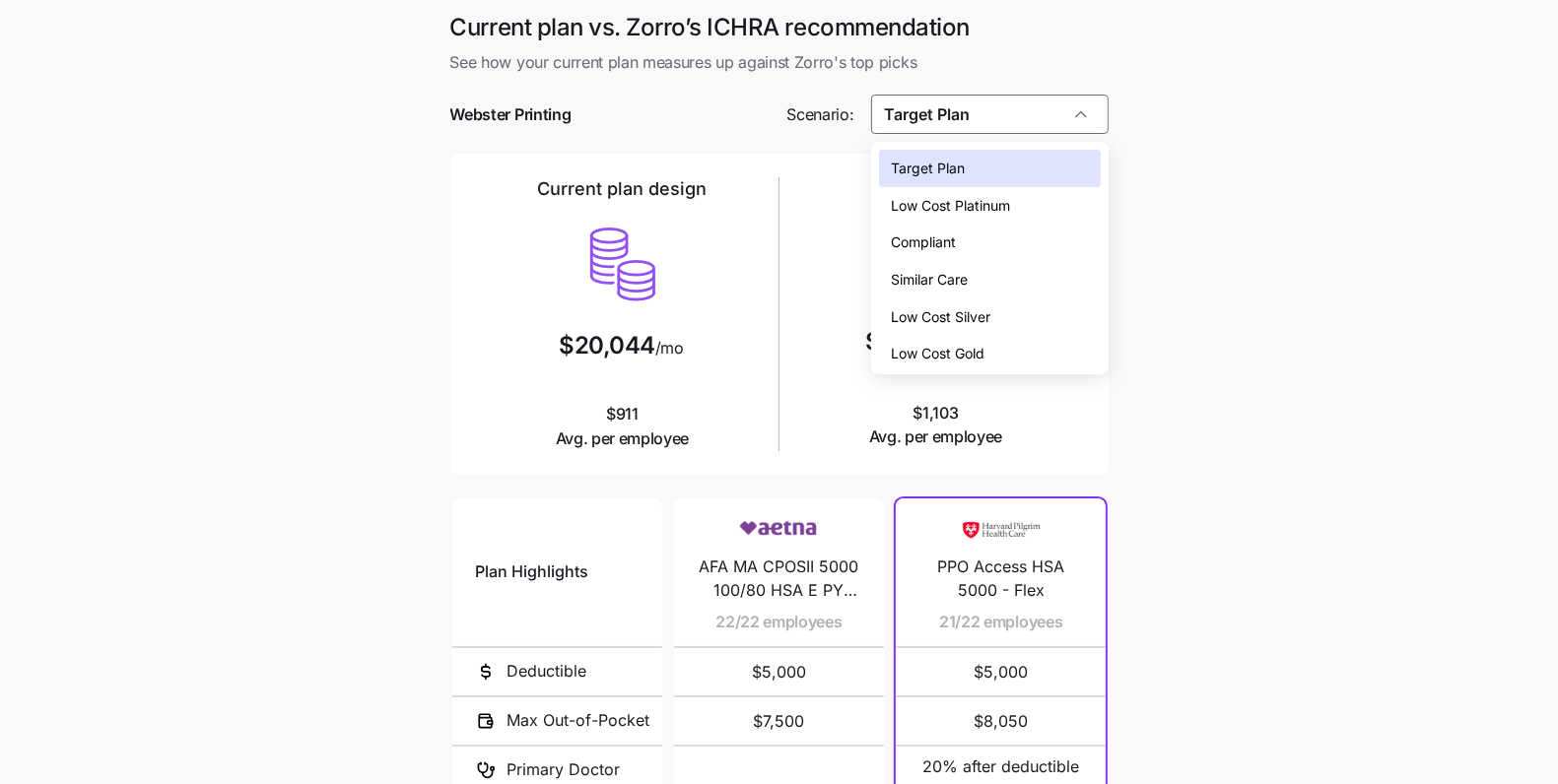 click on "Low Cost Platinum" at bounding box center (950, 206) 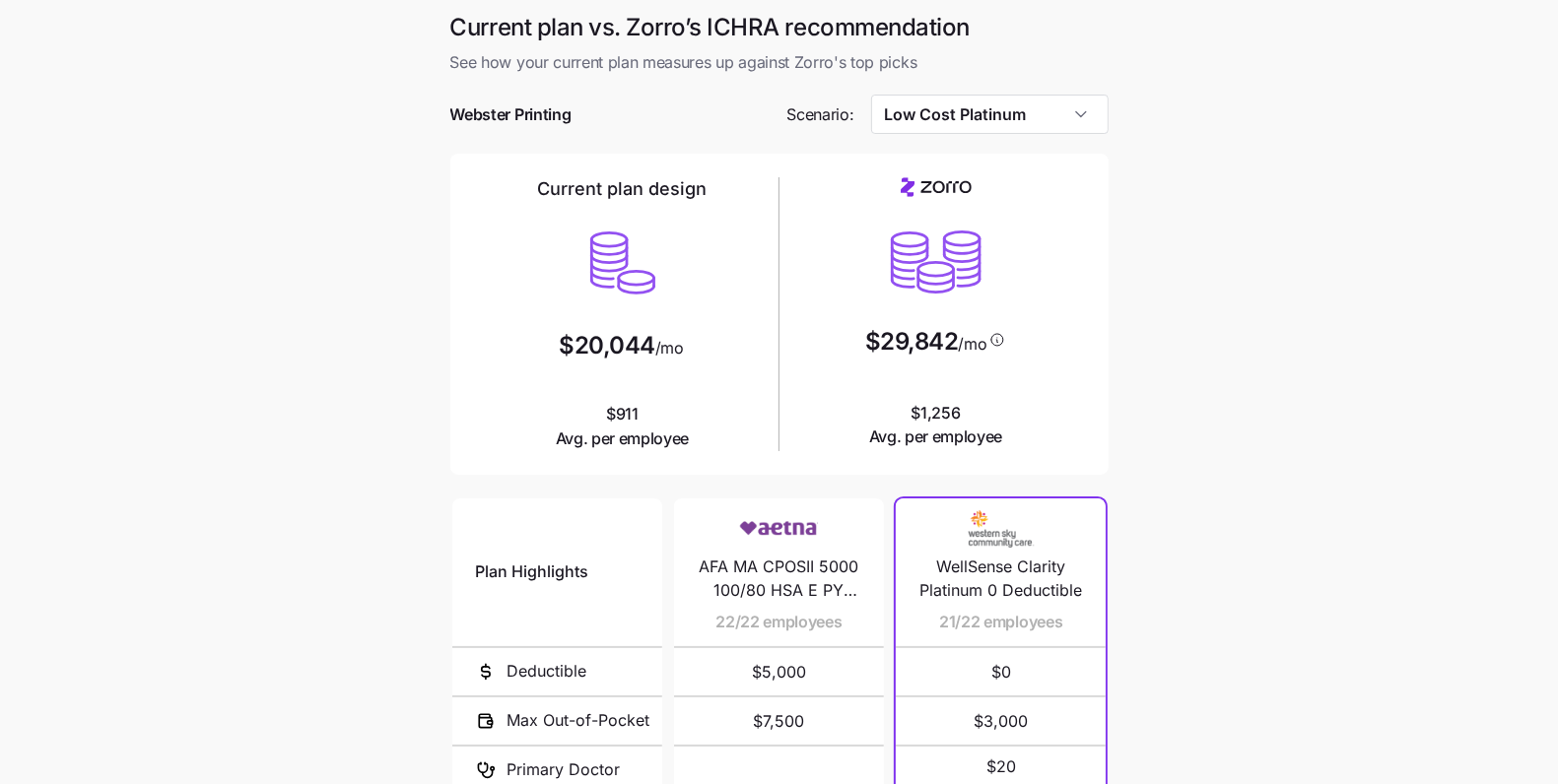 click at bounding box center [779, 144] 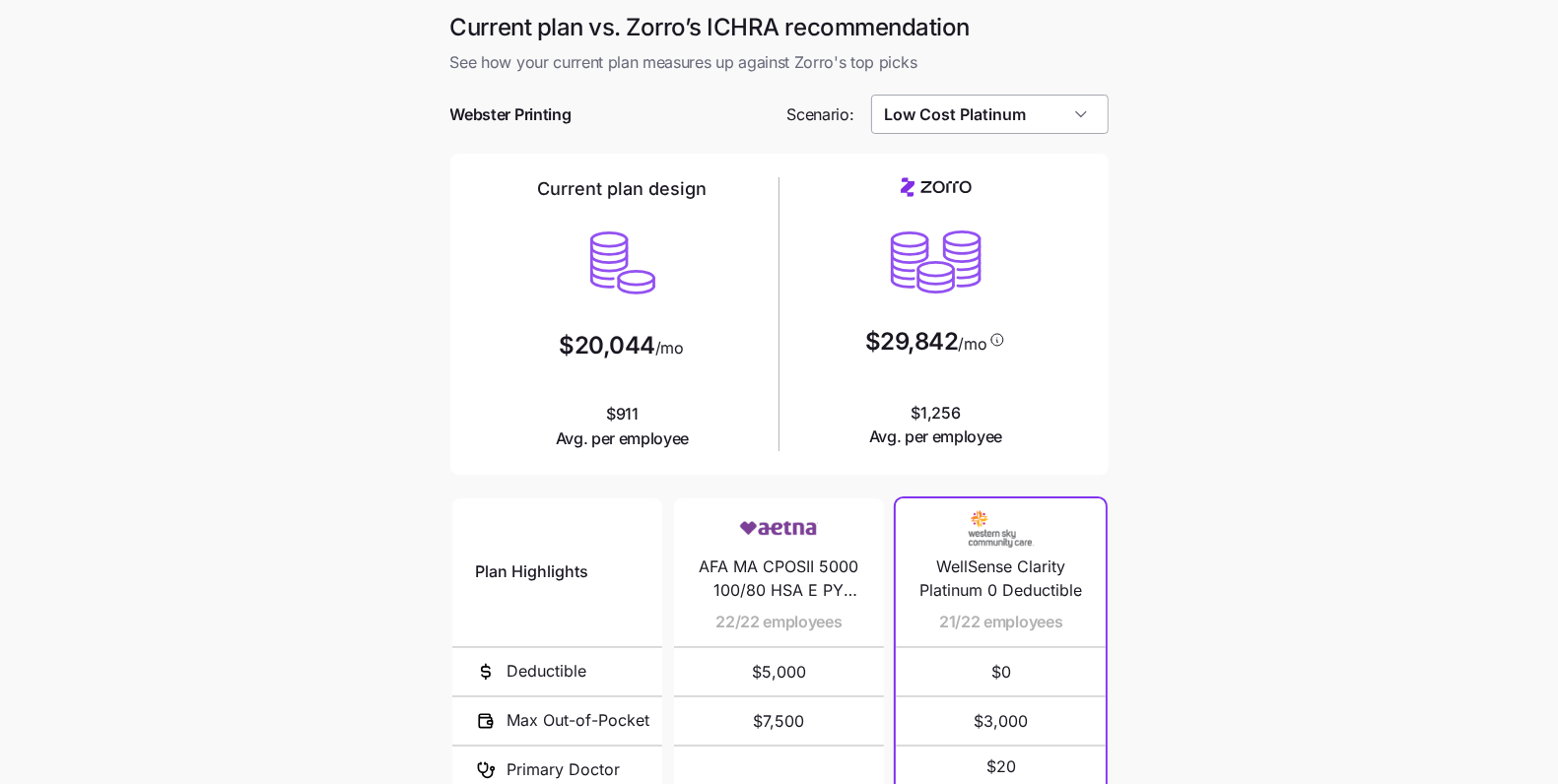 click on "Low Cost Platinum" at bounding box center [989, 114] 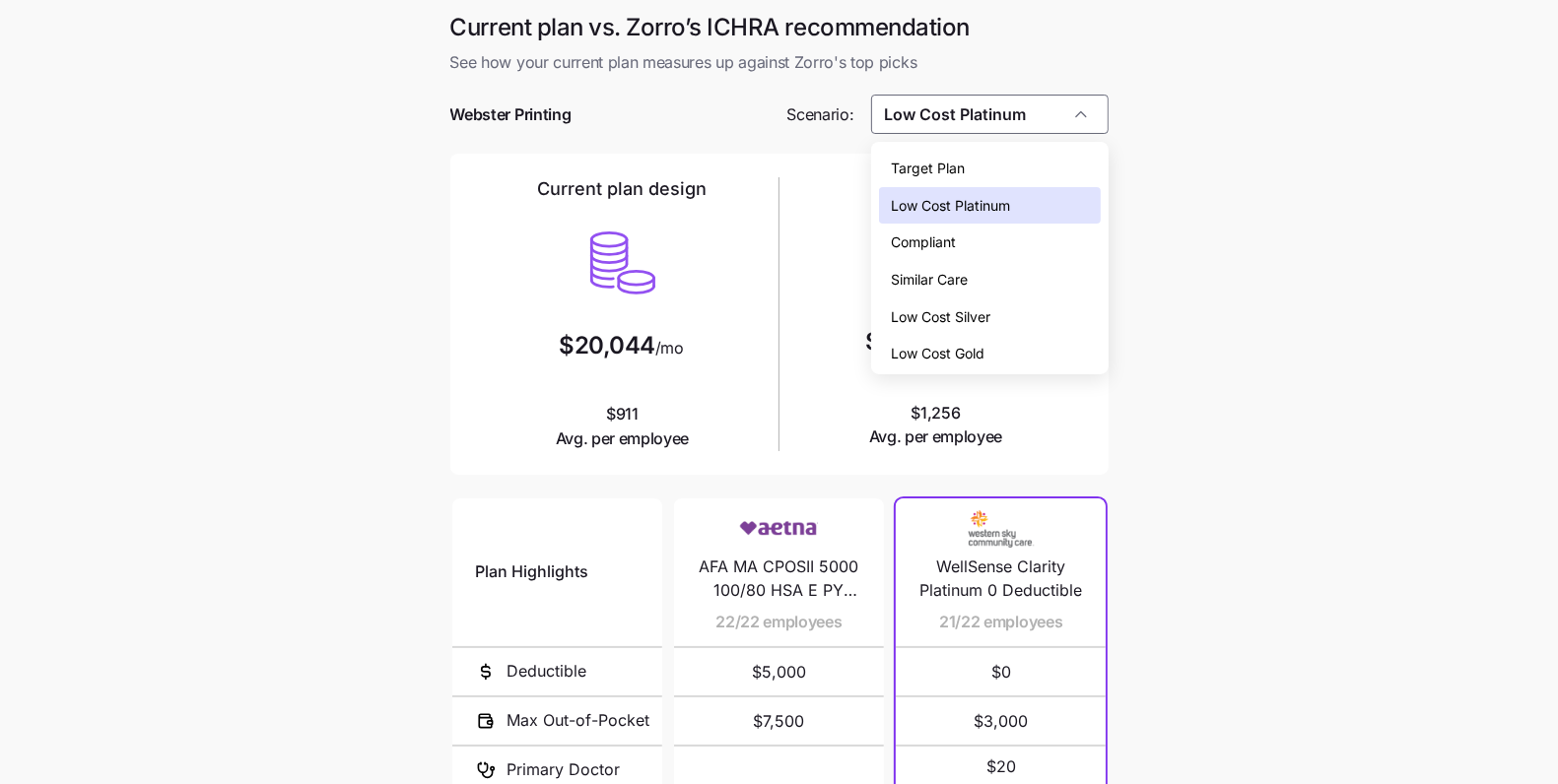 click on "Low Cost Silver" at bounding box center (989, 317) 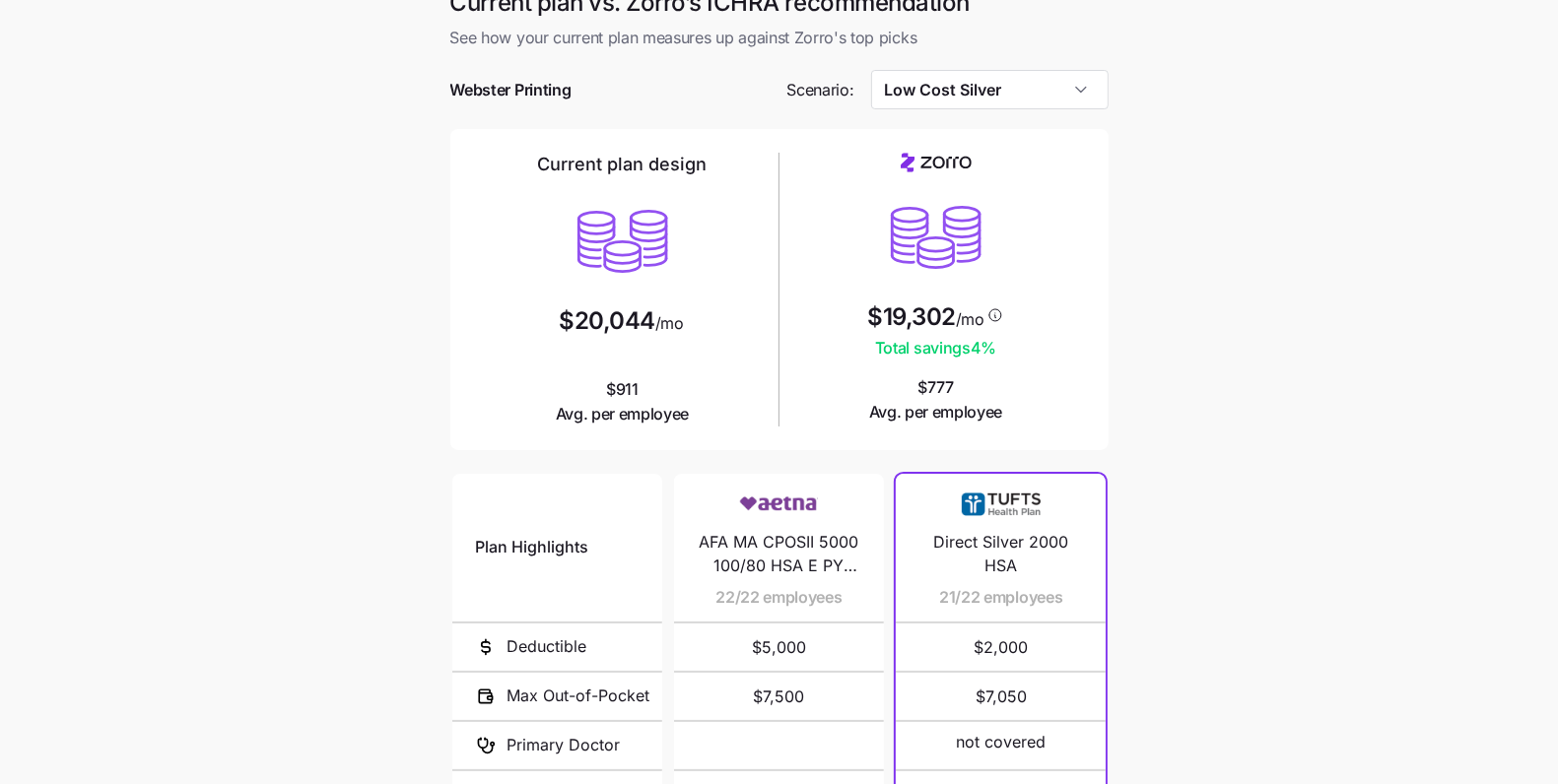 scroll, scrollTop: 0, scrollLeft: 0, axis: both 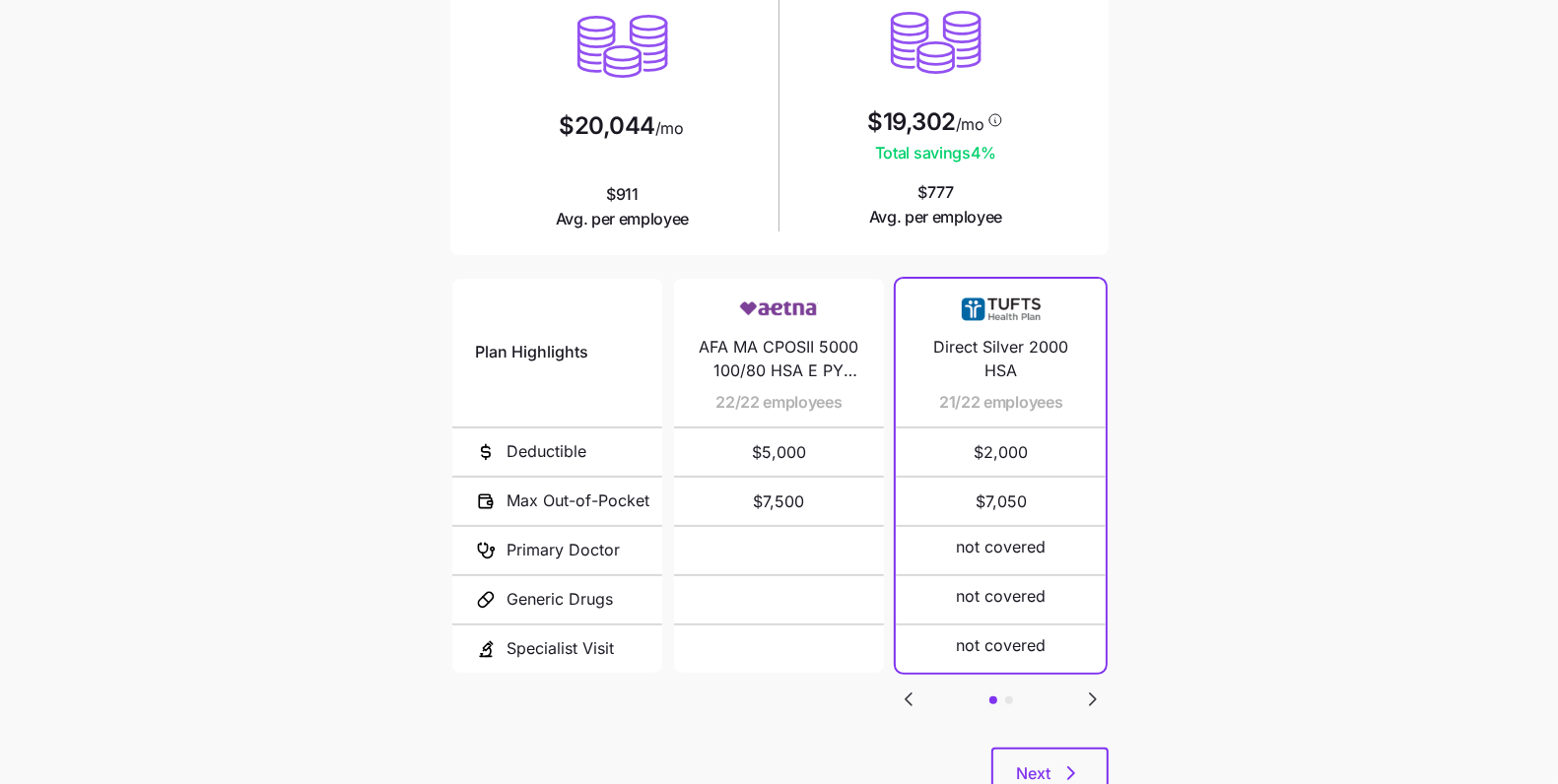 click 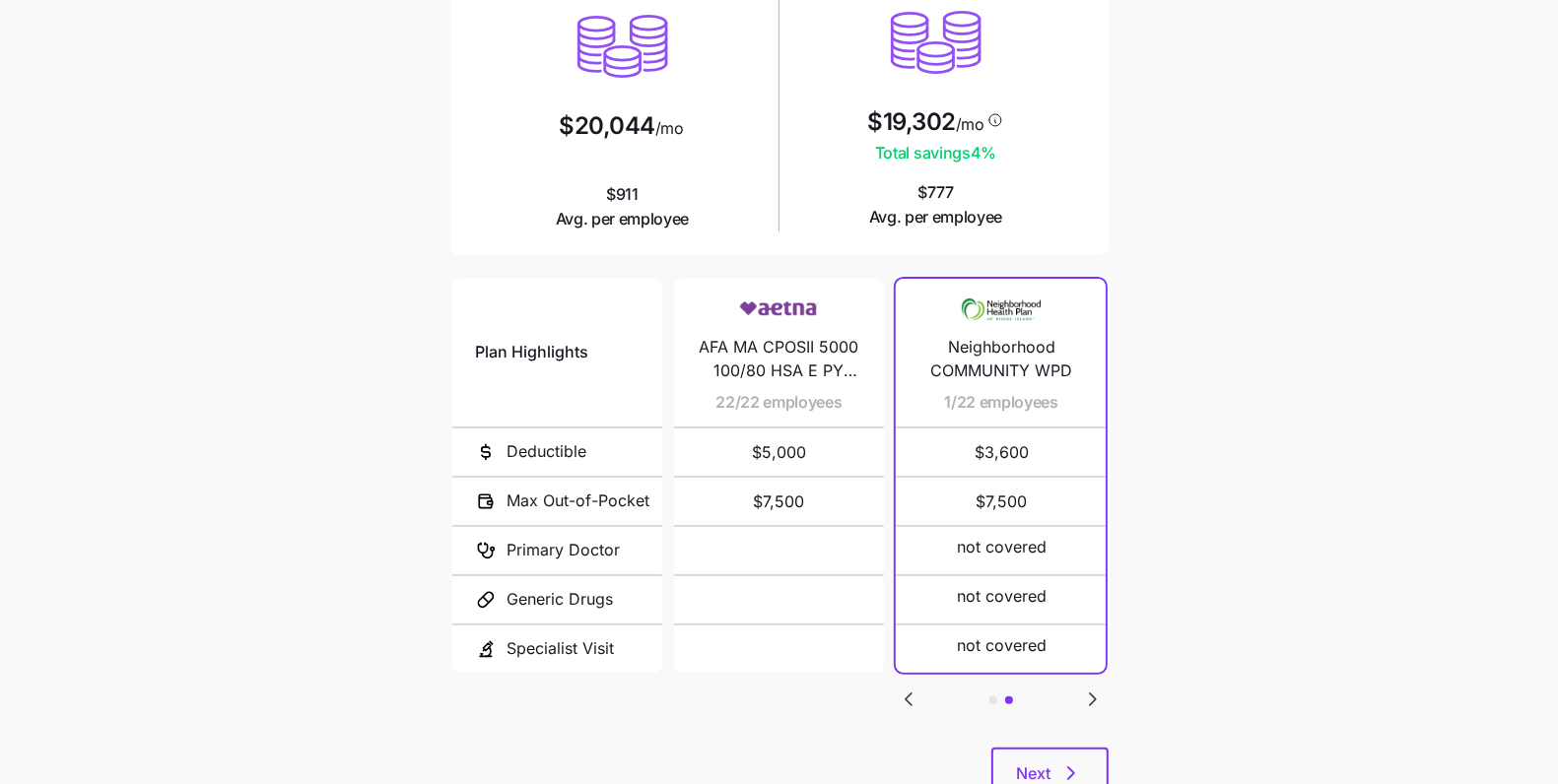 drag, startPoint x: 913, startPoint y: 698, endPoint x: 1112, endPoint y: 681, distance: 199.7248 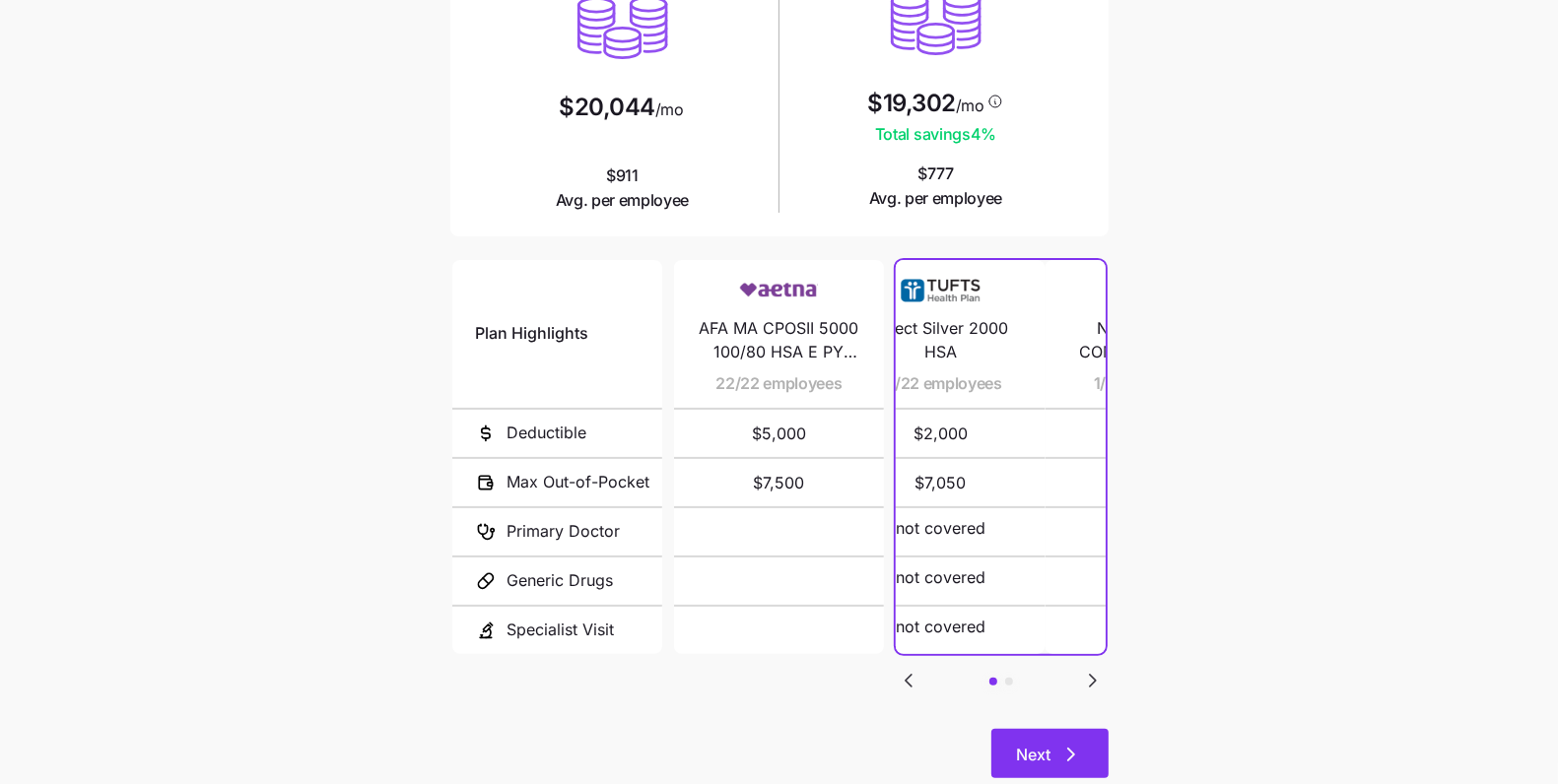 scroll, scrollTop: 267, scrollLeft: 0, axis: vertical 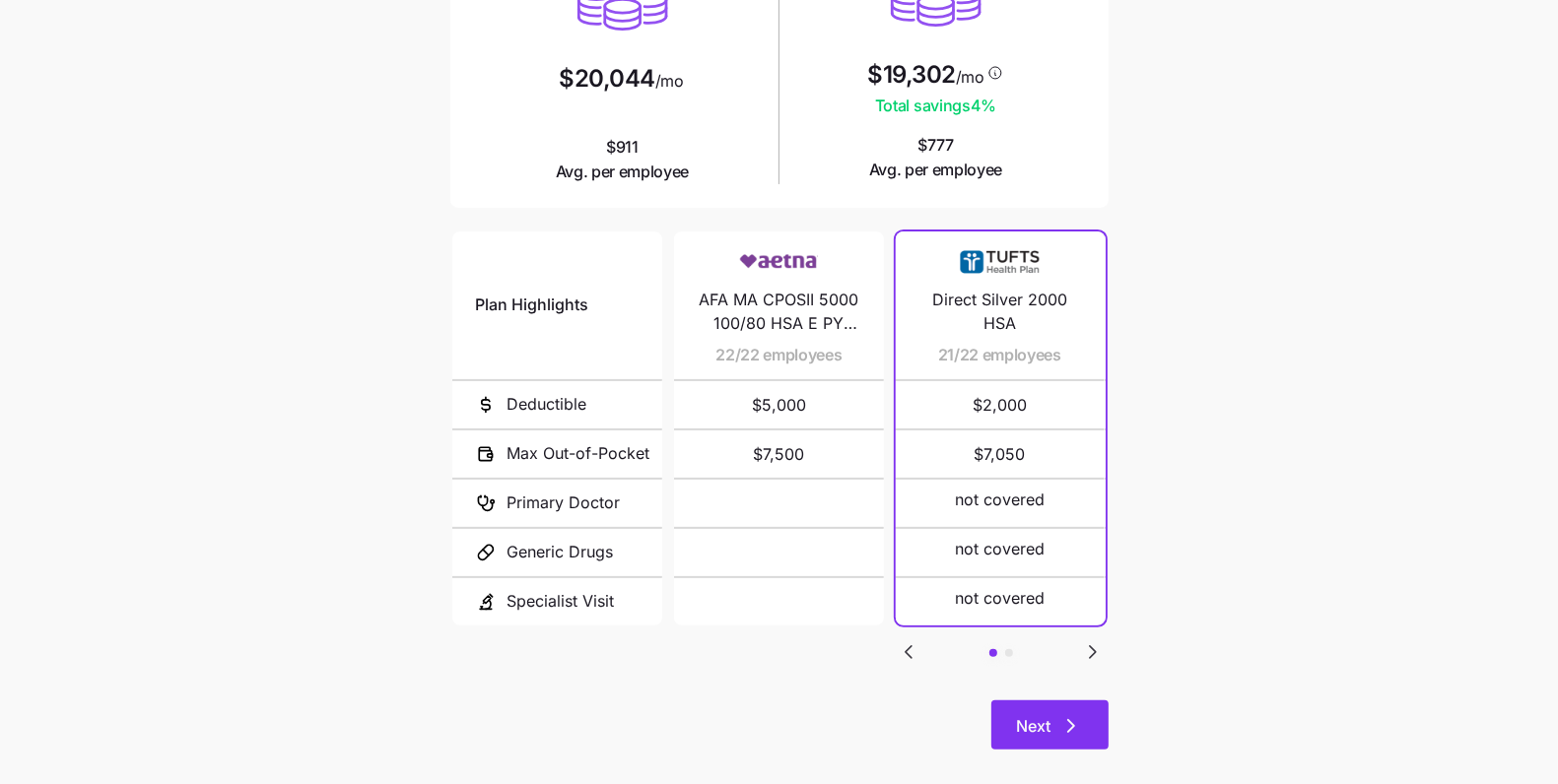 click on "Next" at bounding box center [1050, 725] 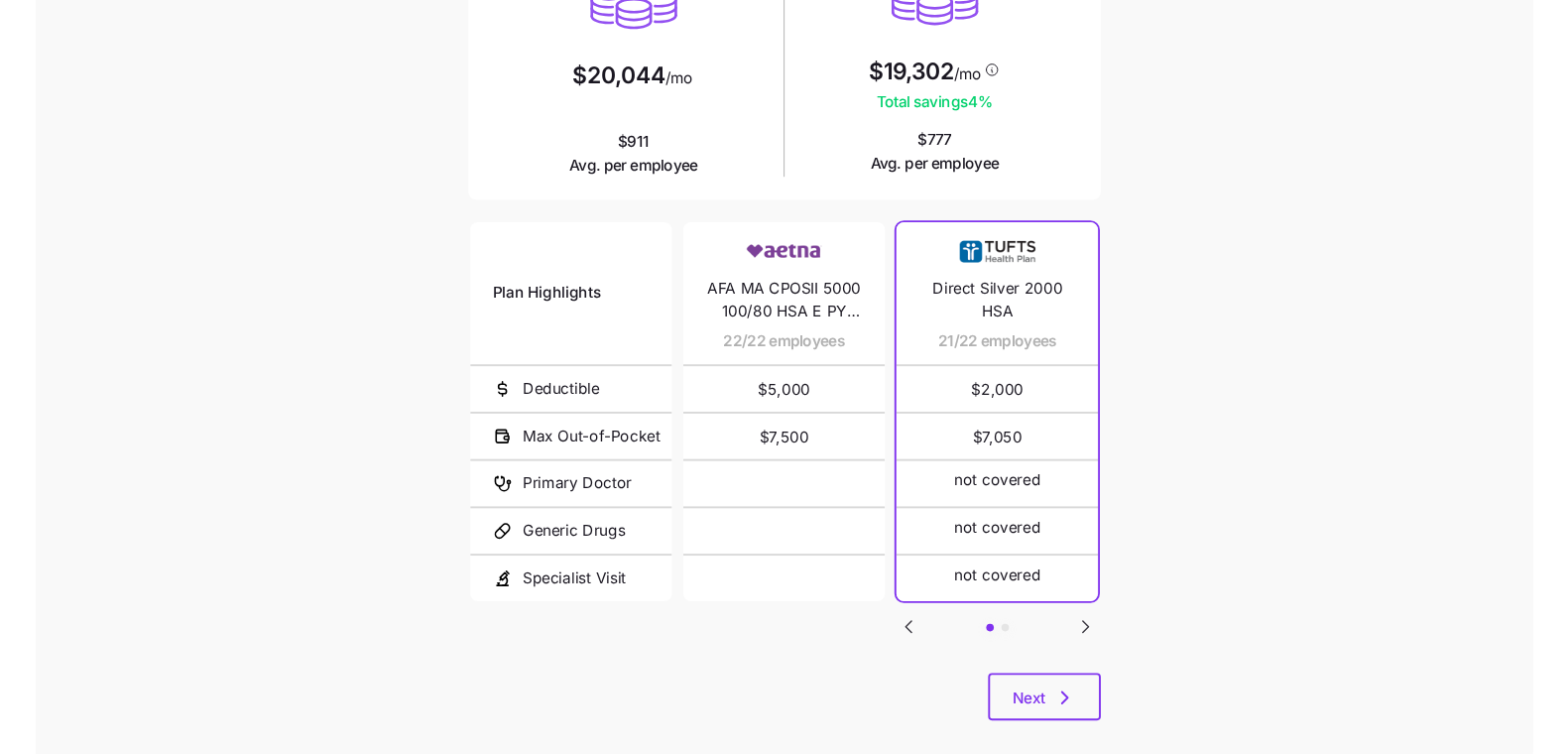 scroll, scrollTop: 0, scrollLeft: 0, axis: both 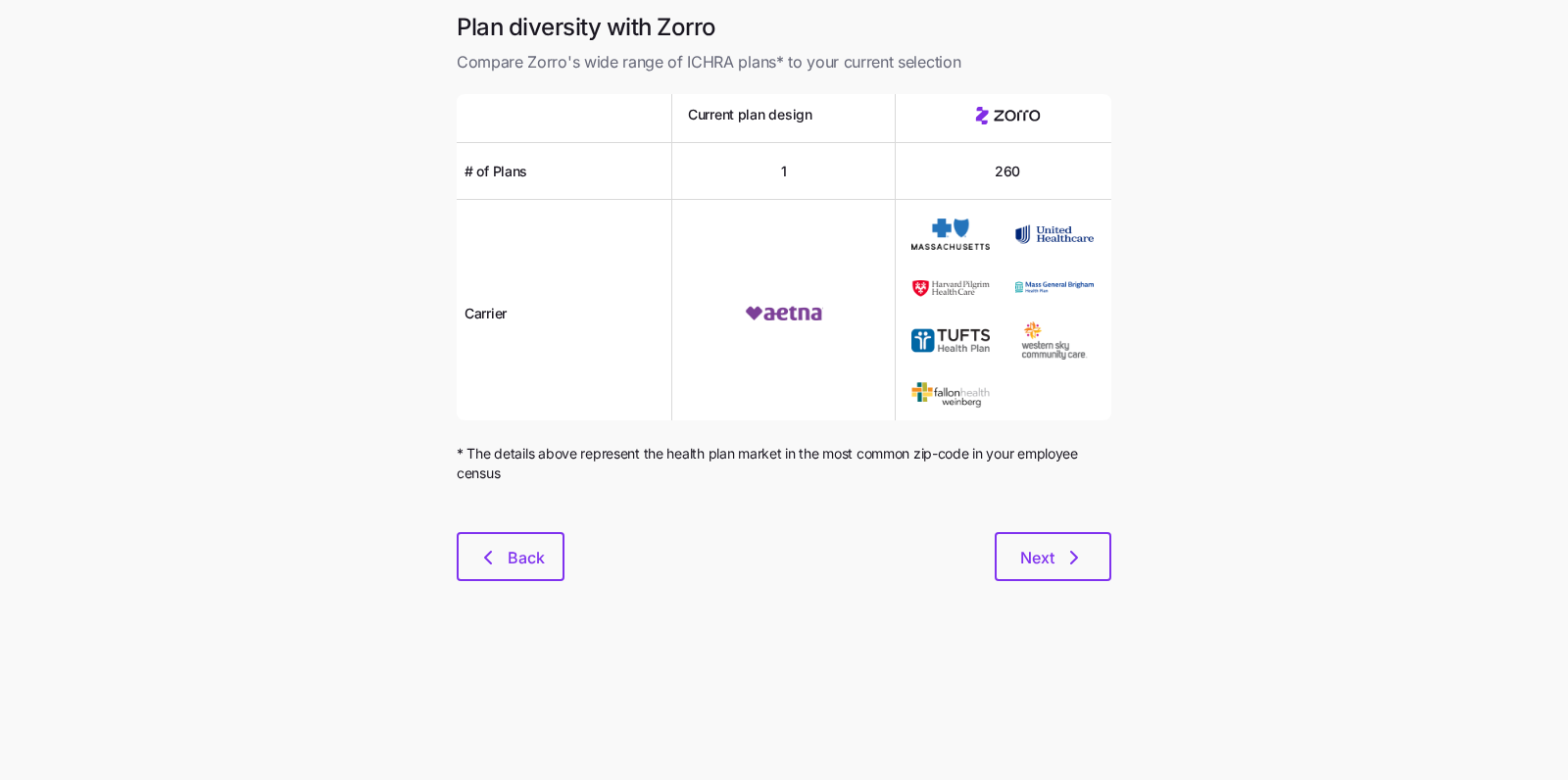 click at bounding box center [784, 520] 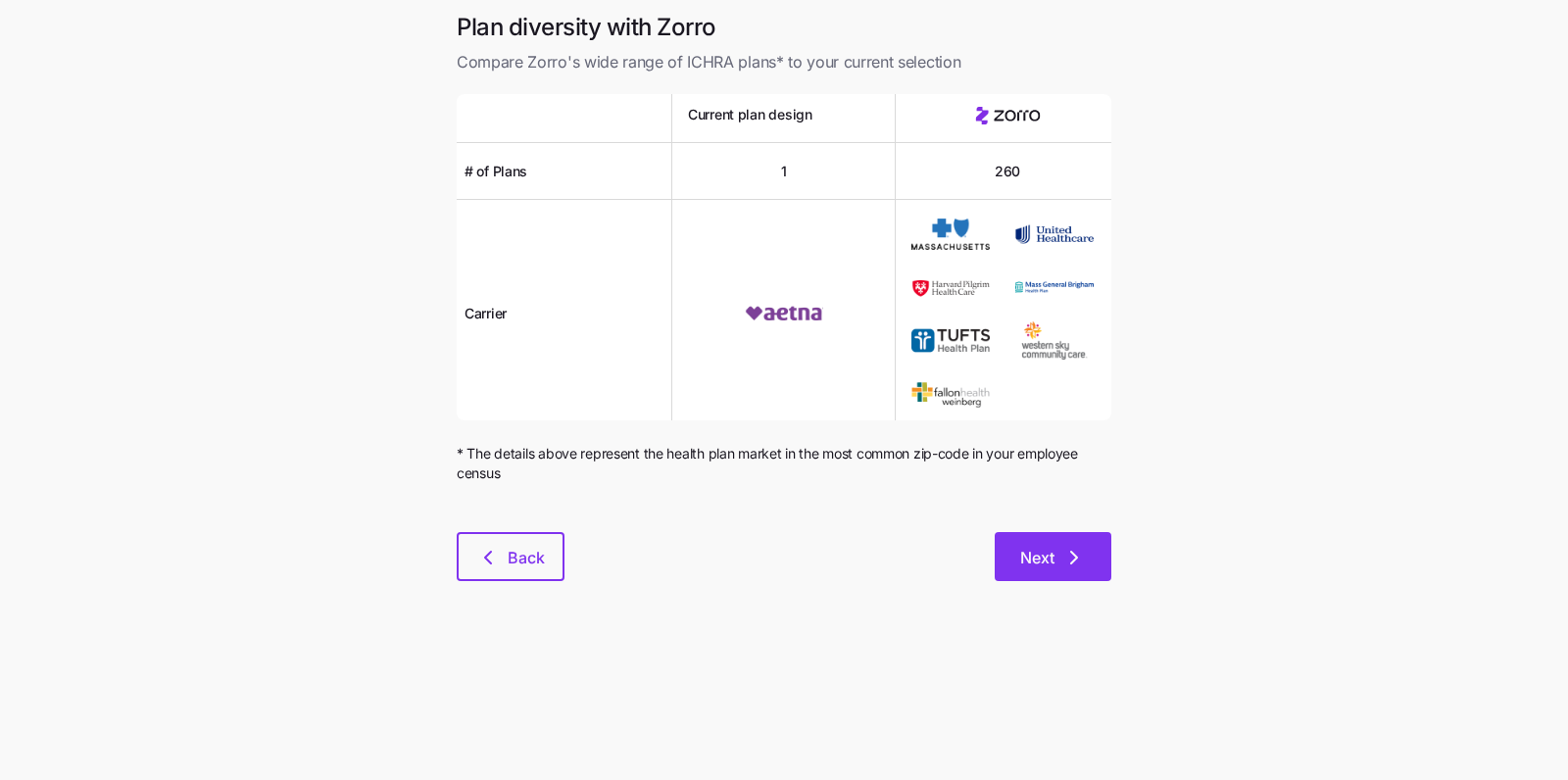 click on "Next" at bounding box center [1053, 558] 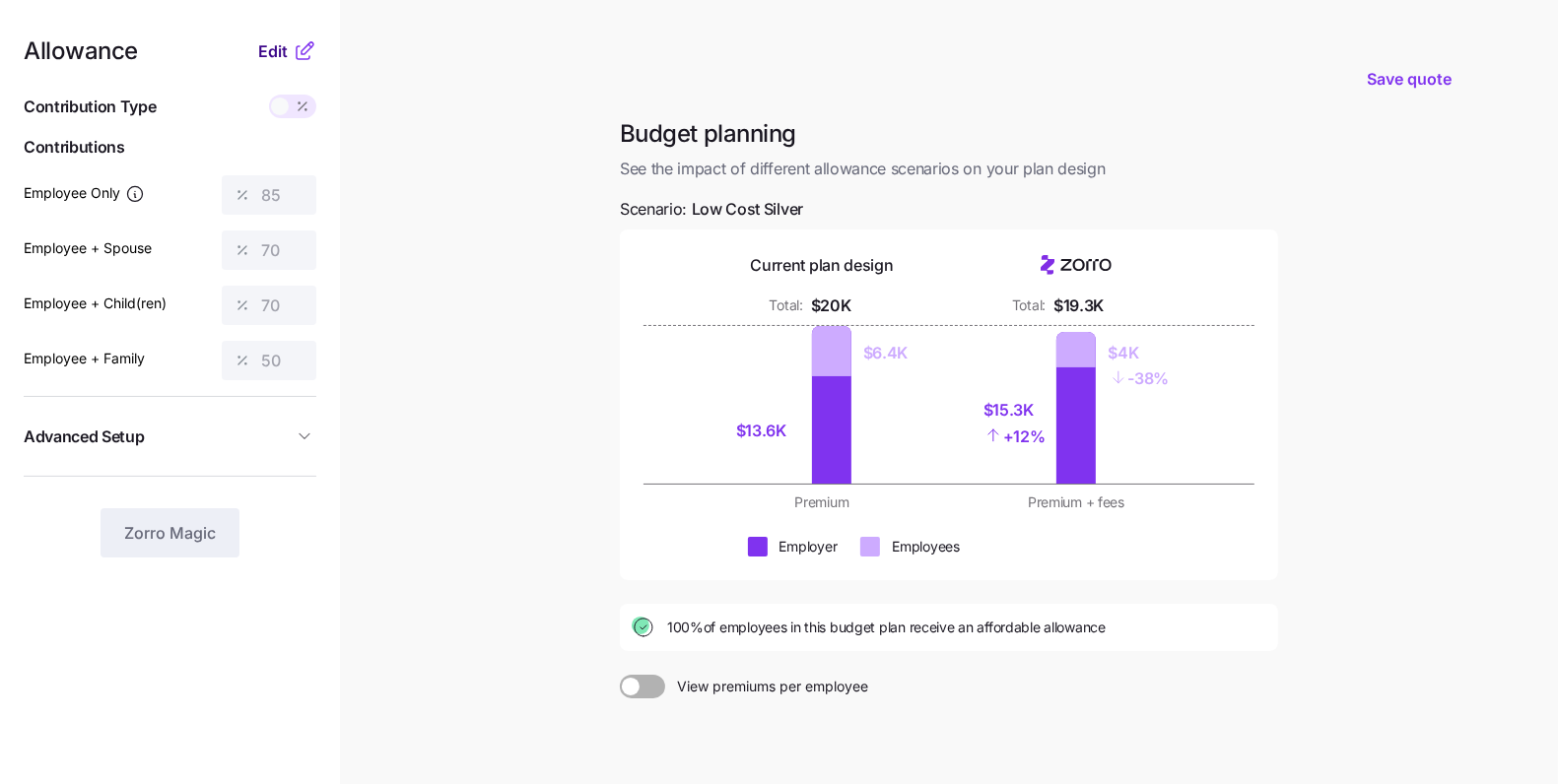 click on "Edit" at bounding box center (273, 51) 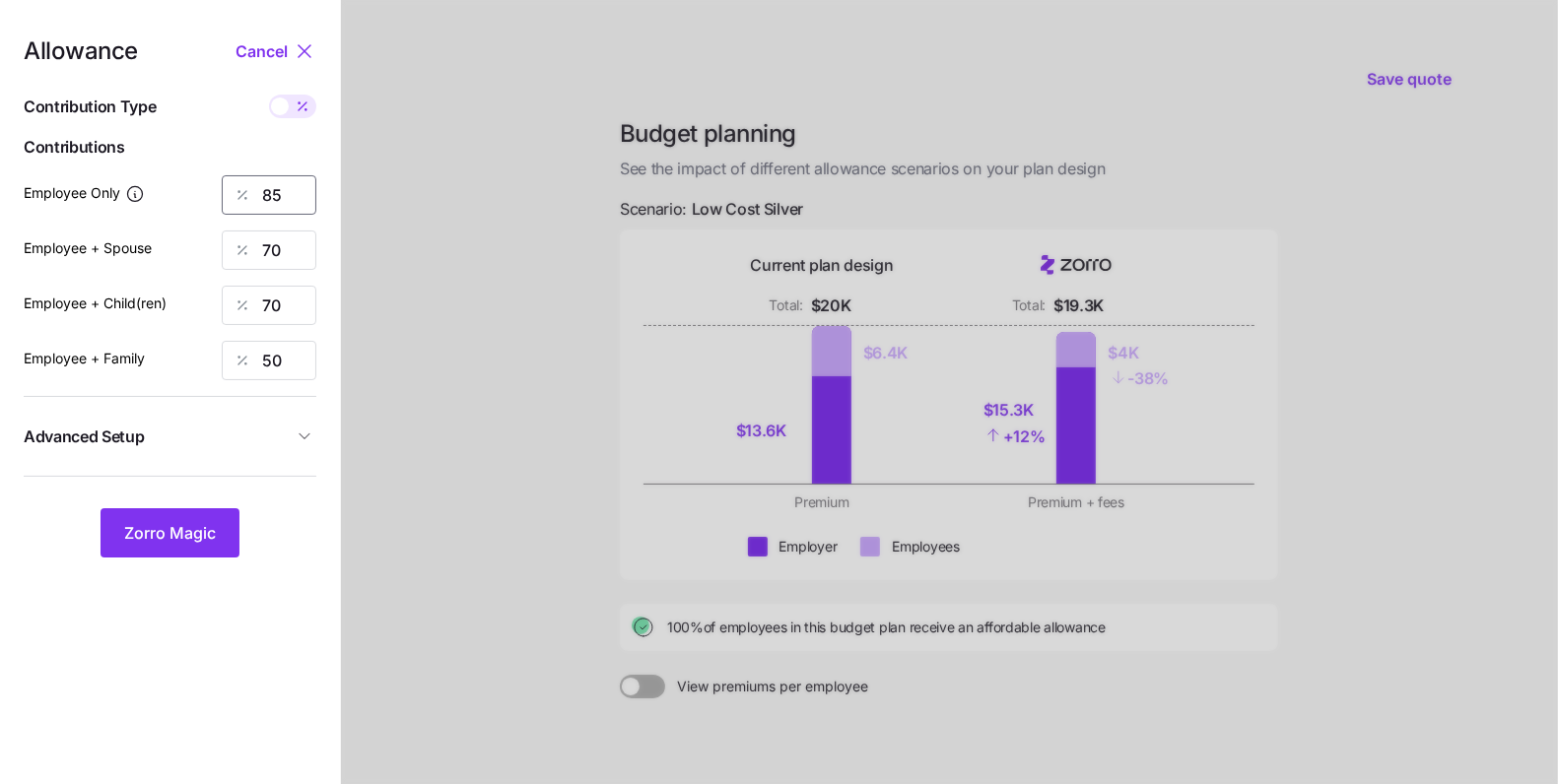 click on "85" at bounding box center [269, 195] 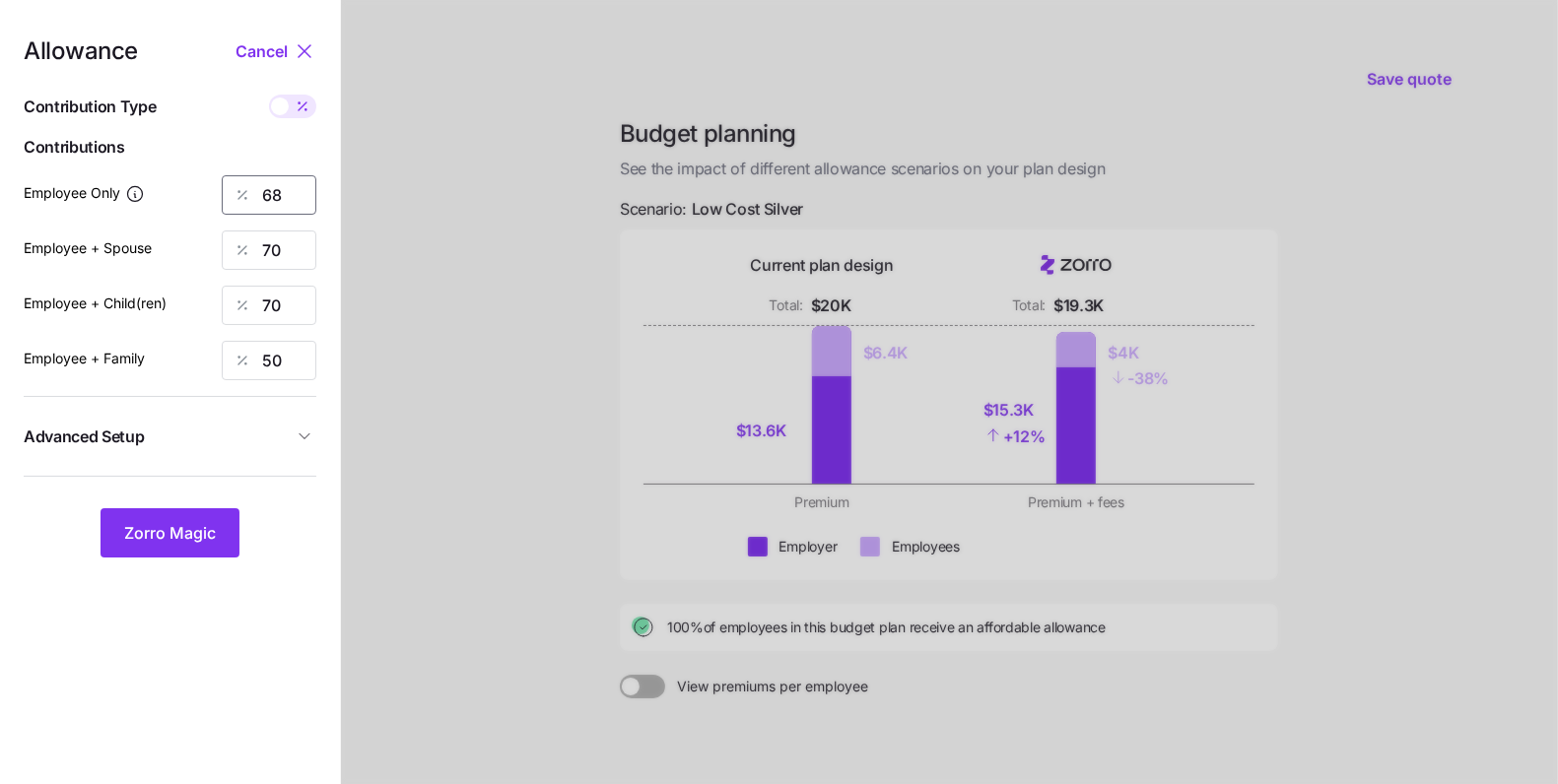 type on "68" 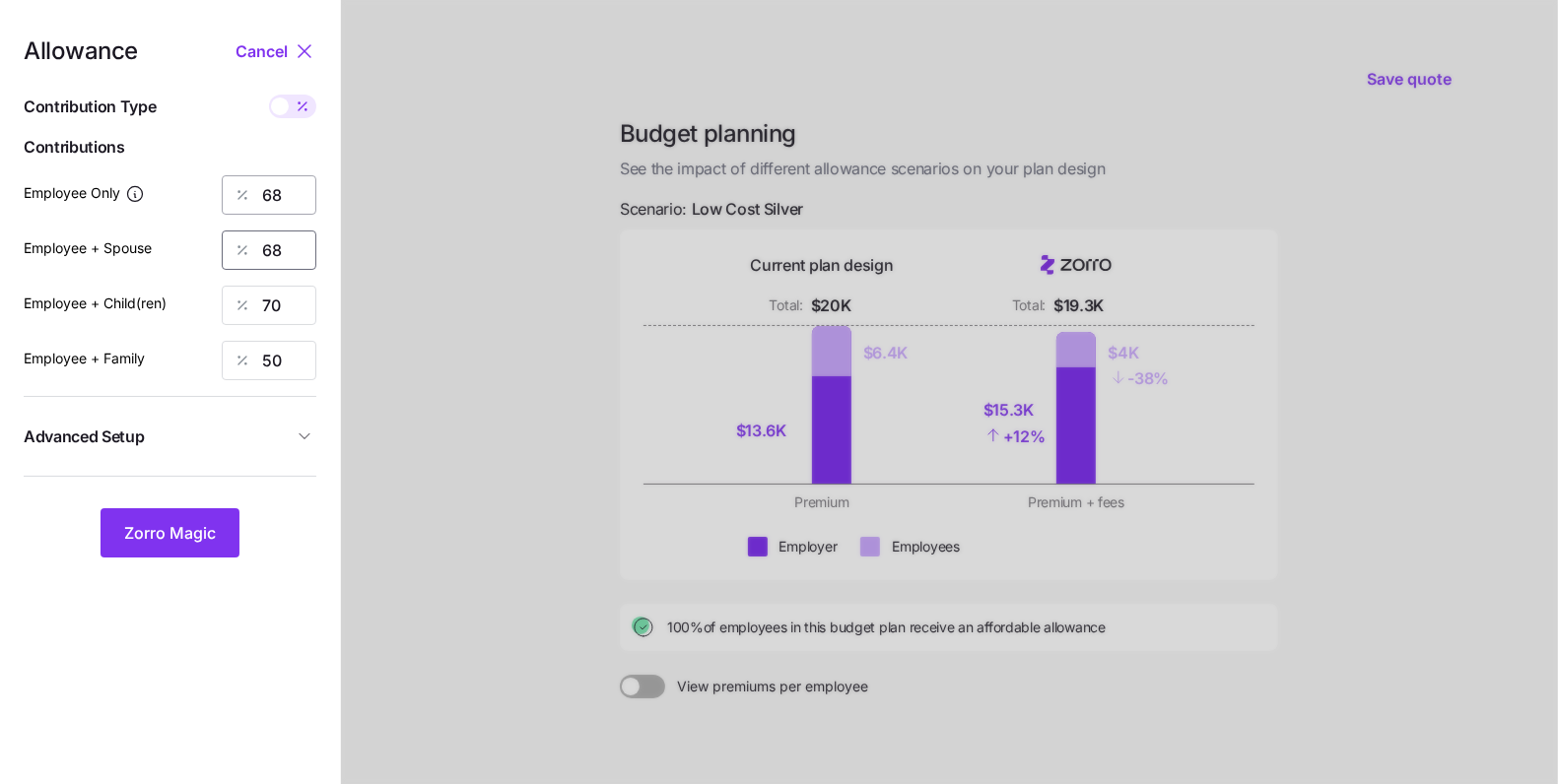 type on "68" 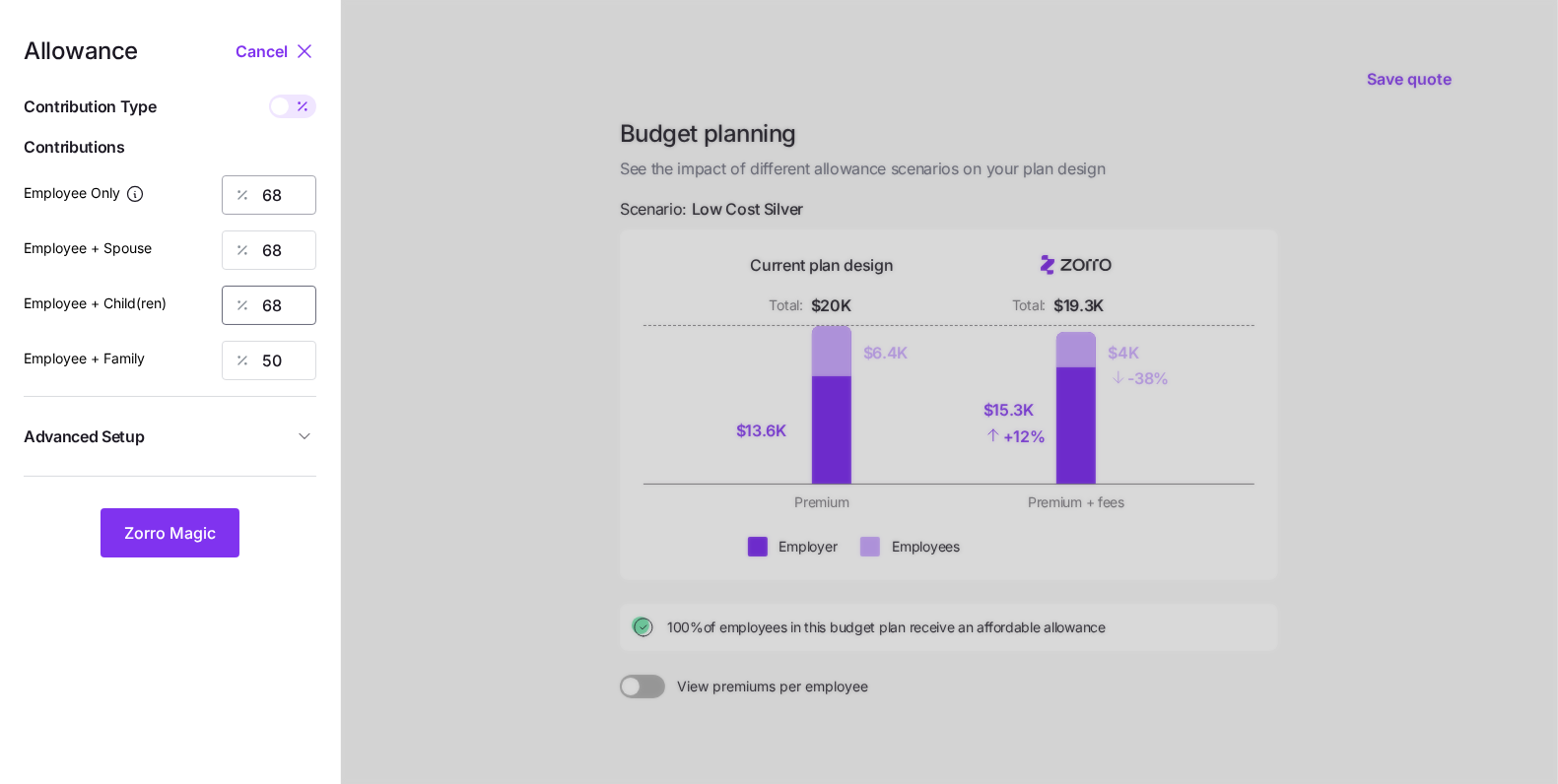 type on "68" 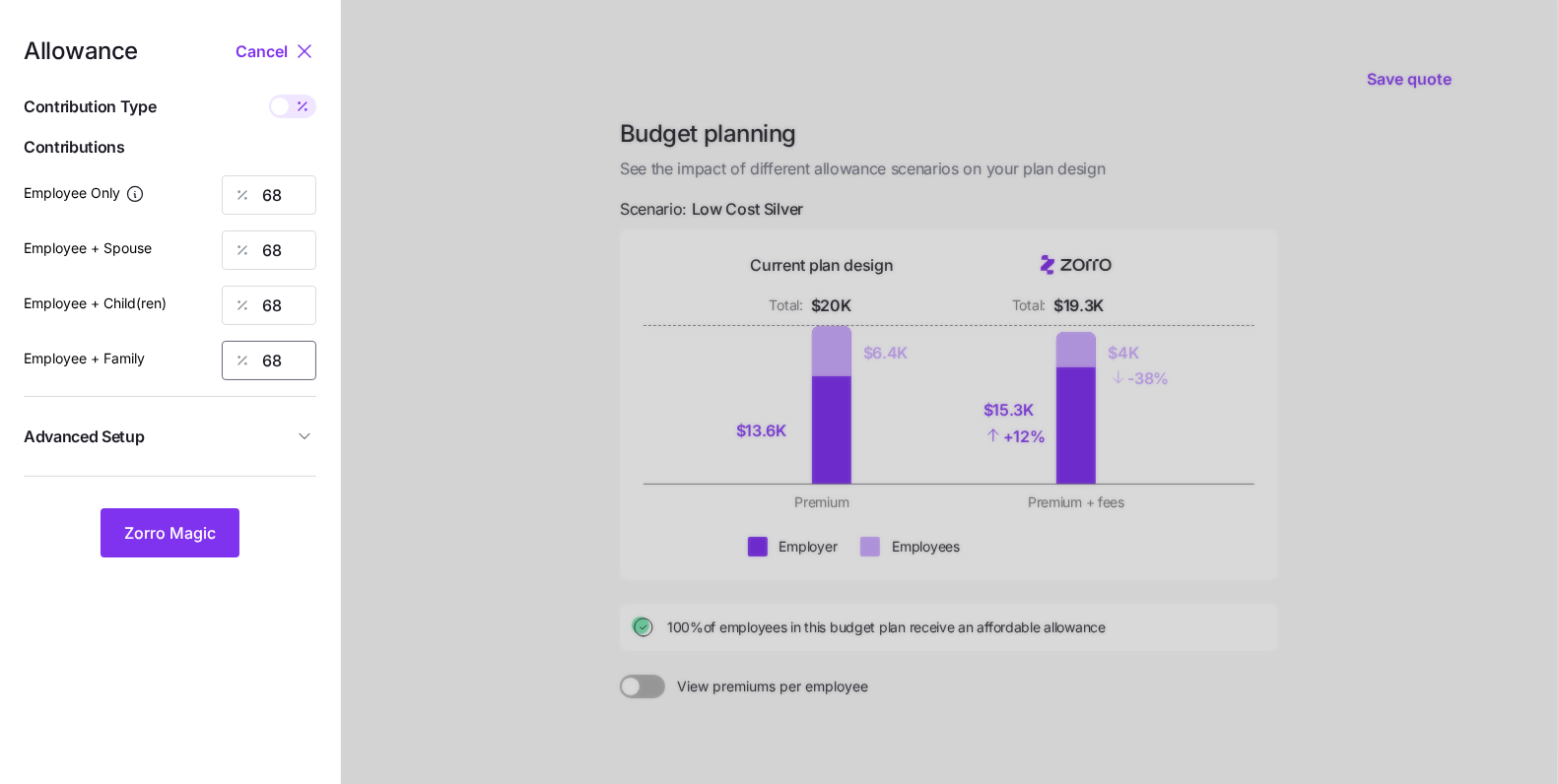 type on "68" 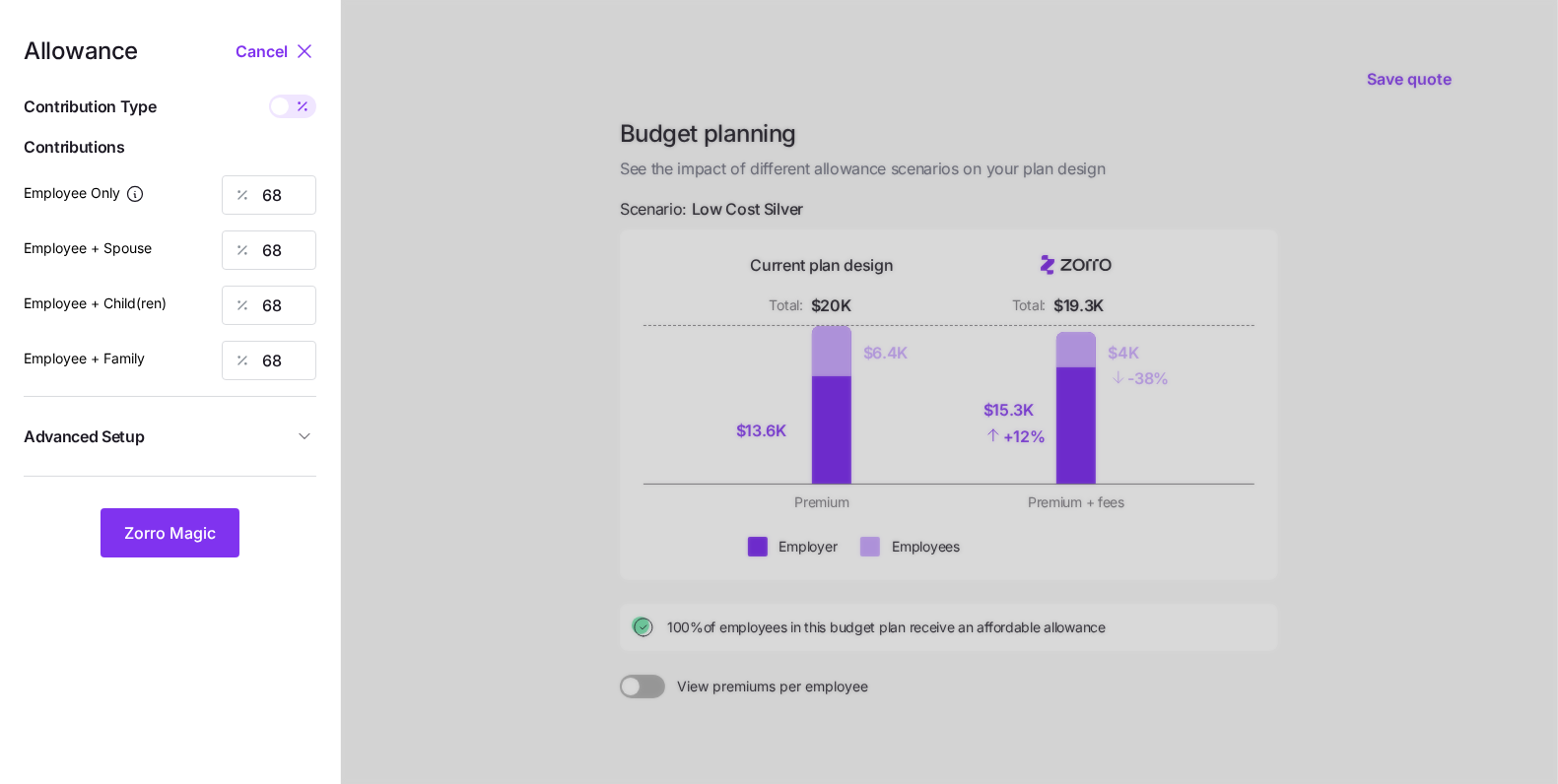 click on "Advanced Setup" at bounding box center (169, 436) 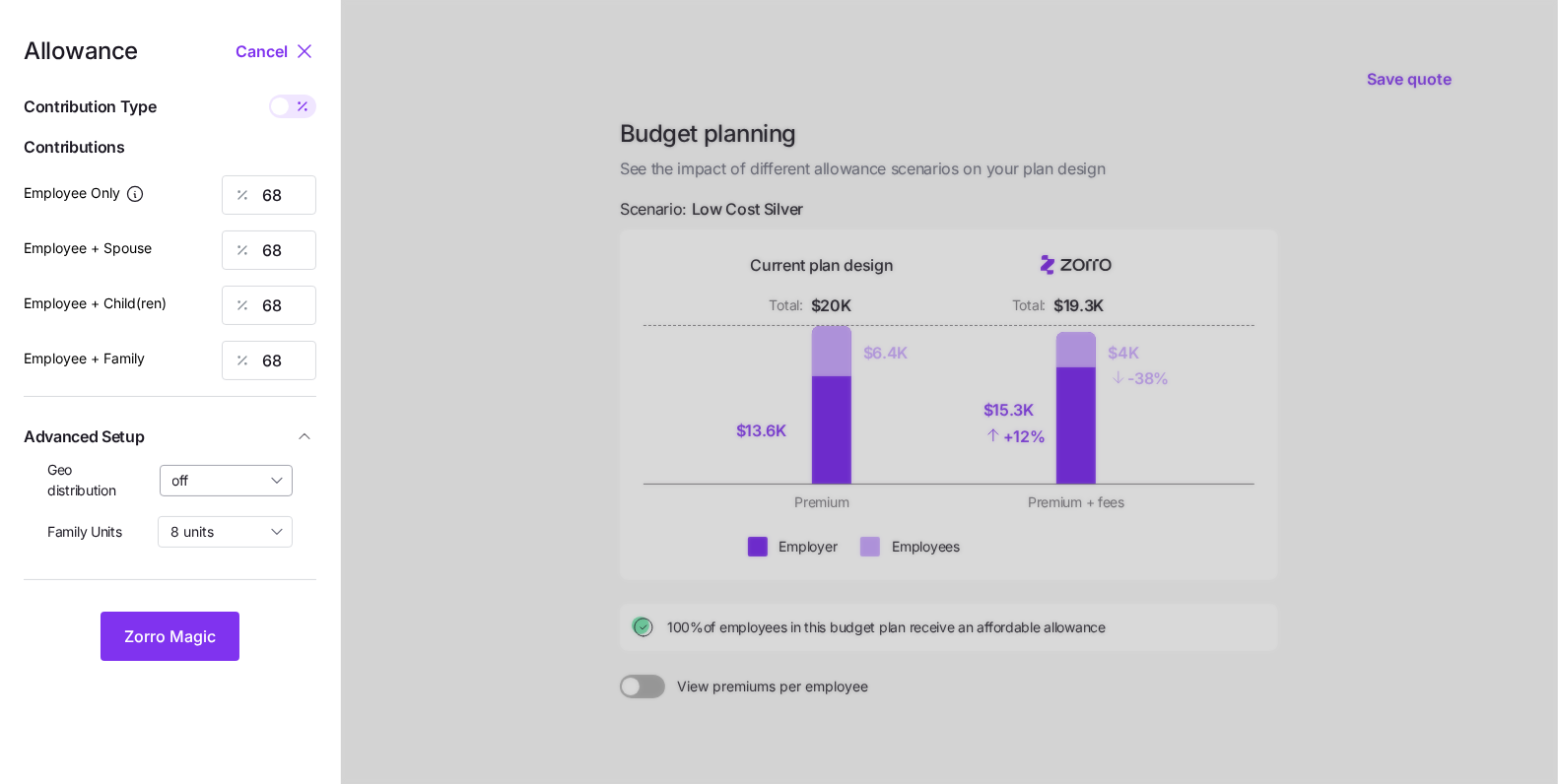 drag, startPoint x: 215, startPoint y: 498, endPoint x: 216, endPoint y: 489, distance: 9.055385 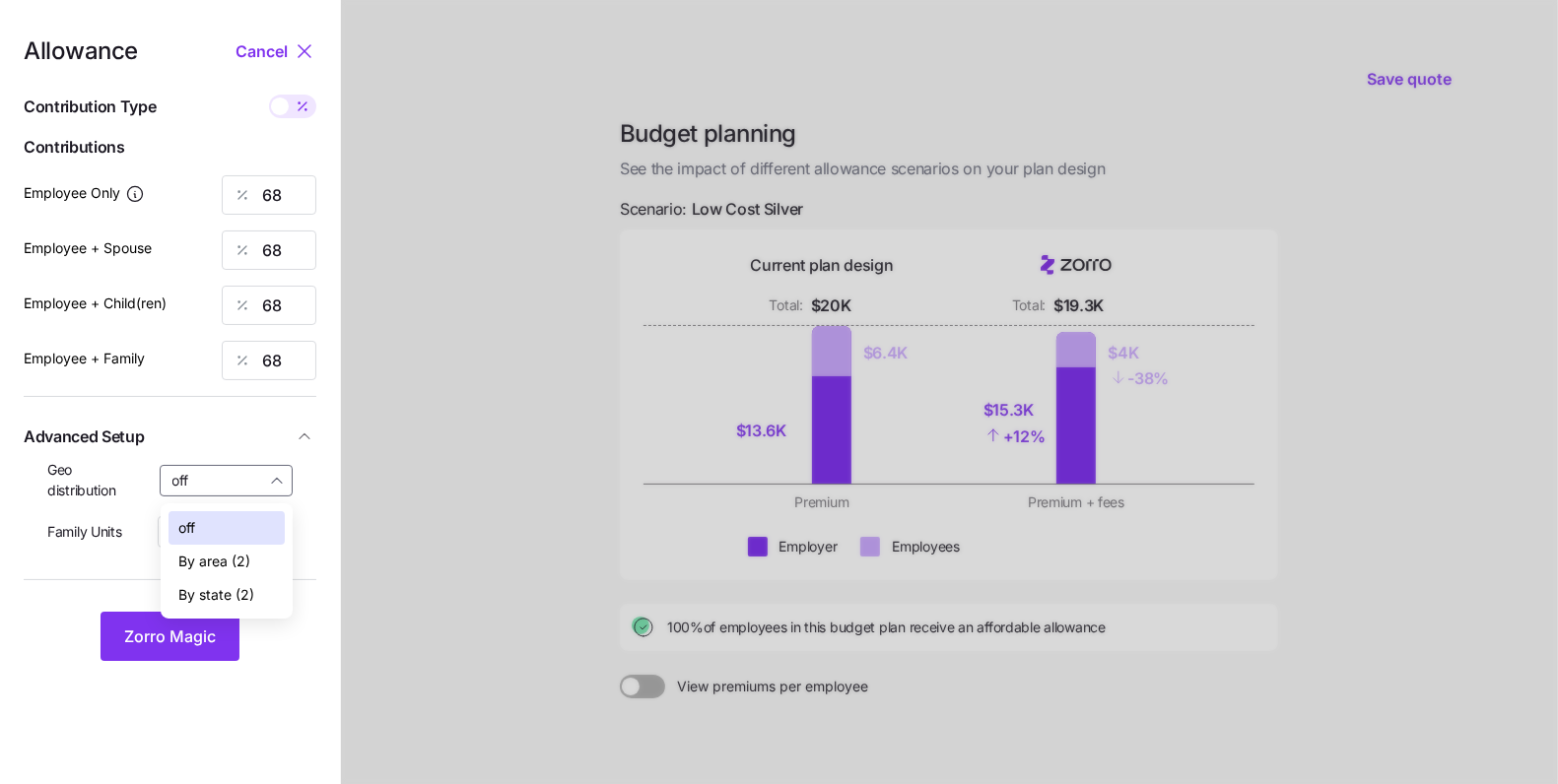 click on "By state (2)" at bounding box center (216, 595) 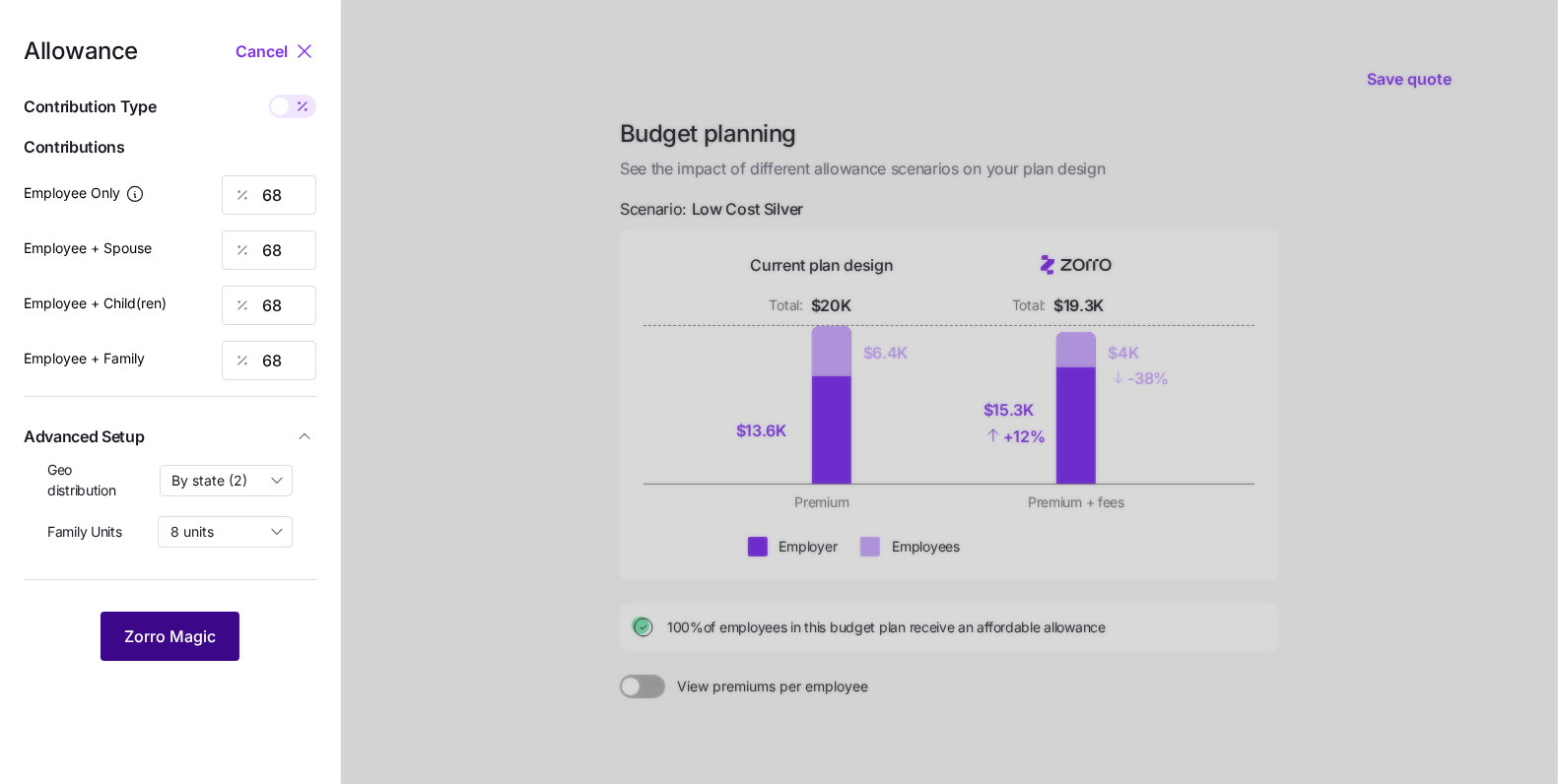 click on "Zorro Magic" at bounding box center (169, 636) 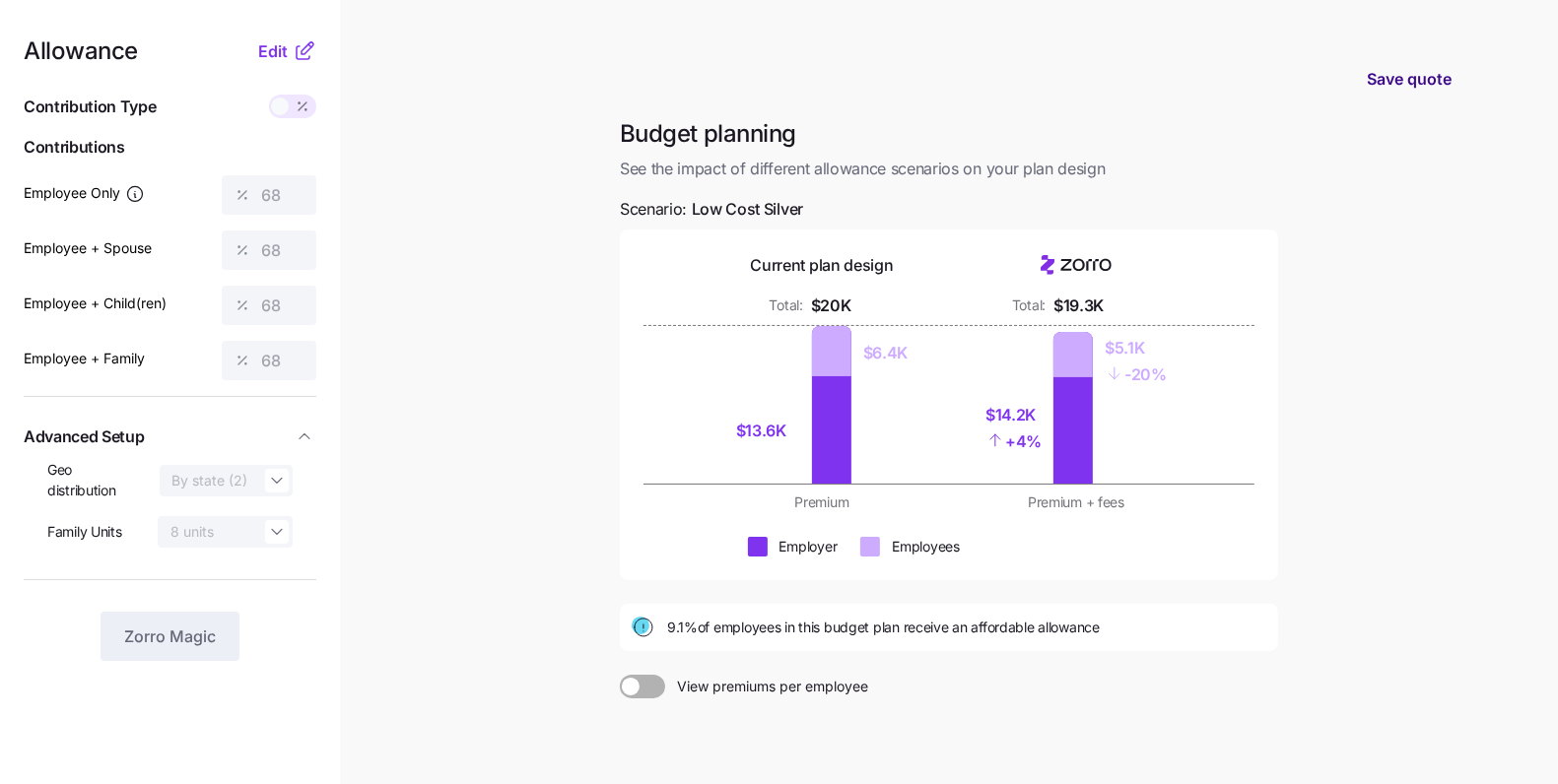 click on "Save quote" at bounding box center [1409, 79] 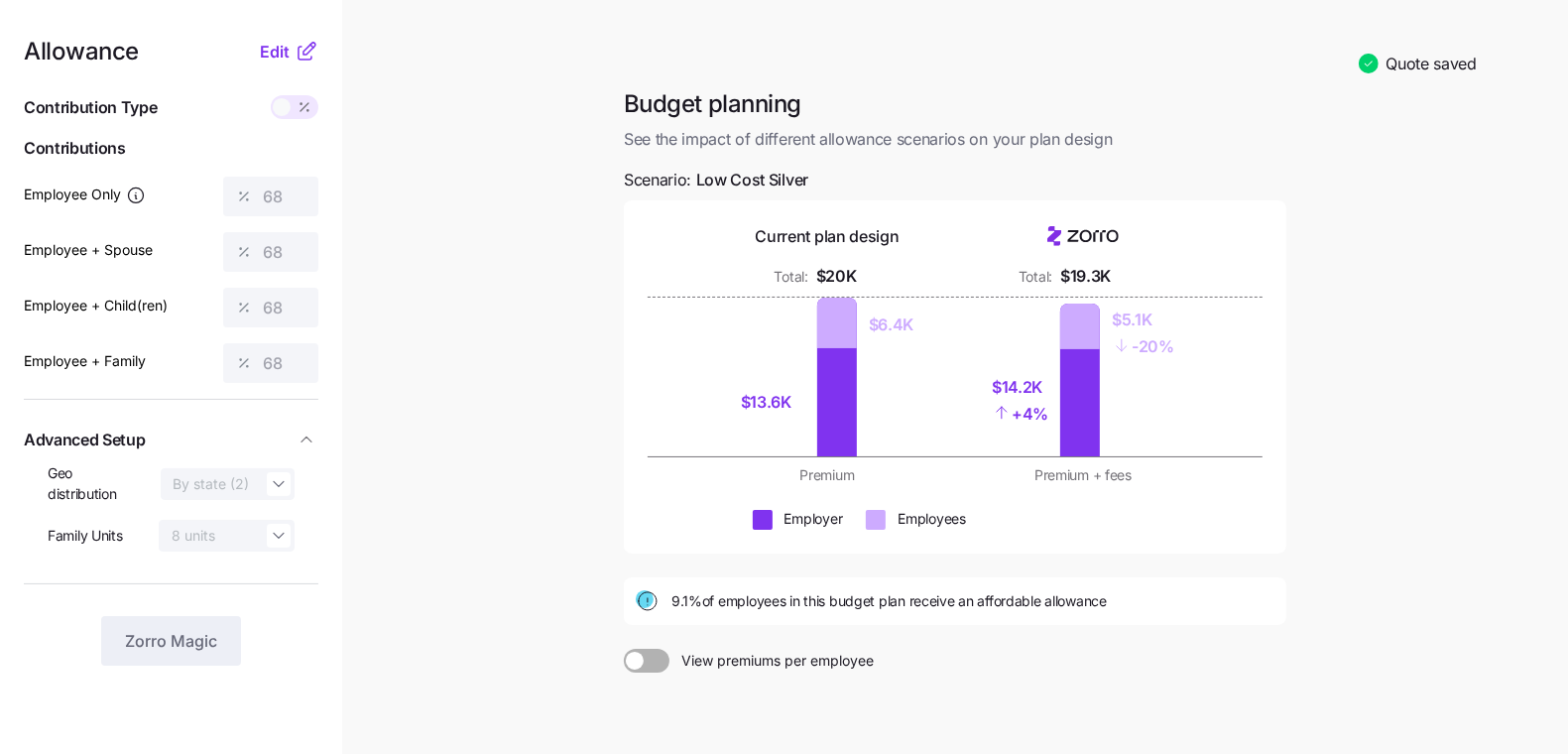 click on "Quote saved Budget planning See the impact of different allowance scenarios on your plan design Scenario:   Low Cost Silver Current plan design Total: $20K Total: $19.3K $13.6K $6.4K $14.2K + 4% $5.1K - 20% Premium Premium + fees   Employer   Employees 9.1%  of employees in this budget plan receive an affordable allowance View premiums per employee Back Next" at bounding box center [784, 472] 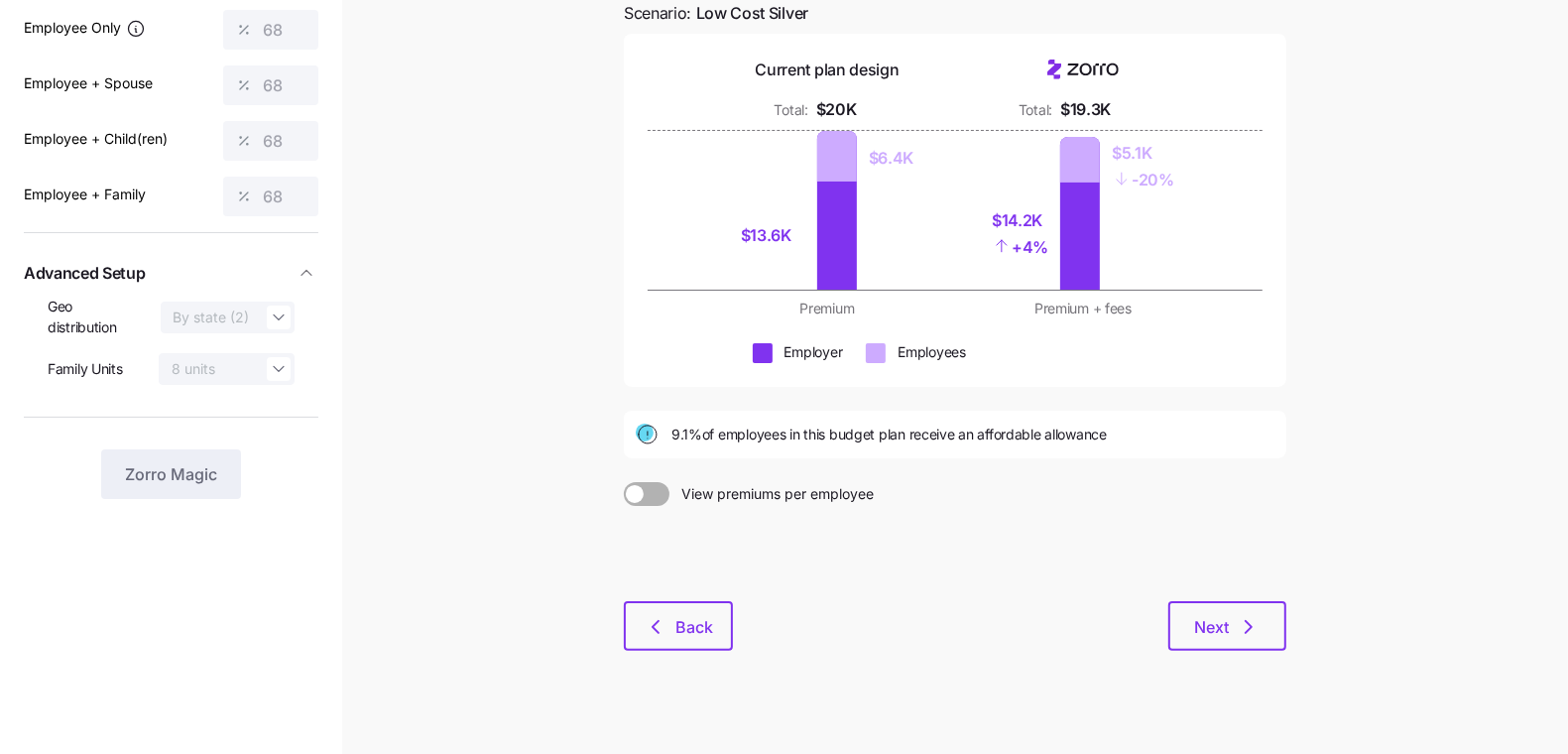 scroll, scrollTop: 188, scrollLeft: 0, axis: vertical 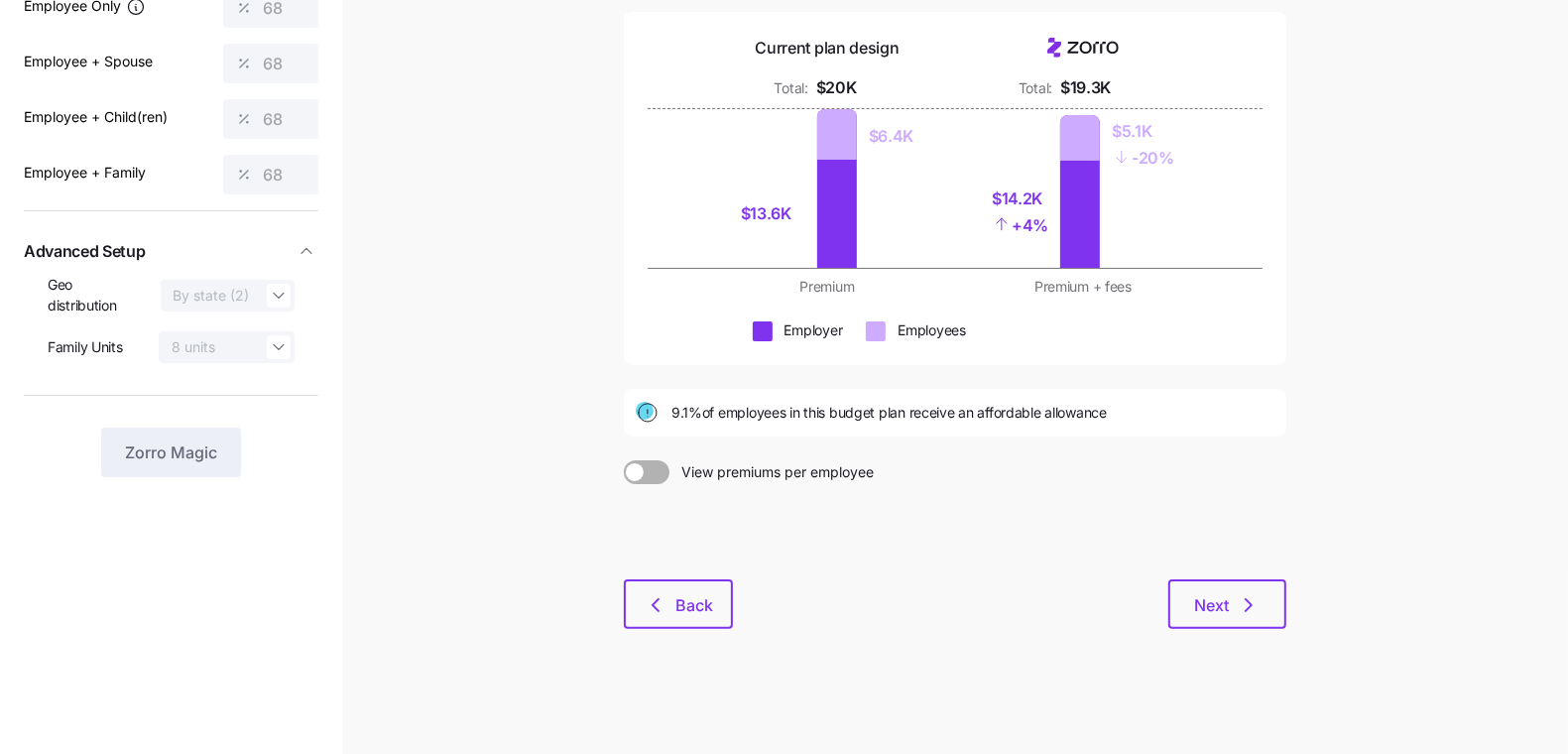 click at bounding box center (955, 532) 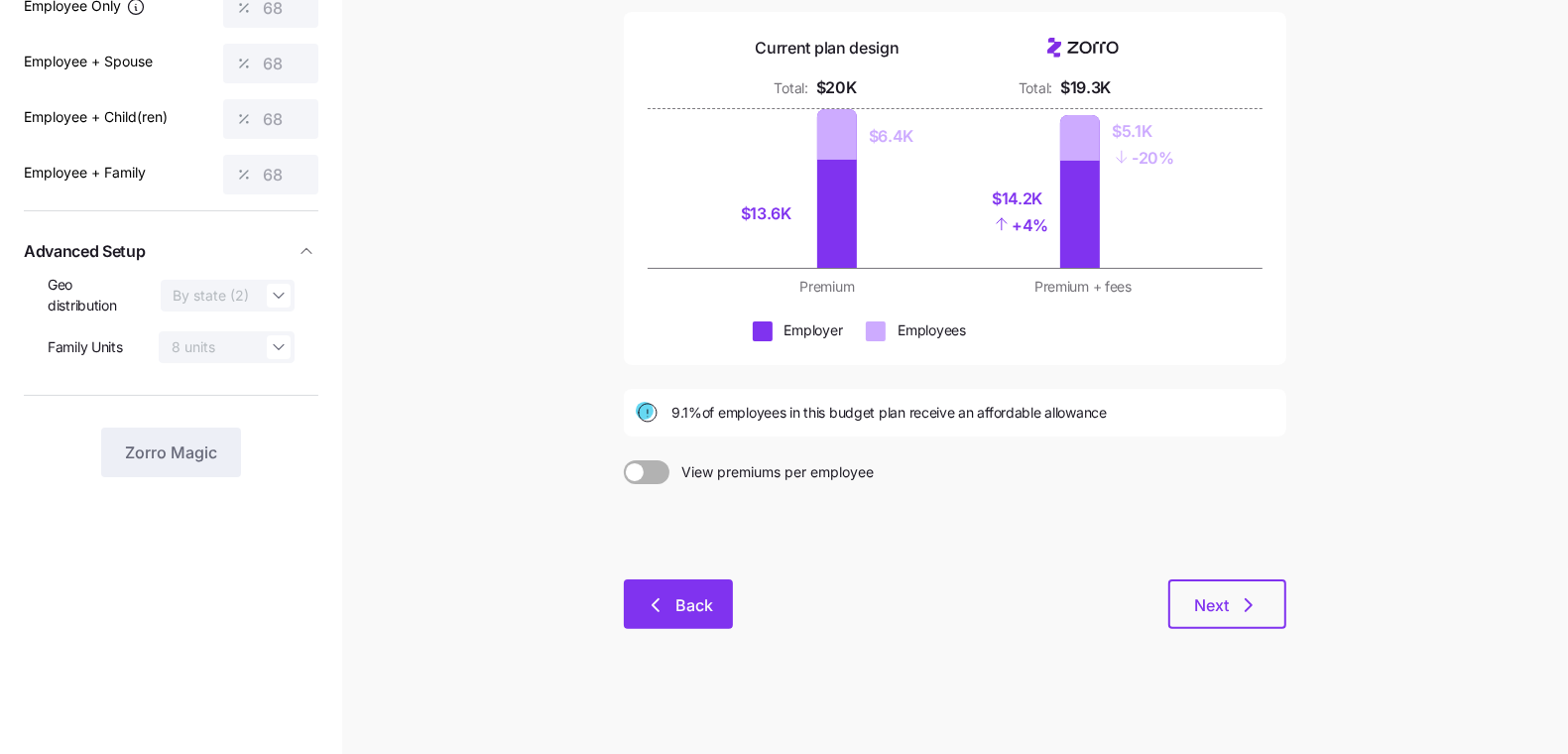 click on "Back" at bounding box center (678, 605) 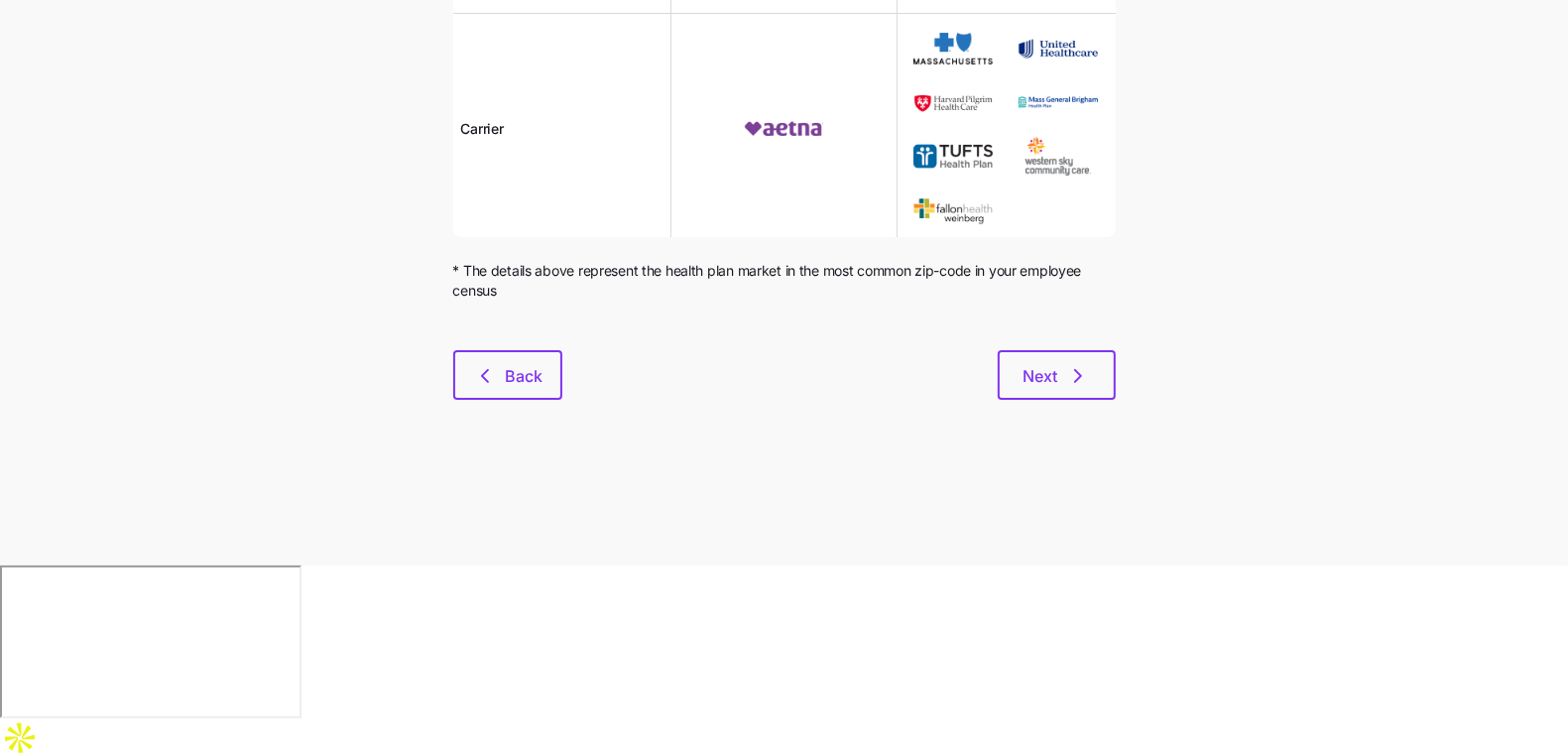 scroll, scrollTop: 0, scrollLeft: 0, axis: both 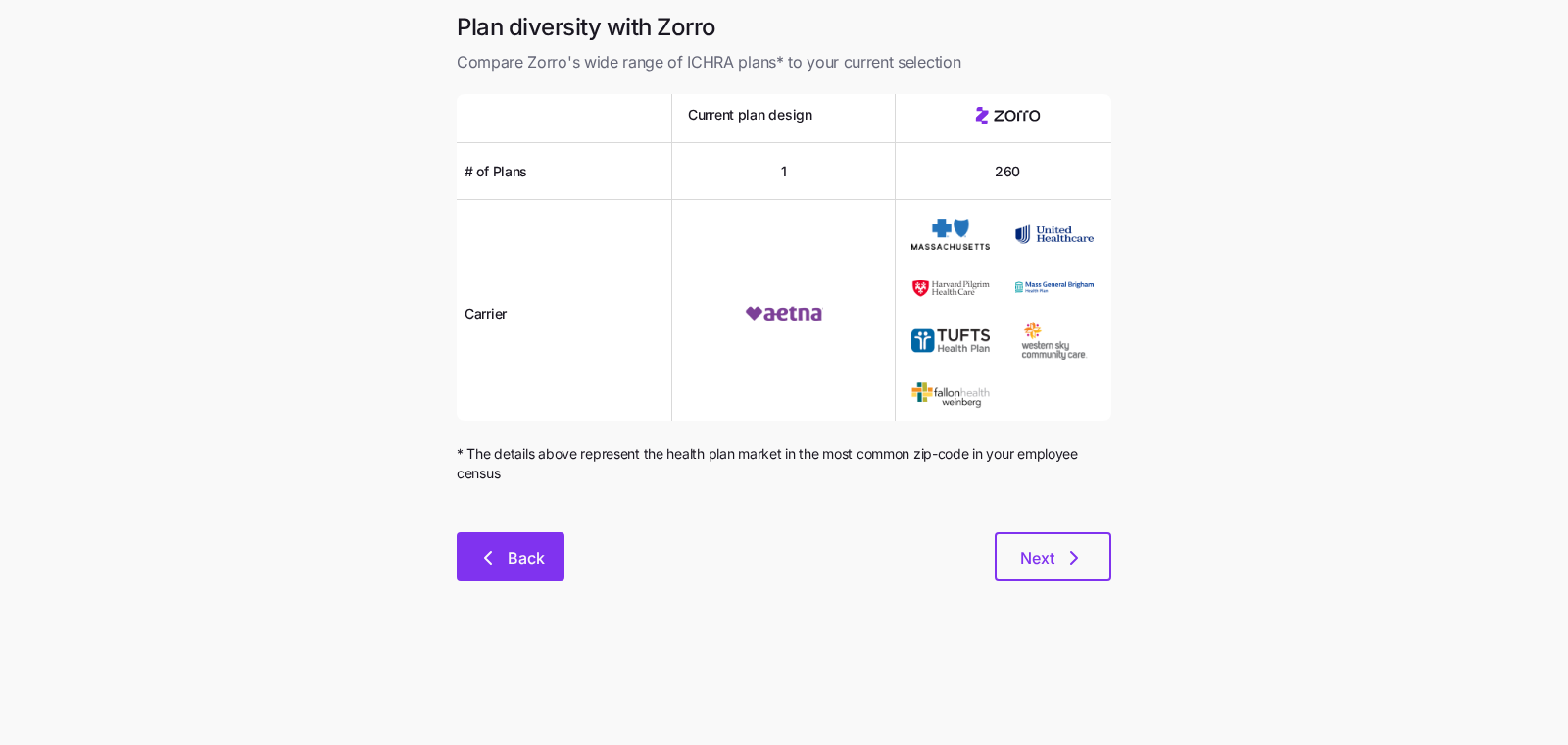 click on "Back" at bounding box center (526, 558) 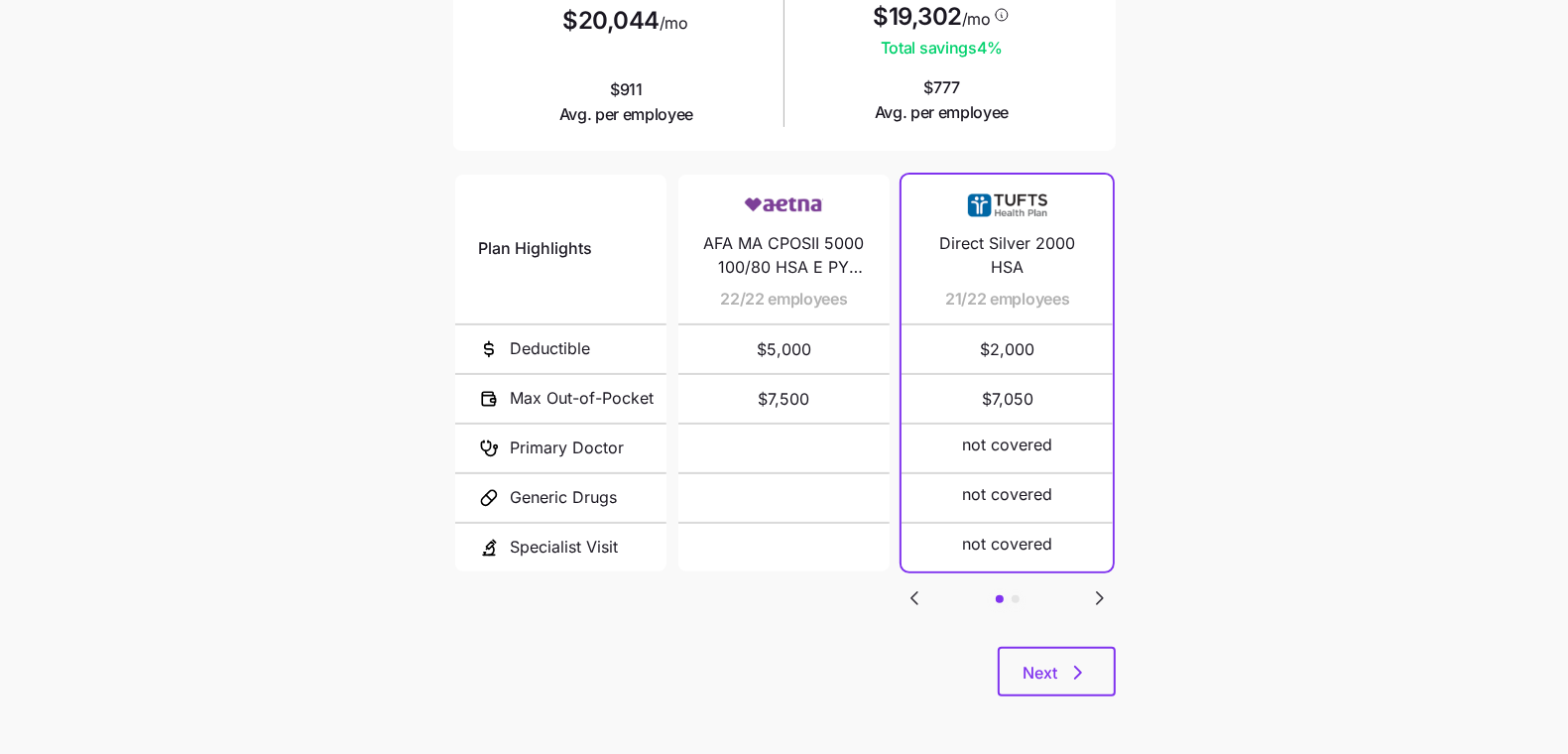 scroll, scrollTop: 328, scrollLeft: 0, axis: vertical 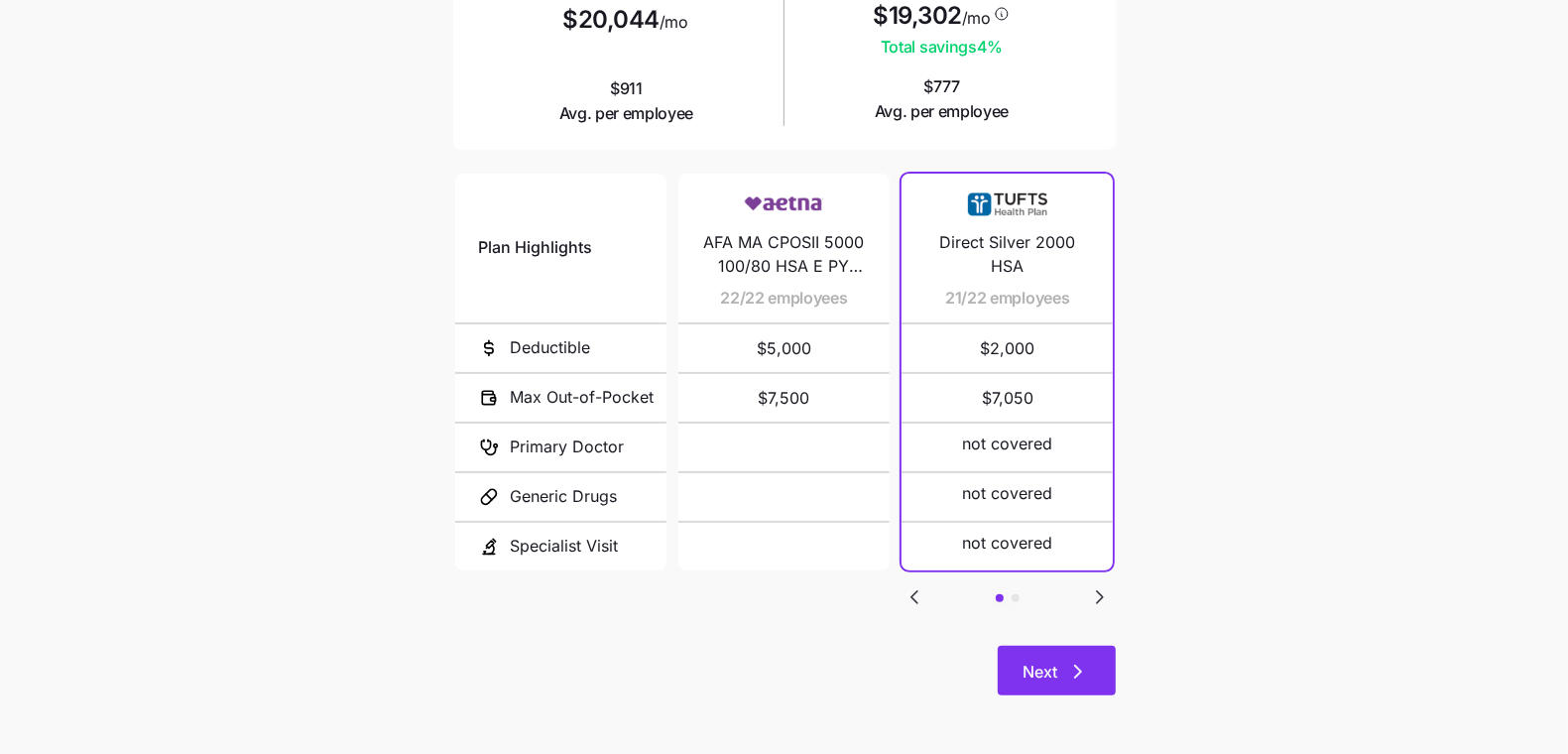 click on "Next" at bounding box center [1056, 671] 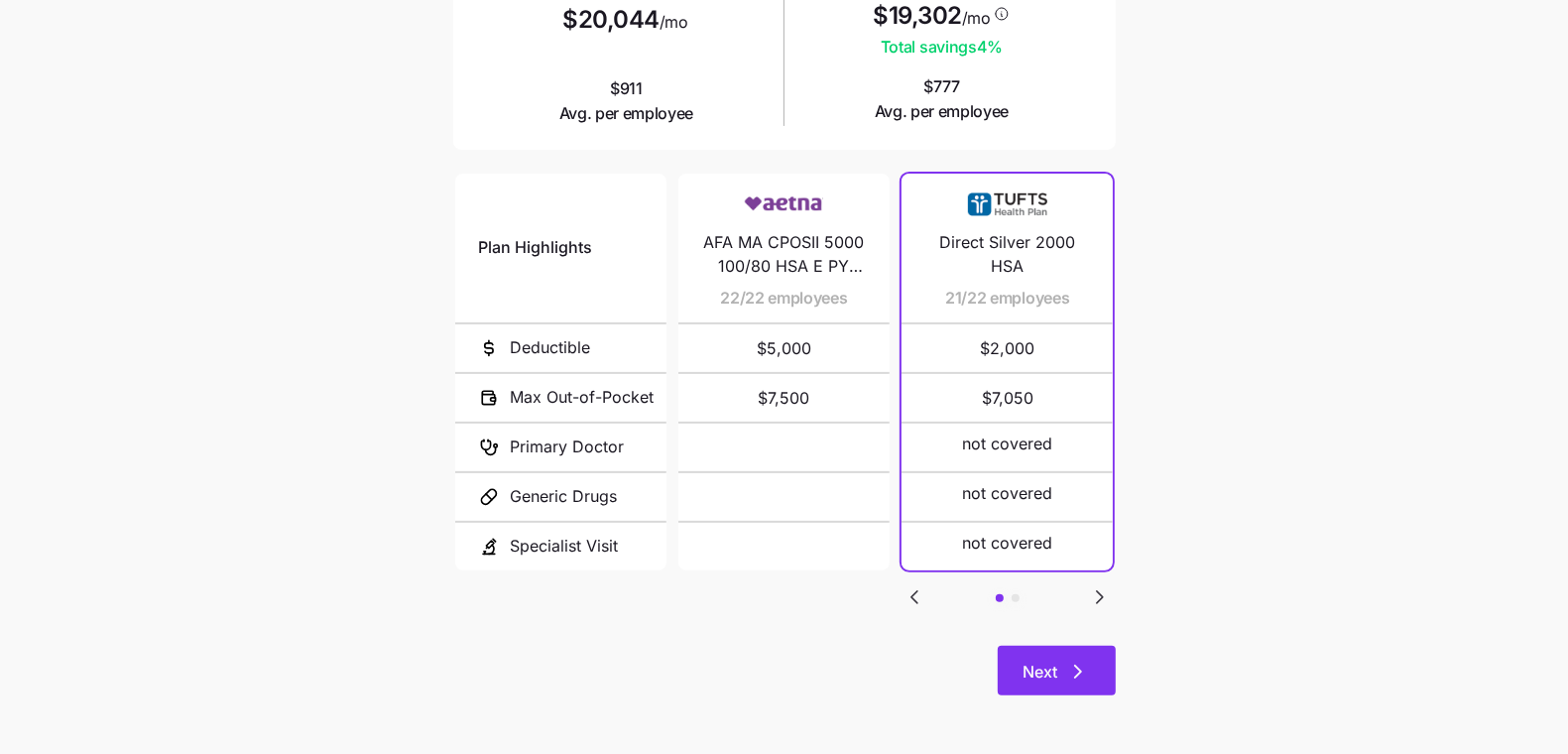 click 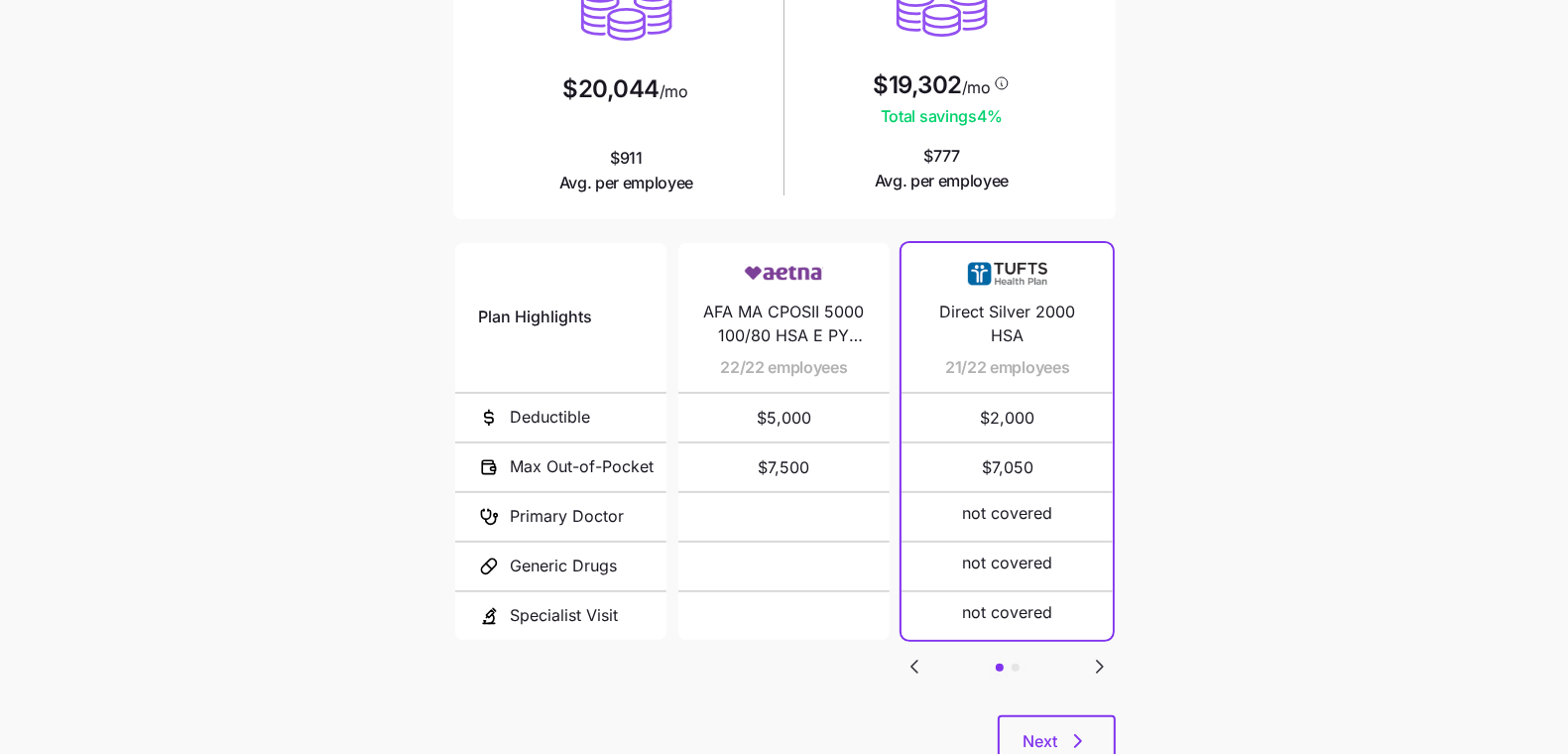 scroll, scrollTop: 0, scrollLeft: 0, axis: both 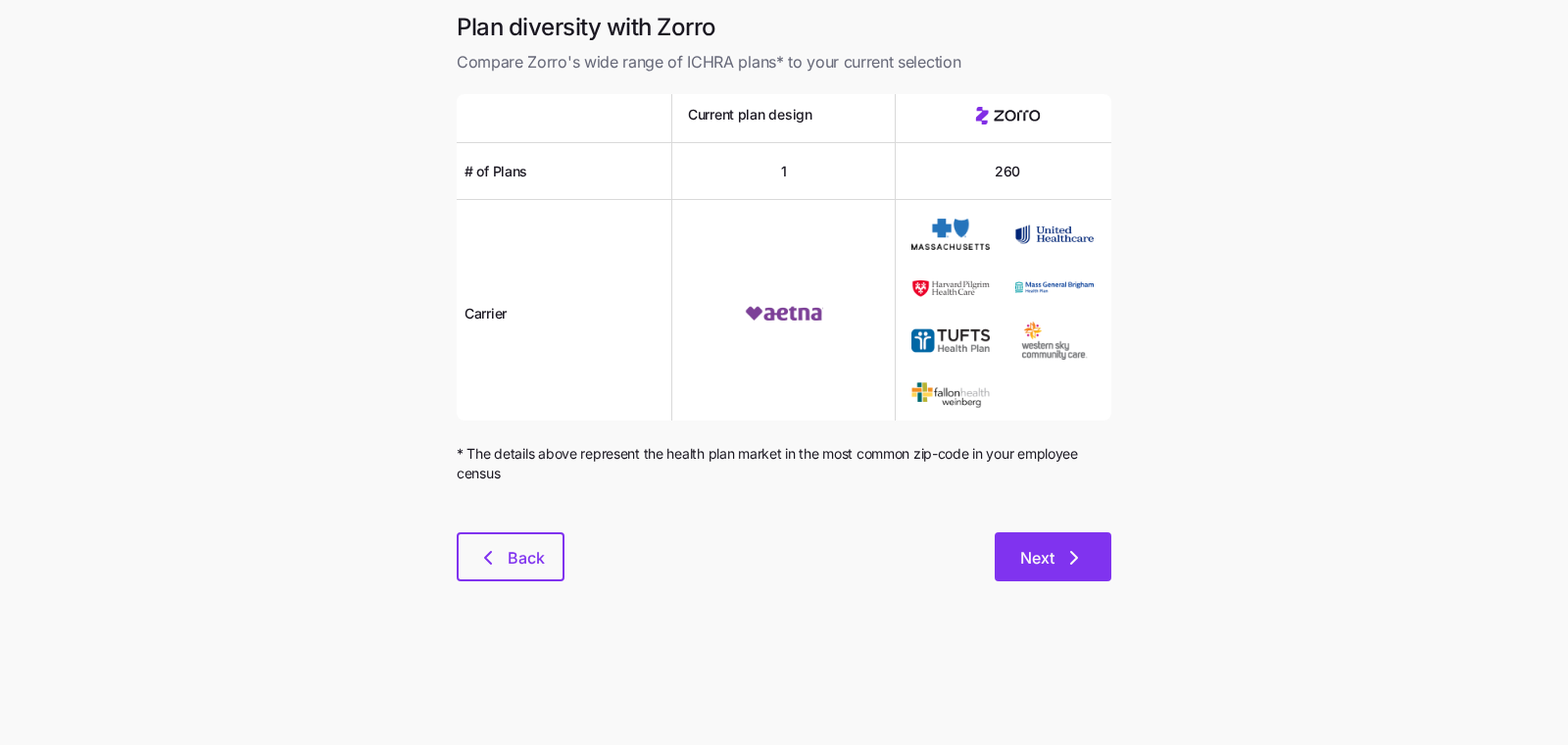 click 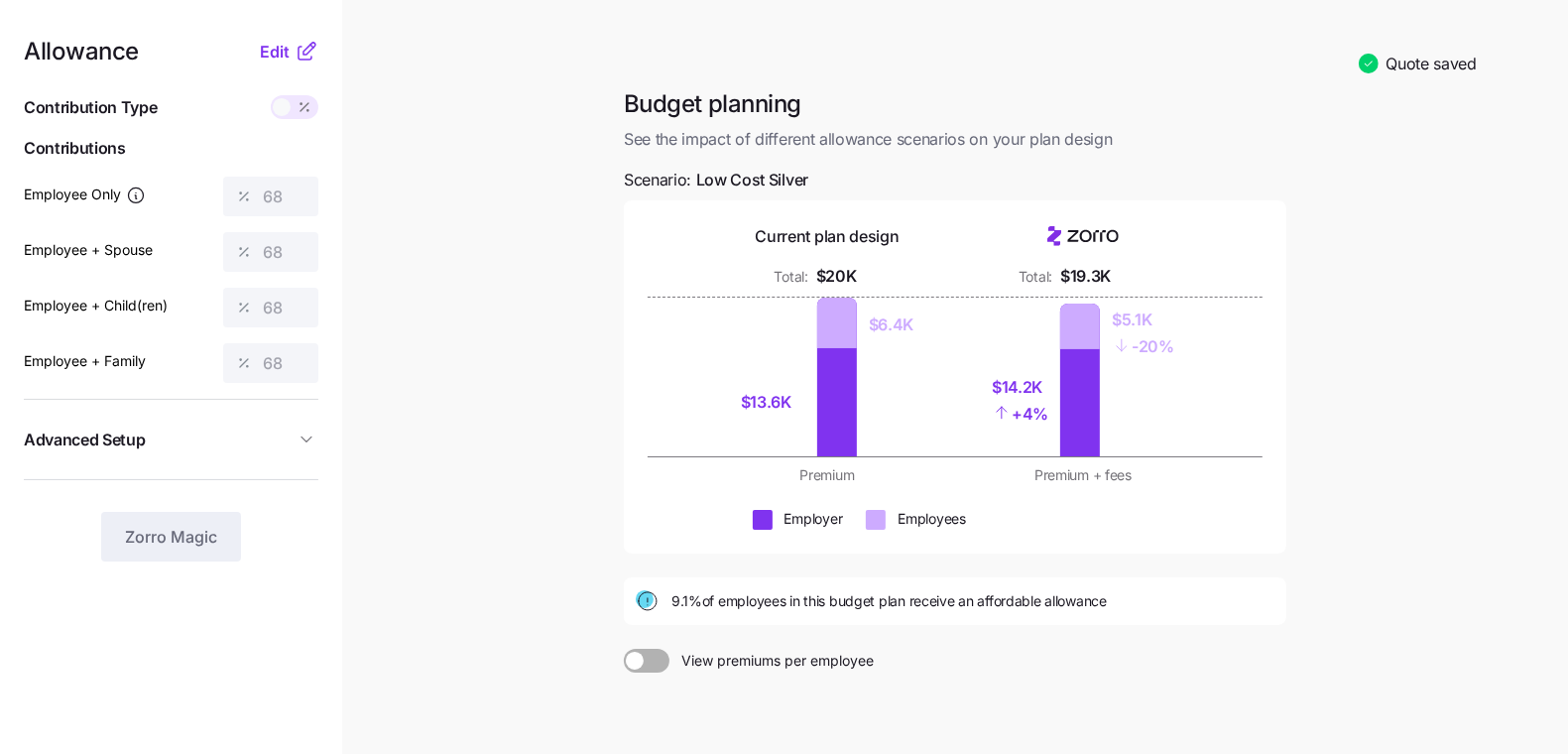 click on "Allowance Edit Contribution Type Use classes Contributions Employee Only 68 Employee + Spouse 68 Employee + Child(ren) 68 Employee + Family 68 Advanced Setup Geo distribution By state (2) Family Units 8 units Zorro Magic" at bounding box center [171, 472] 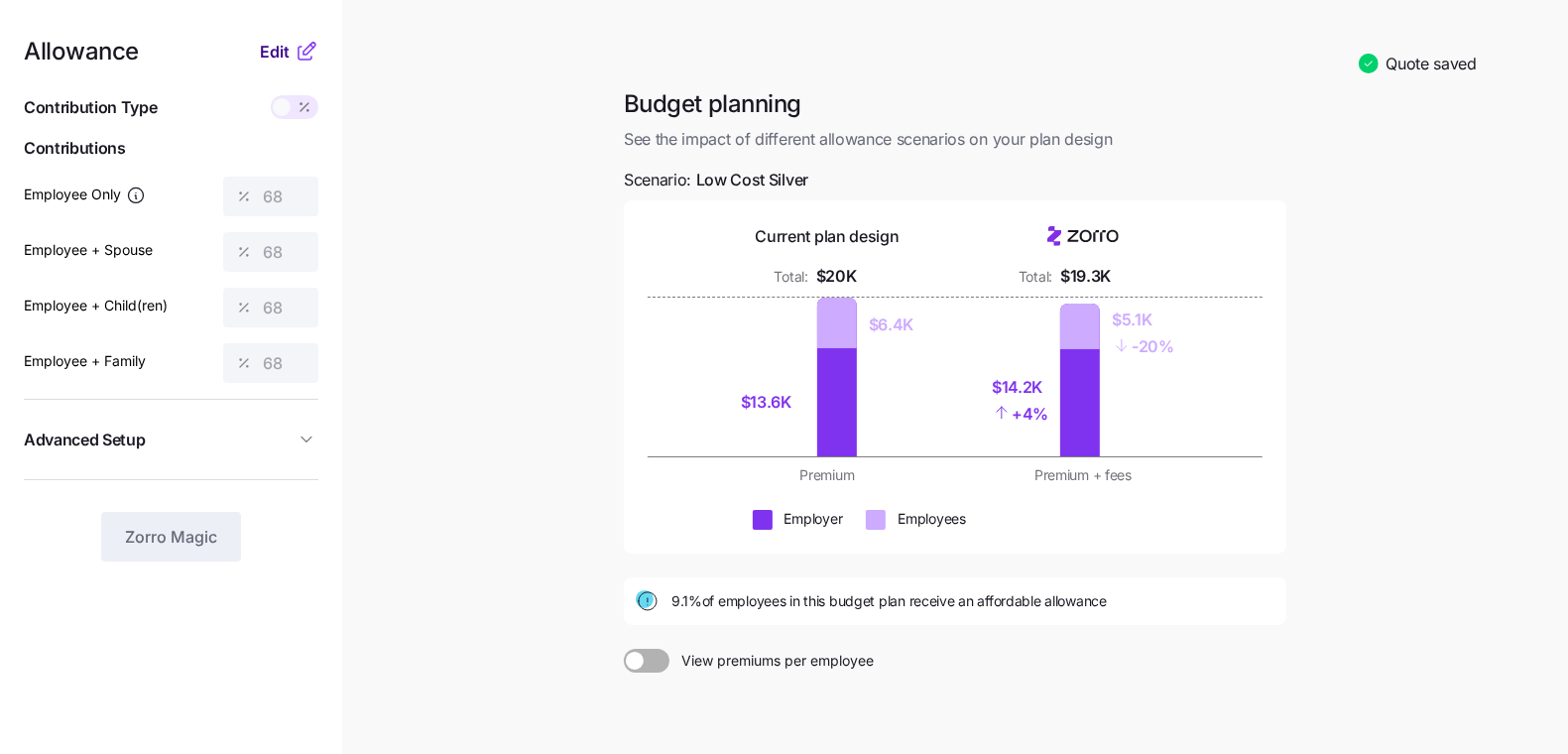 click on "Edit" at bounding box center [277, 52] 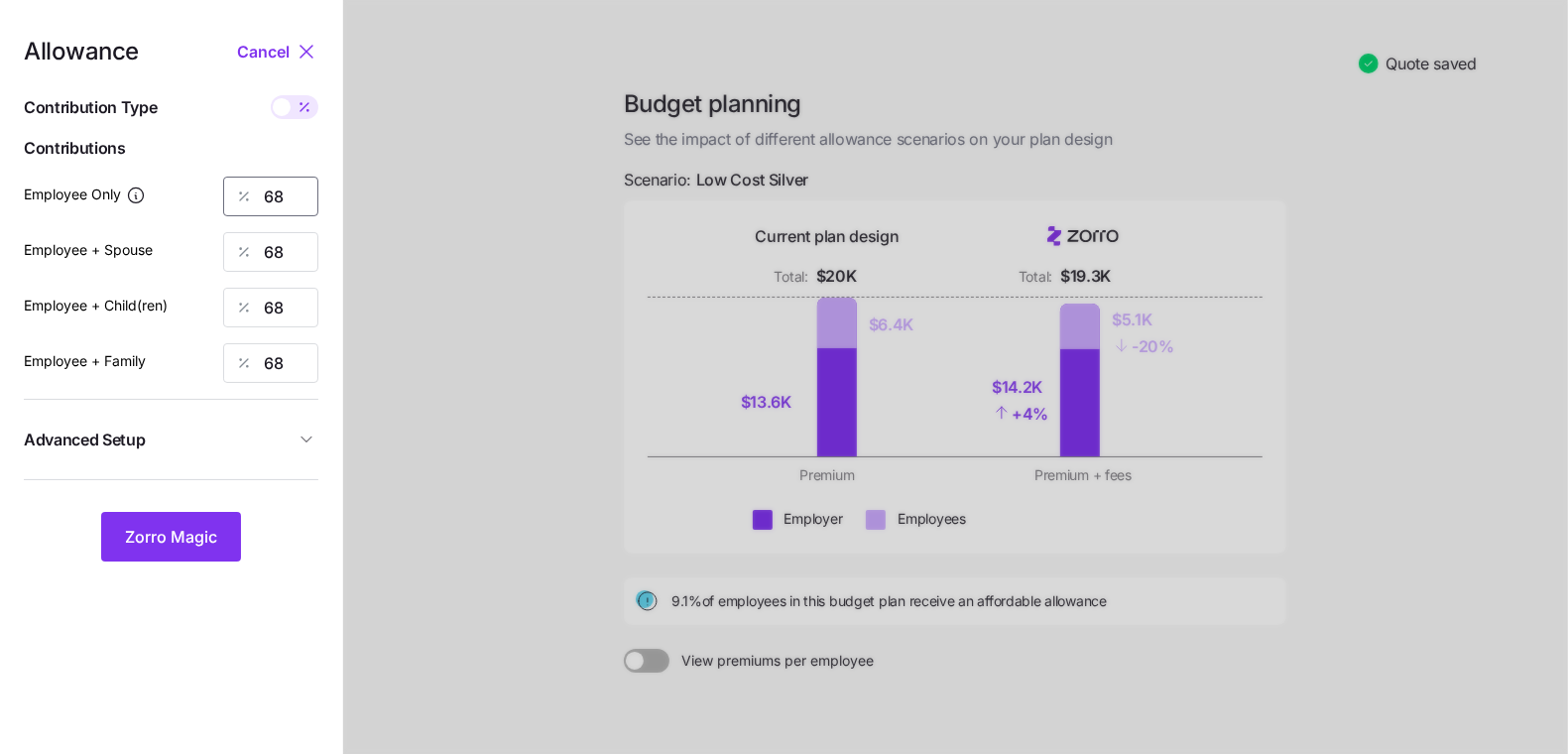 click on "68" at bounding box center (271, 196) 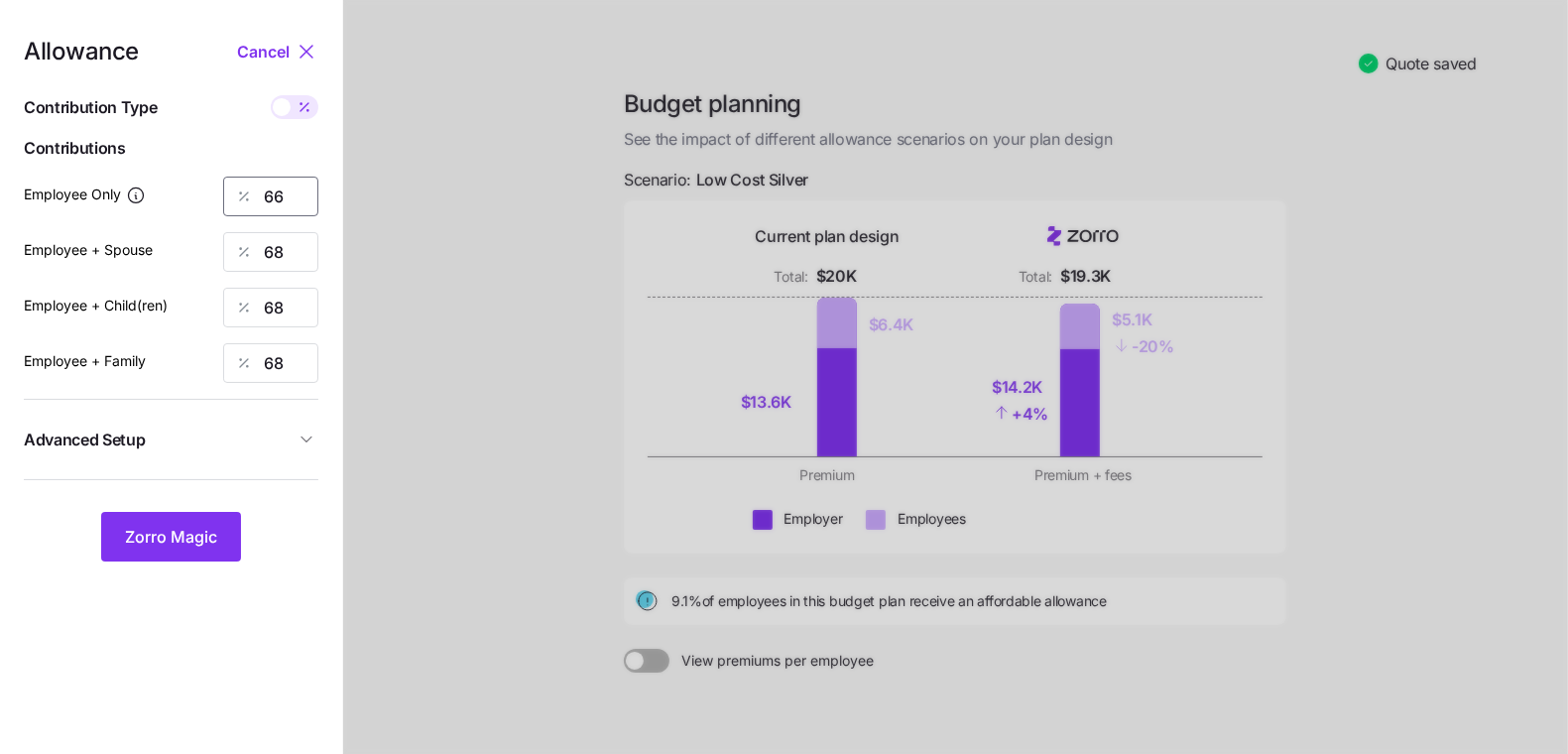 type on "66" 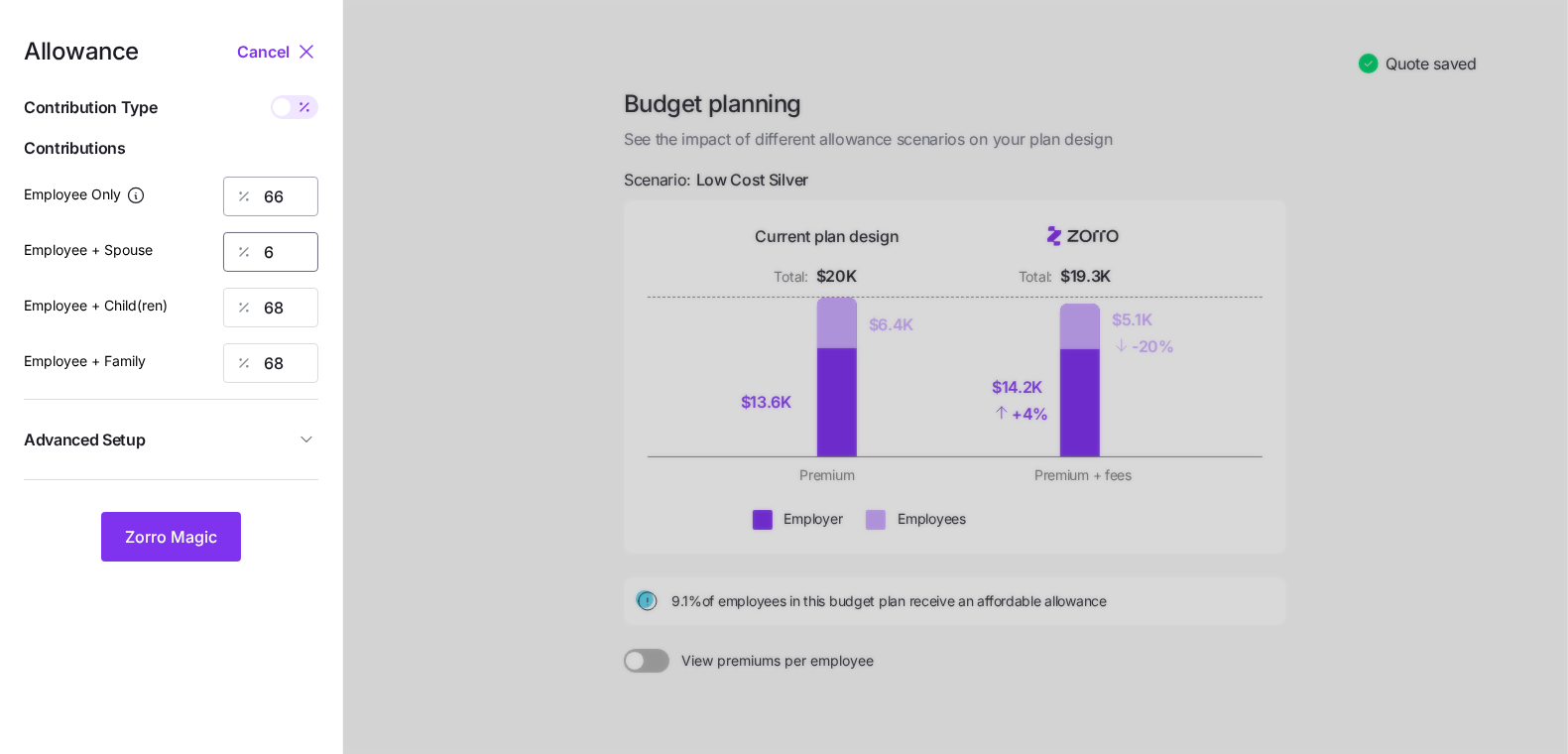 type on "6" 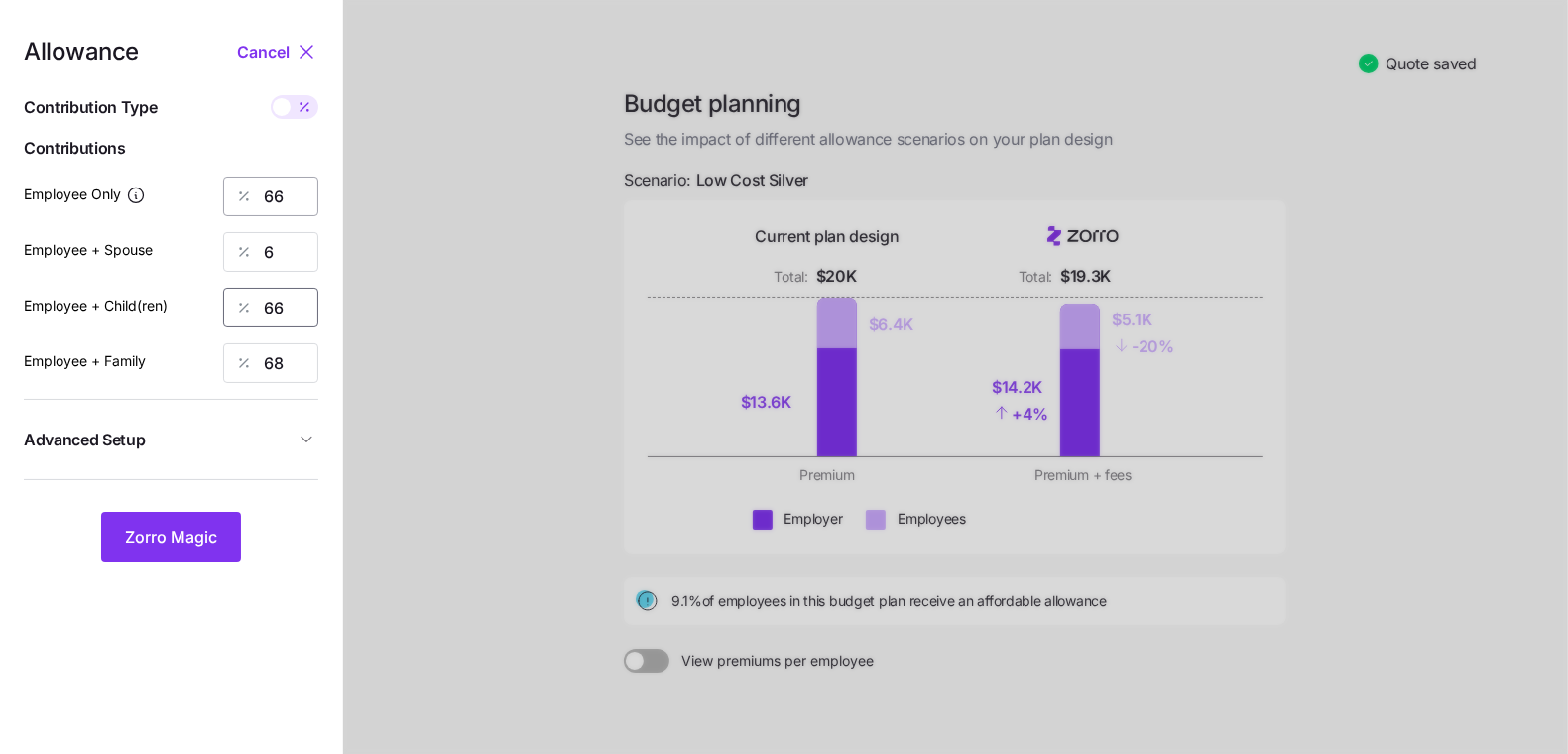 type on "66" 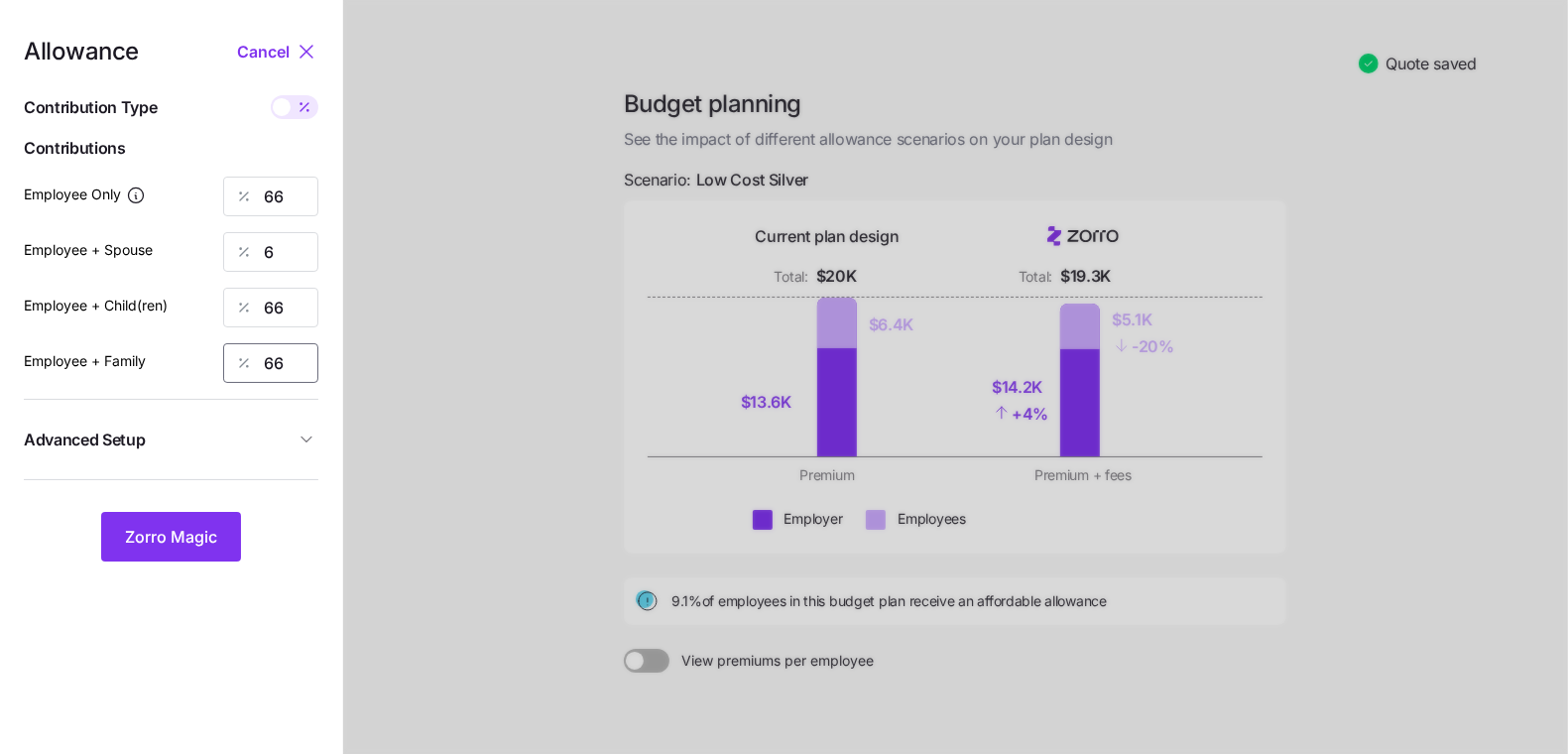 type on "66" 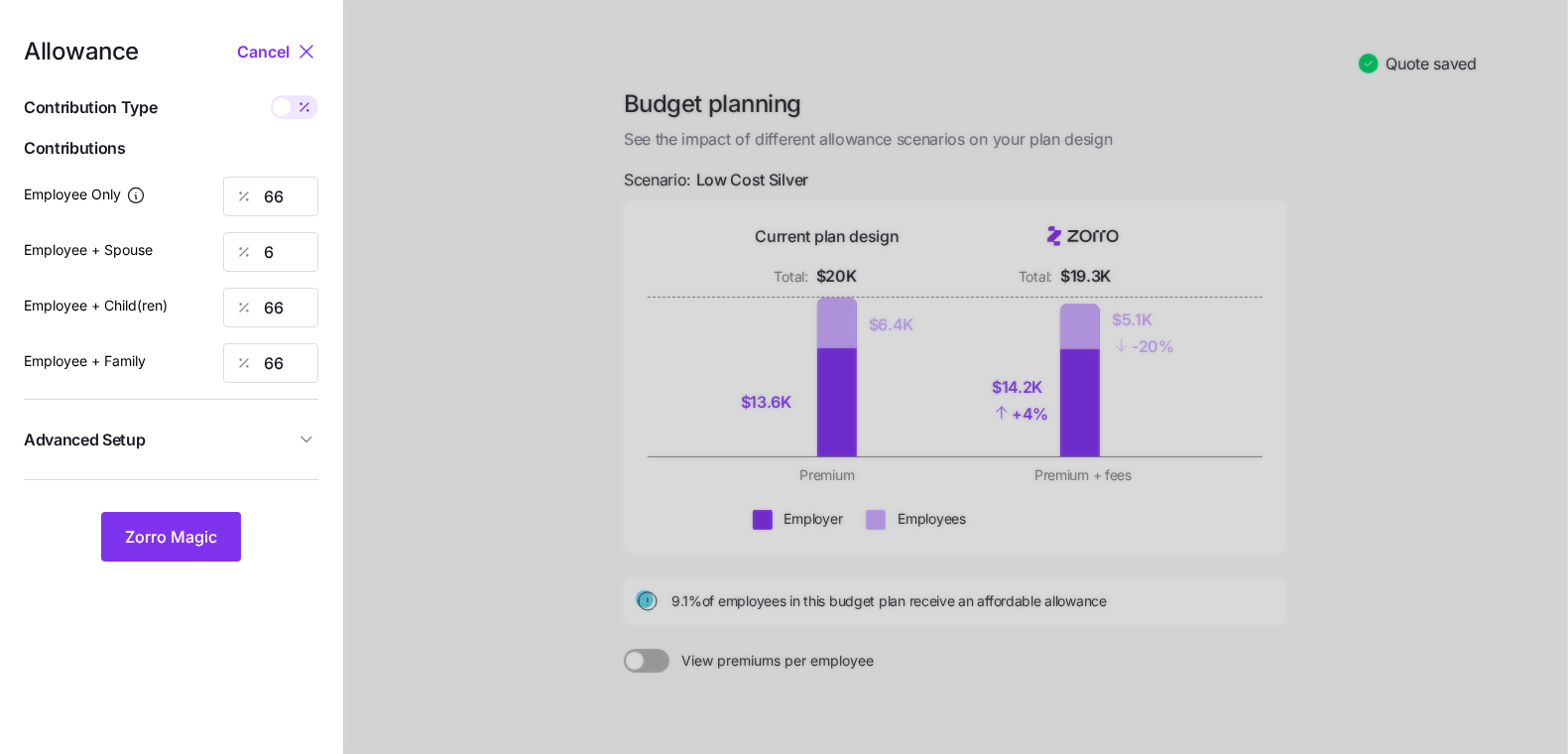 drag, startPoint x: 257, startPoint y: 236, endPoint x: 264, endPoint y: 244, distance: 10.630146 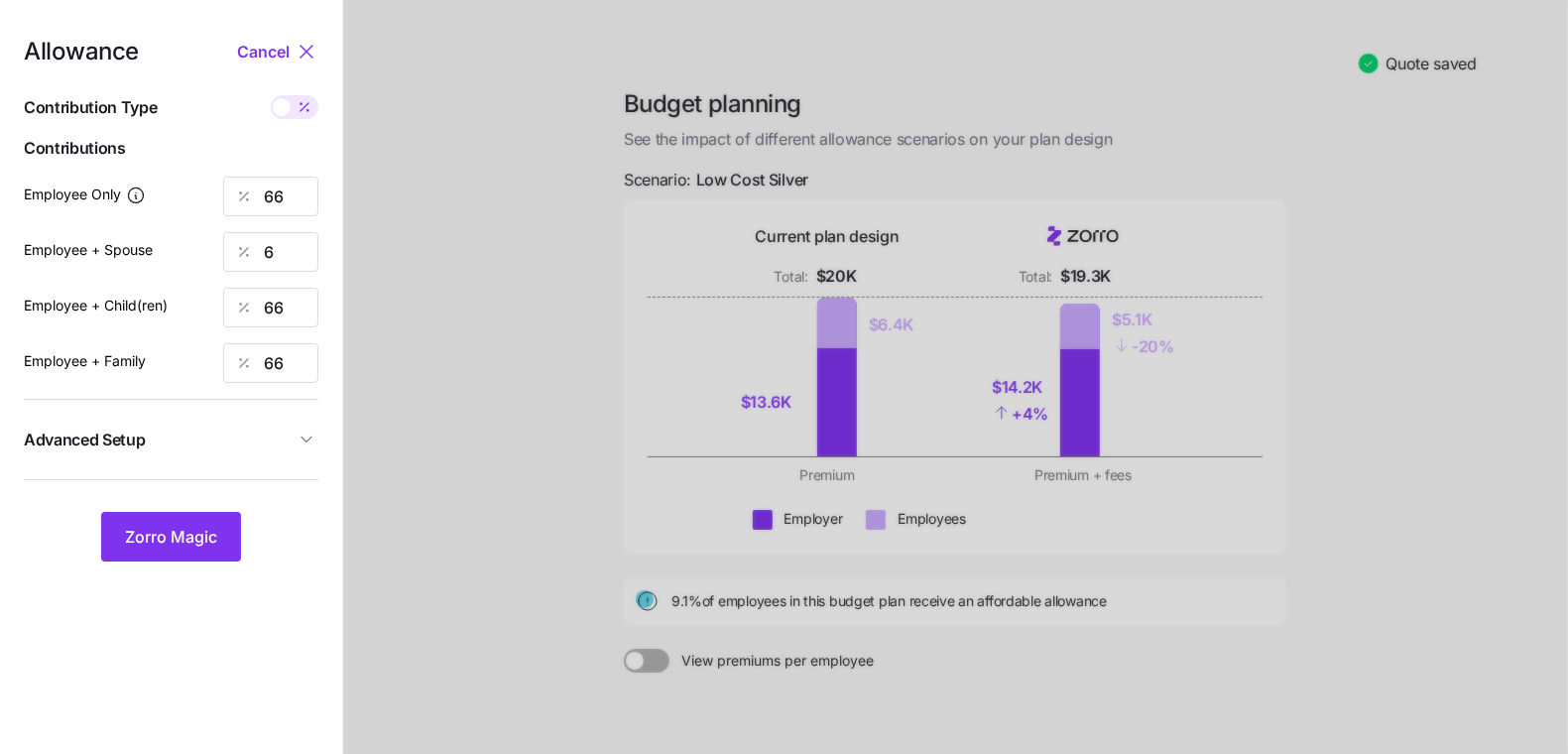 click at bounding box center (244, 252) 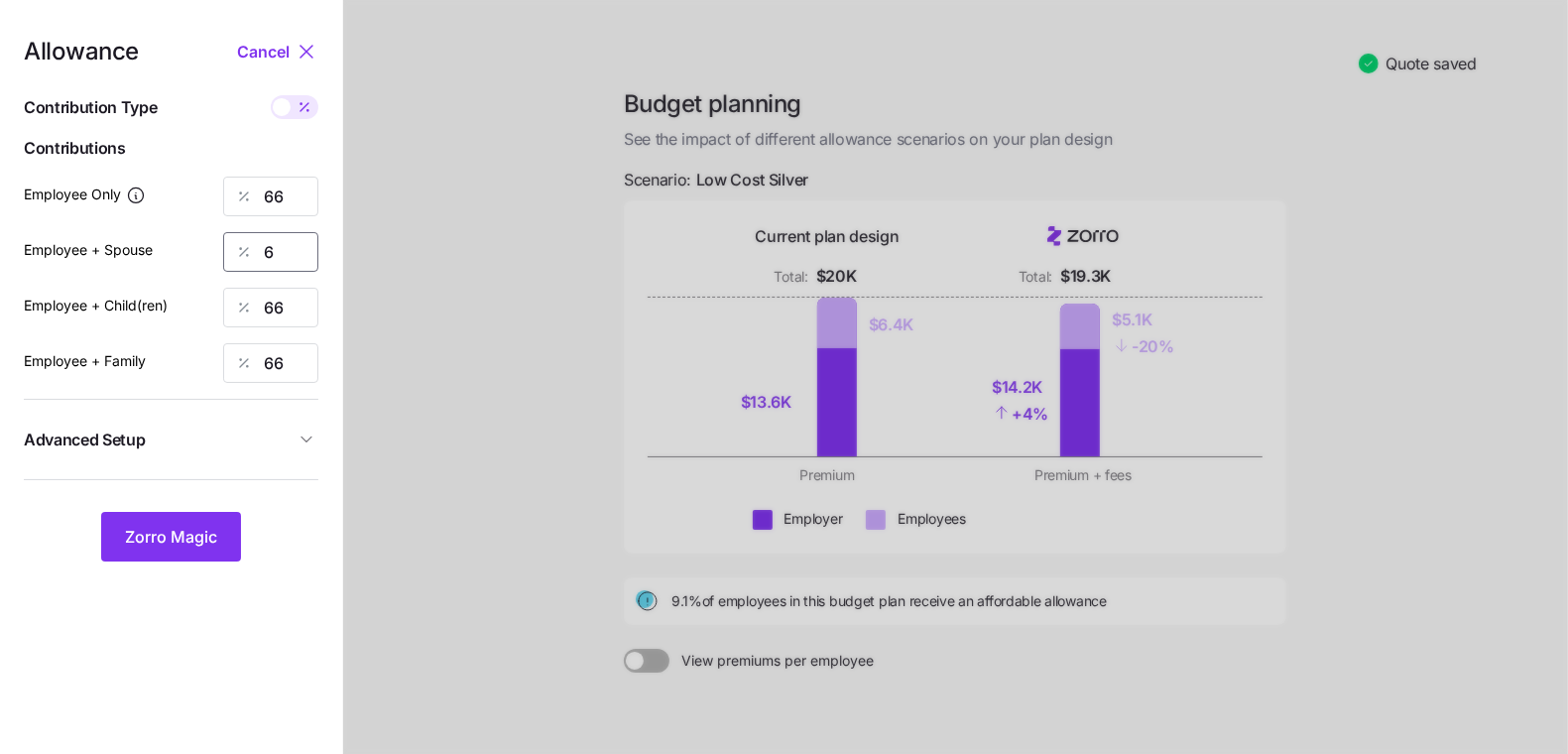 click on "6" at bounding box center [271, 252] 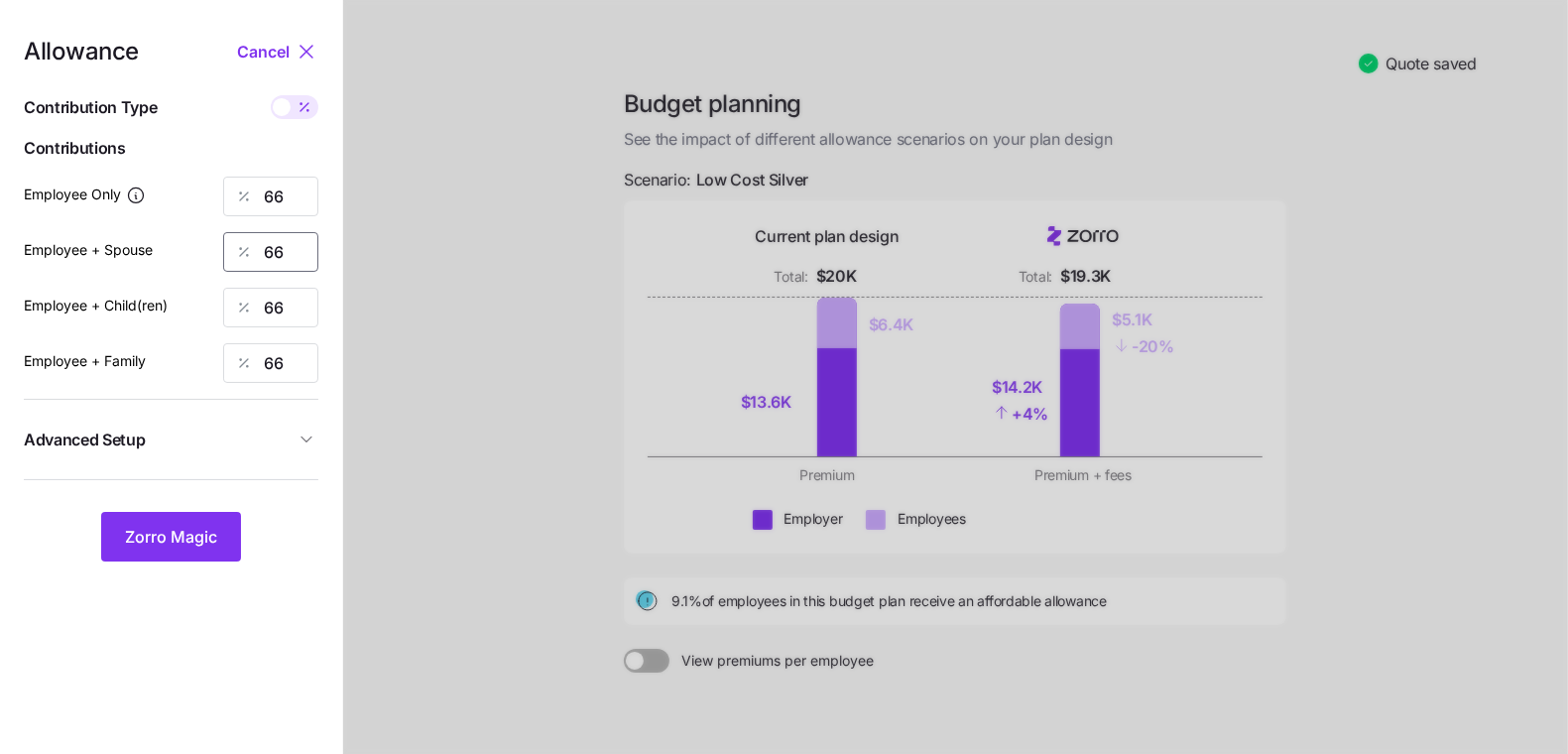 type on "66" 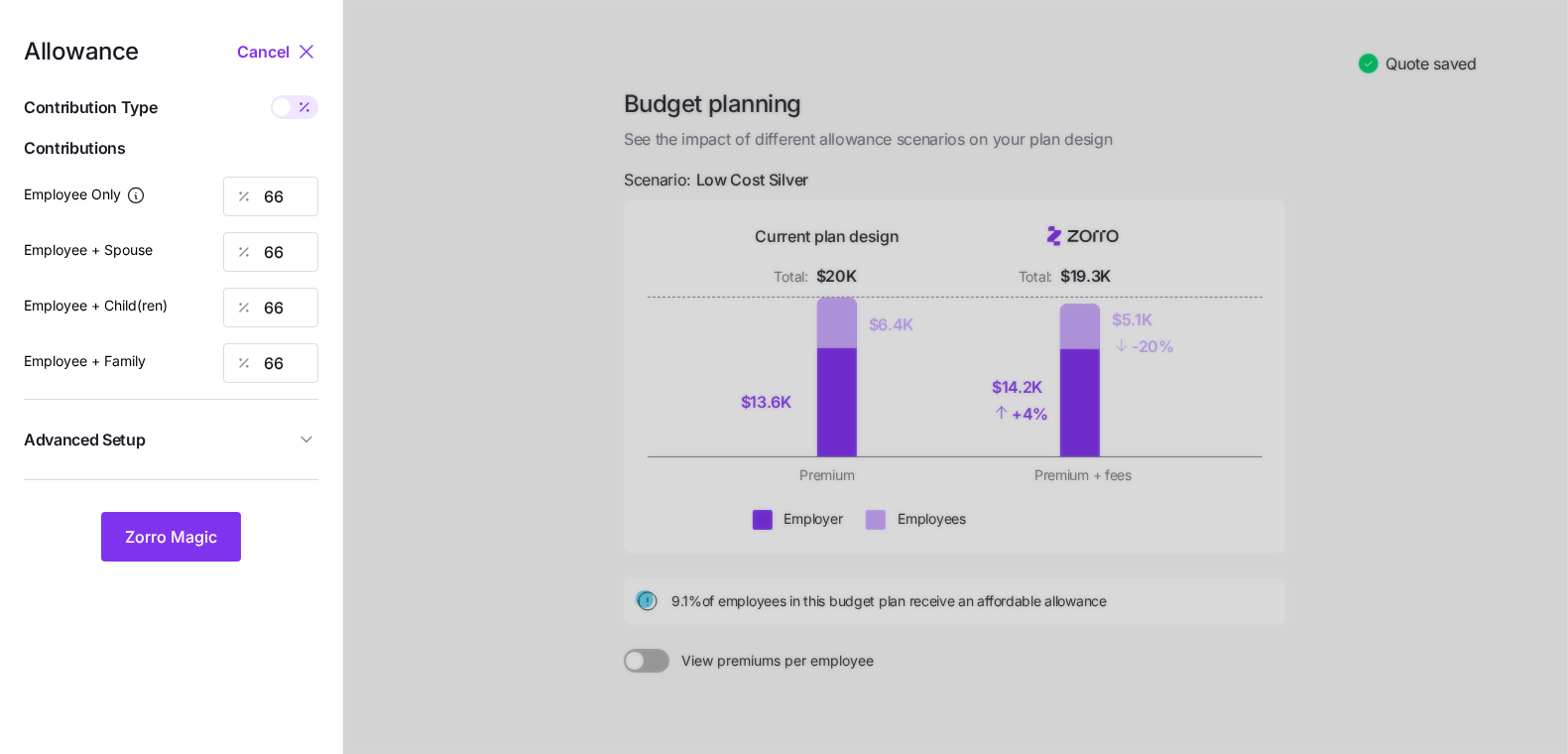 click on "Advanced Setup" at bounding box center [159, 440] 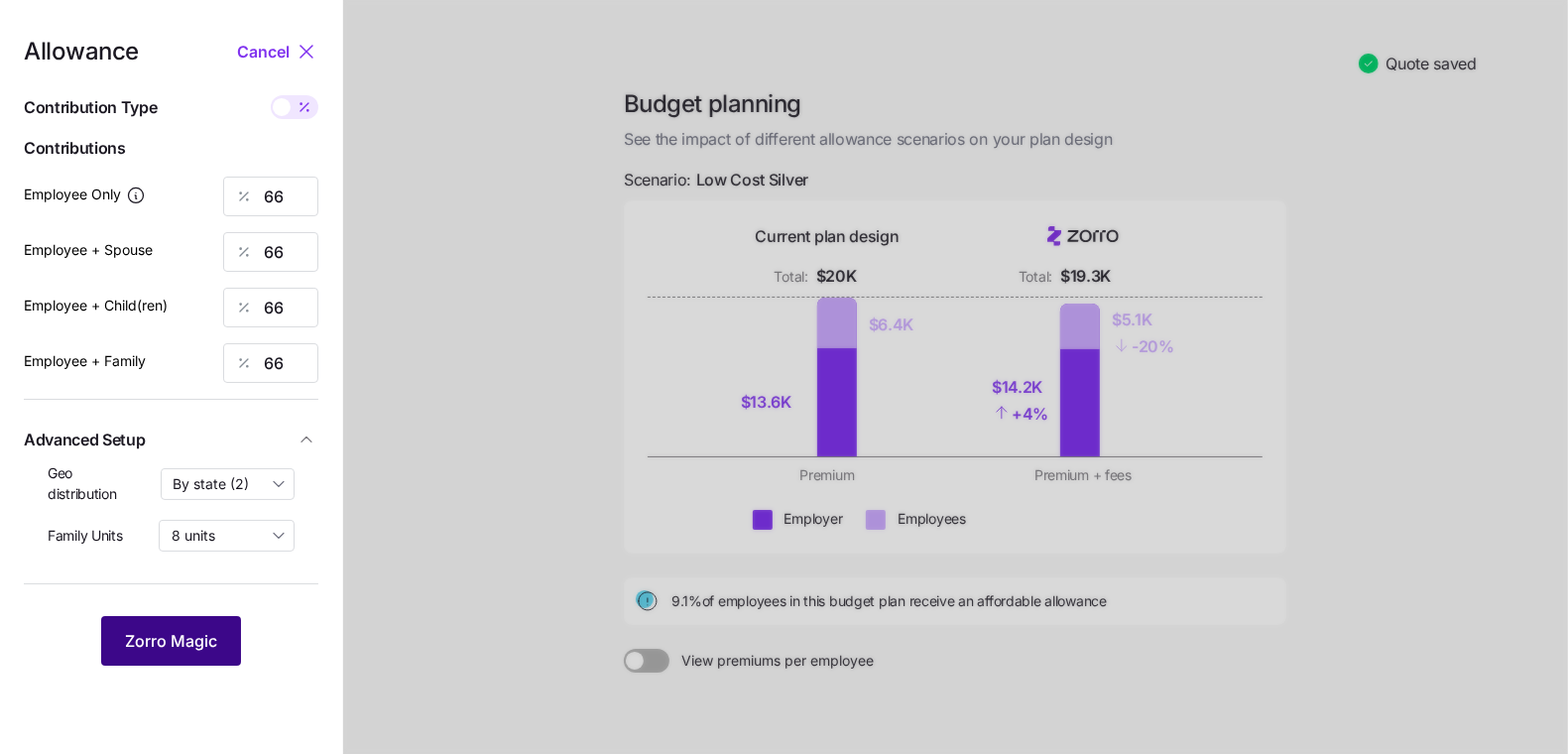 click on "Zorro Magic" at bounding box center [171, 641] 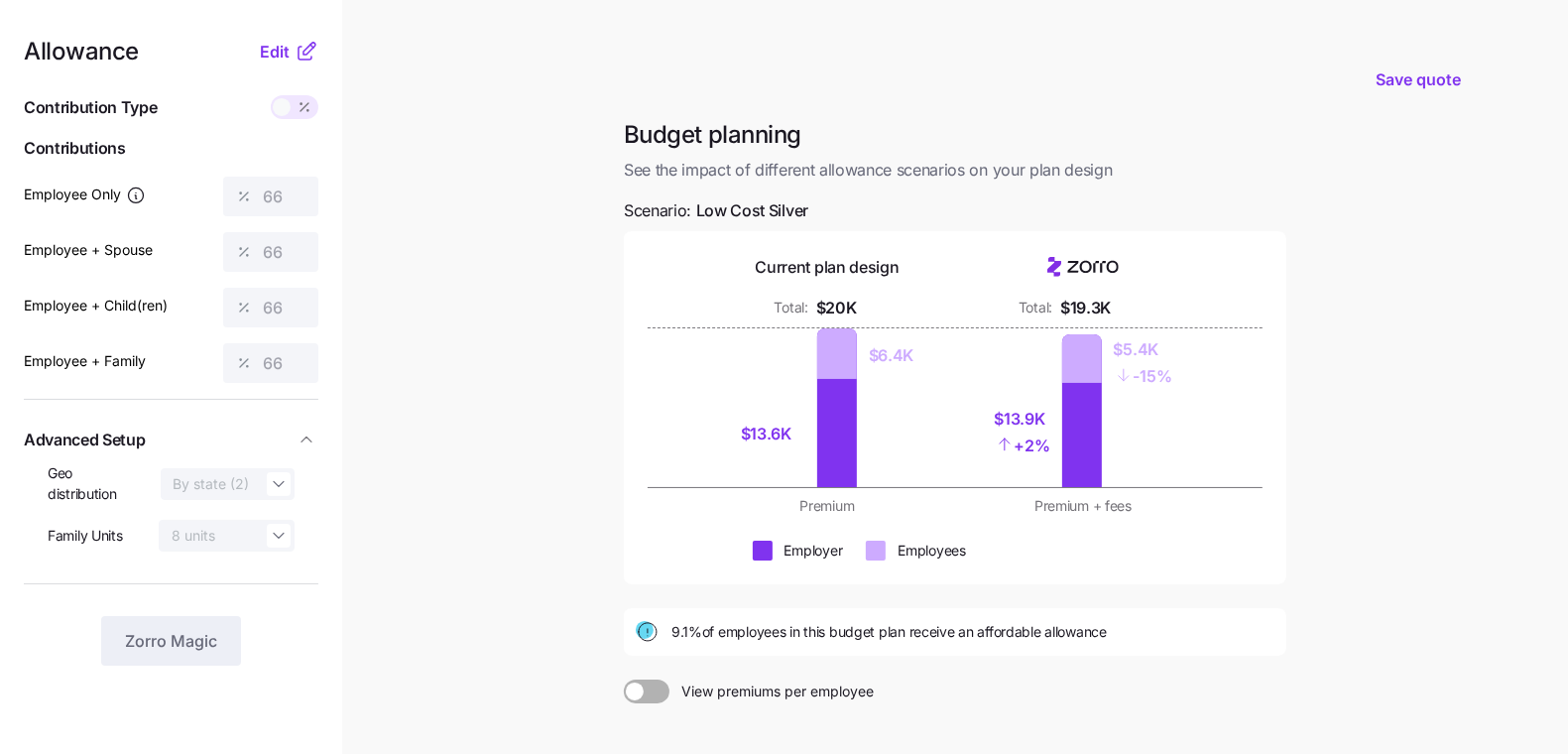 drag, startPoint x: 262, startPoint y: 53, endPoint x: 966, endPoint y: 496, distance: 831.78423 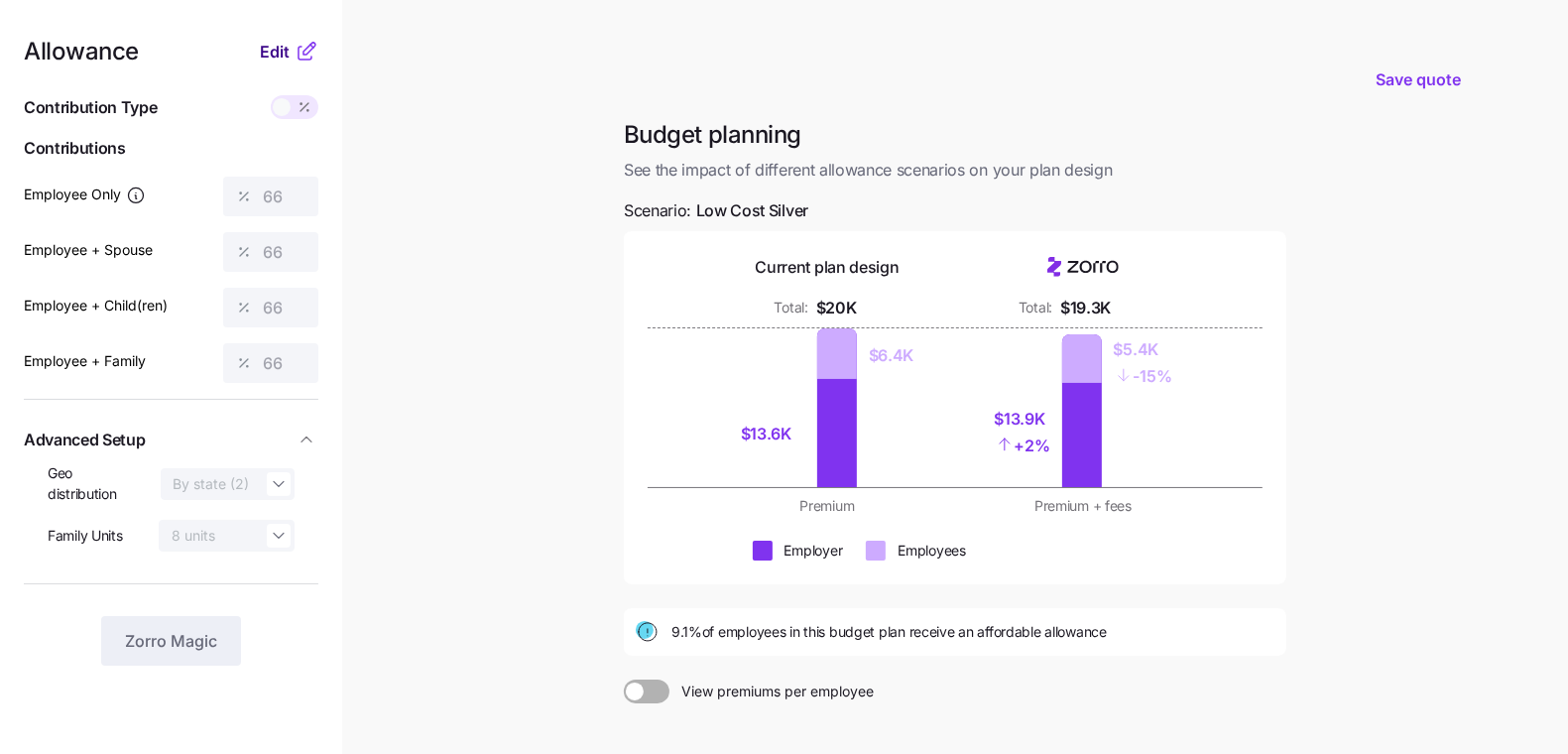 click on "Edit" at bounding box center (275, 52) 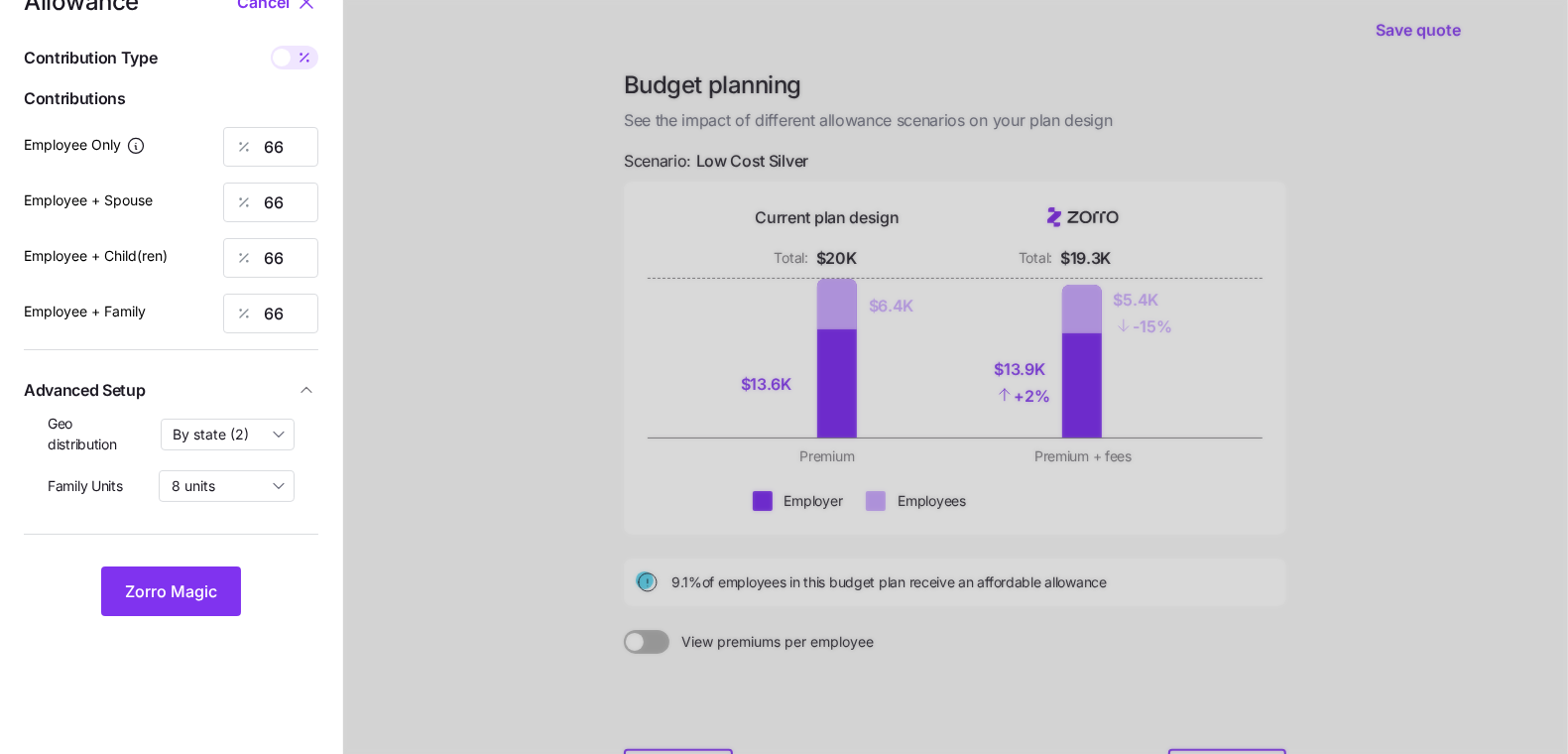 scroll, scrollTop: 0, scrollLeft: 0, axis: both 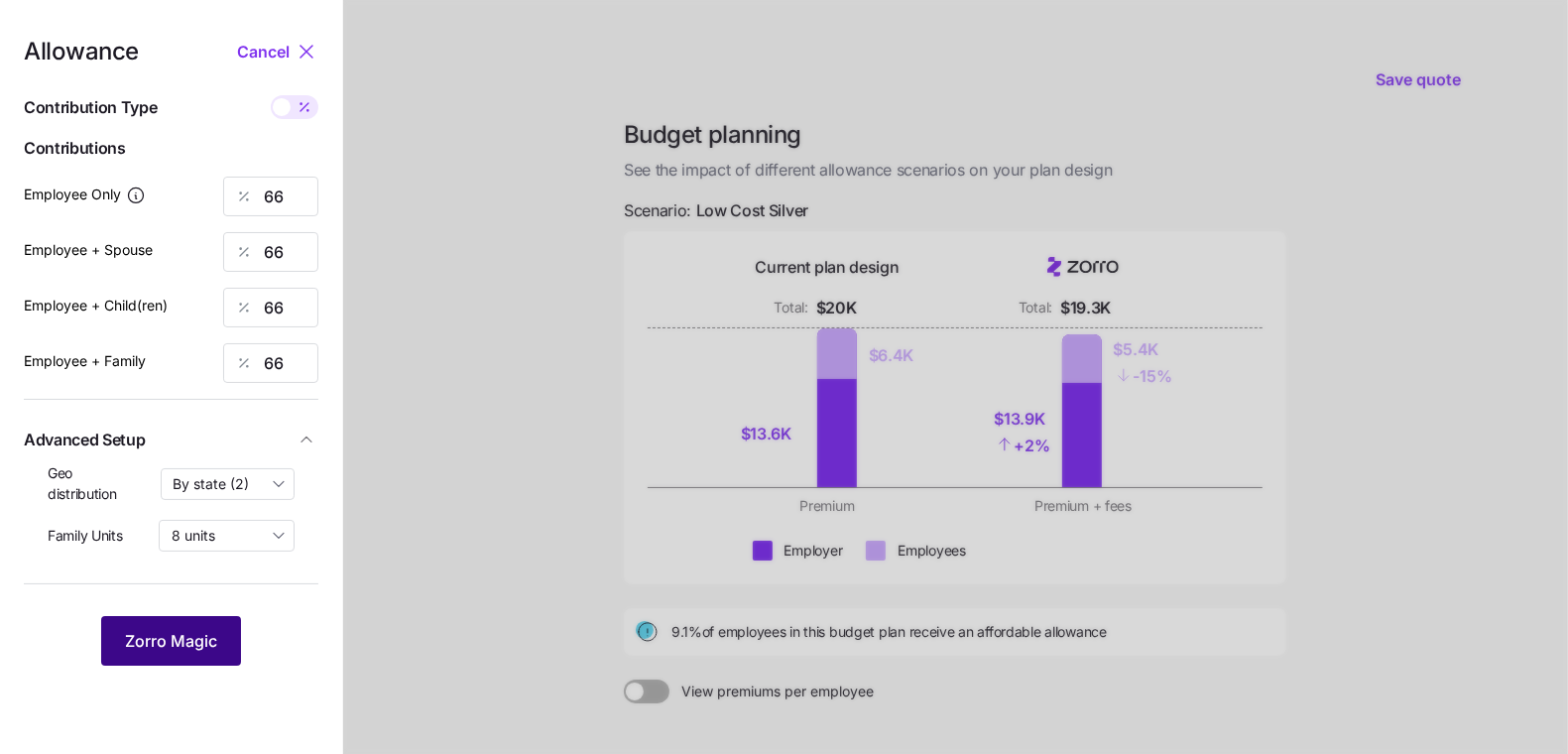 click on "Zorro Magic" at bounding box center [171, 641] 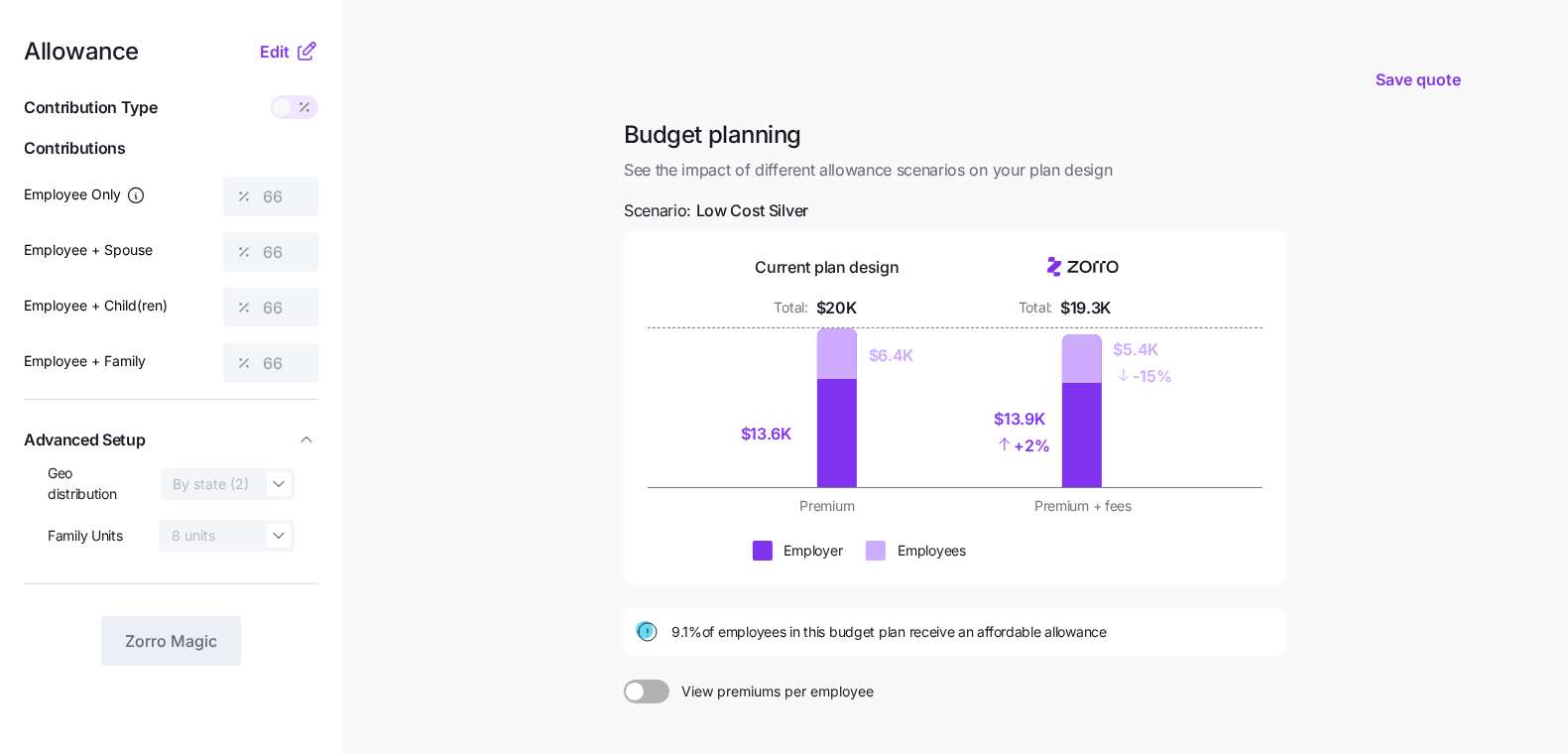 scroll, scrollTop: 219, scrollLeft: 0, axis: vertical 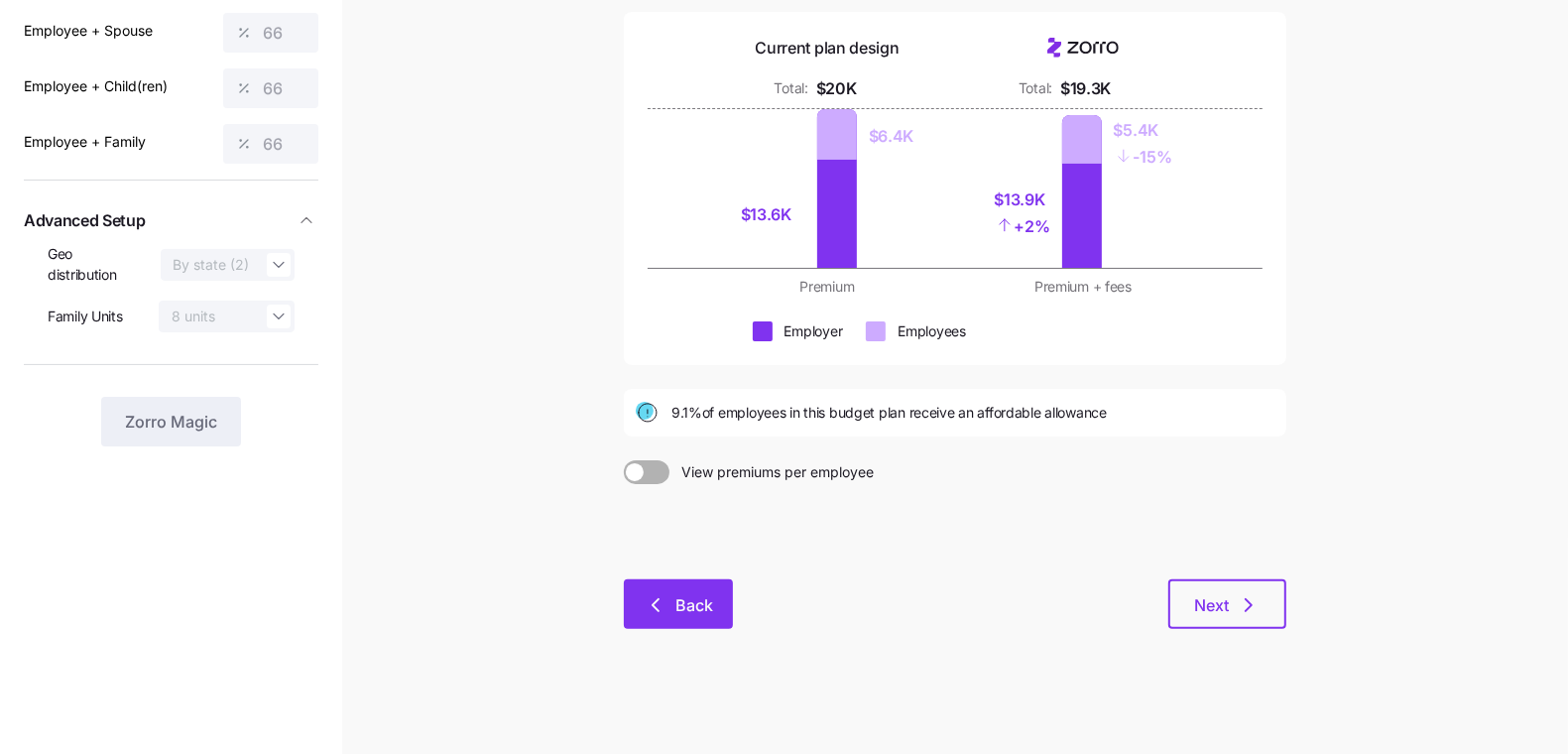 click on "Back" at bounding box center (678, 605) 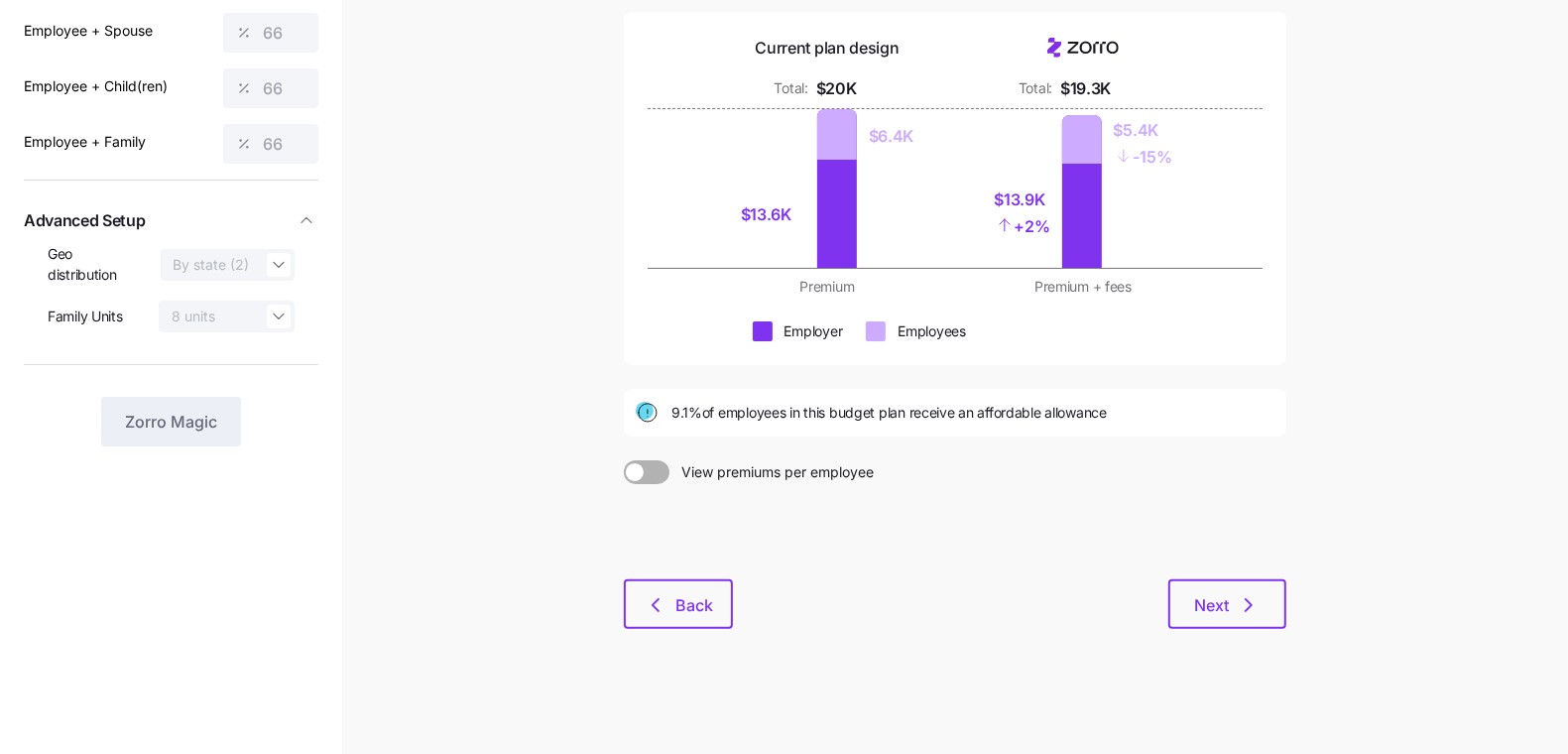 scroll, scrollTop: 0, scrollLeft: 0, axis: both 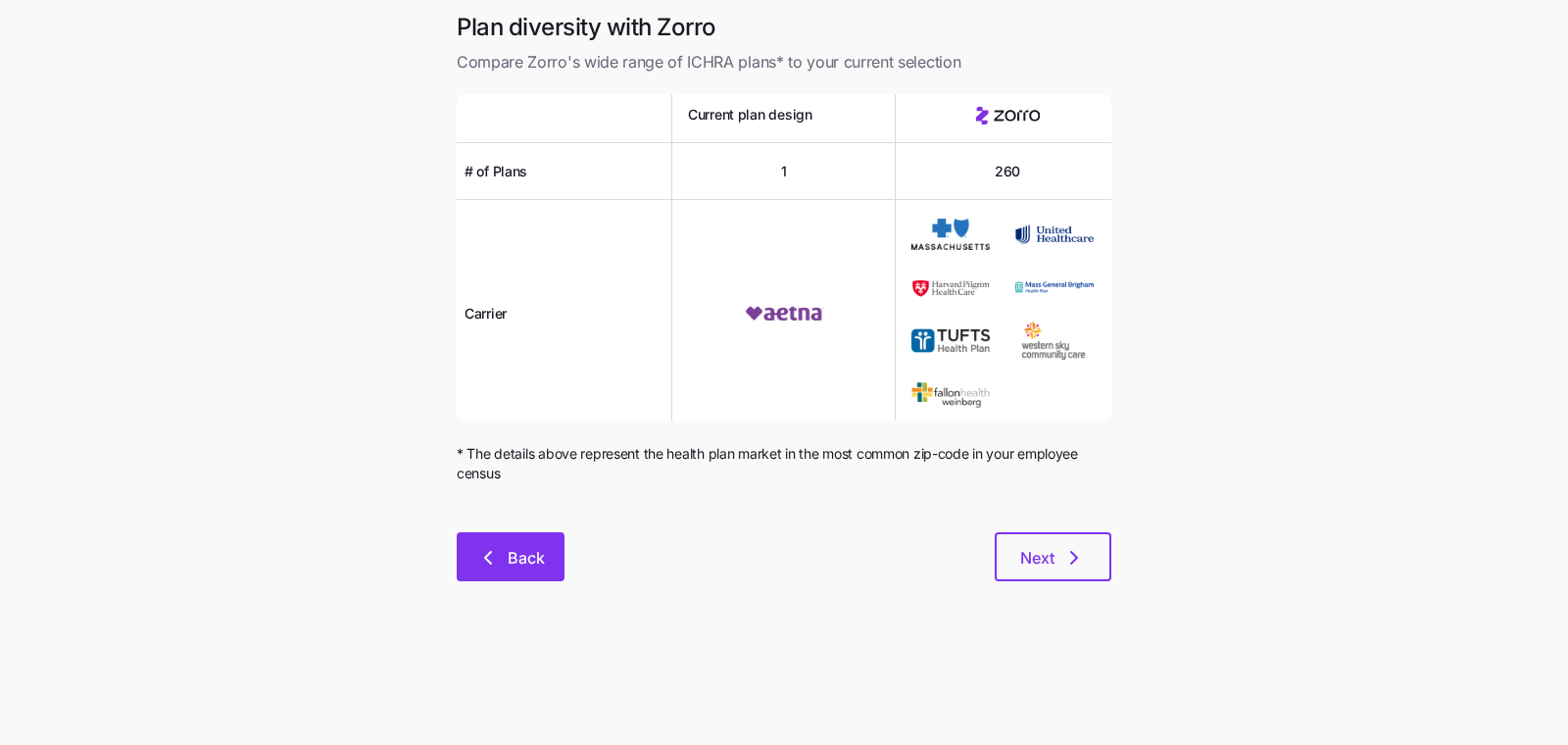 click on "Back" at bounding box center (511, 558) 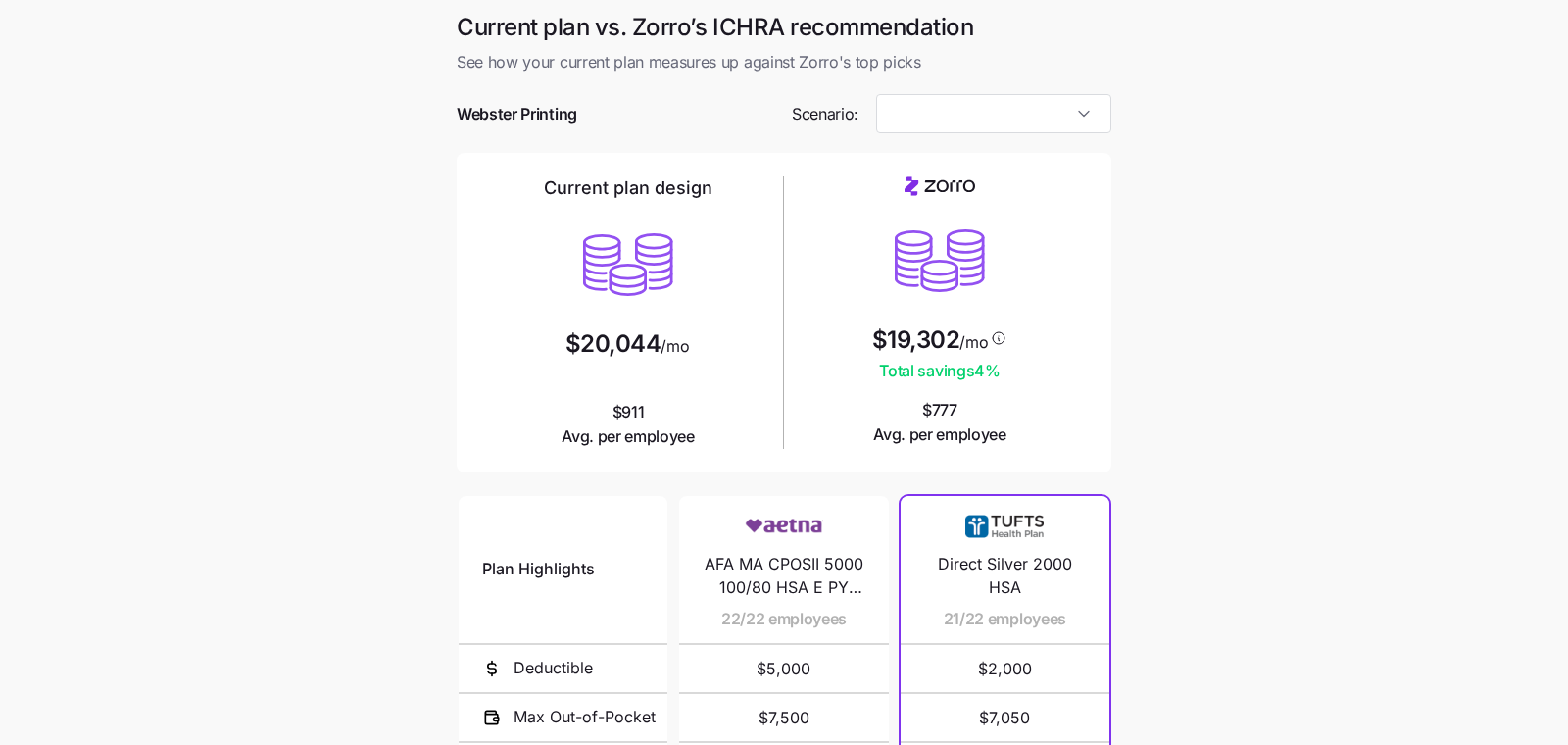 type on "Low Cost Silver" 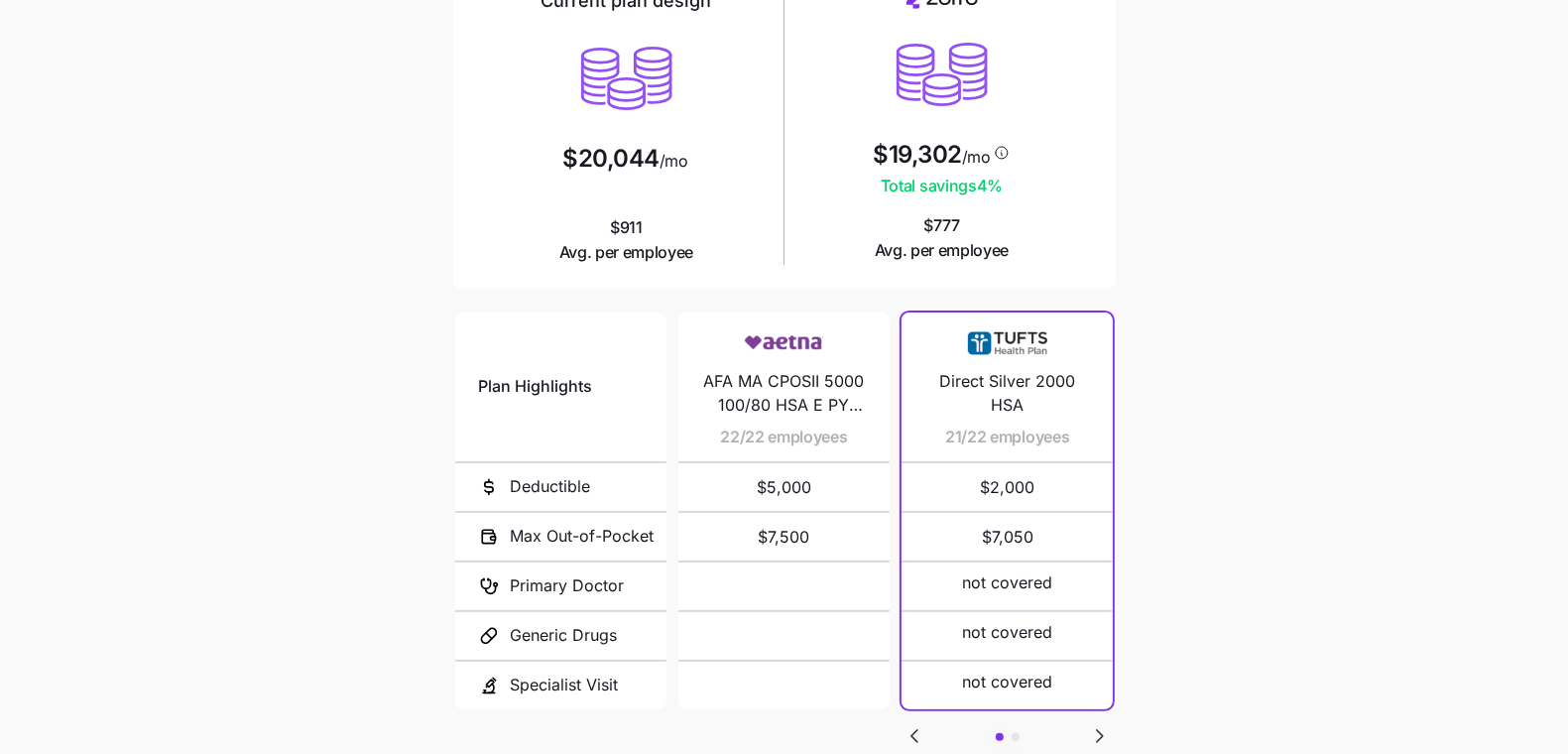 scroll, scrollTop: 304, scrollLeft: 0, axis: vertical 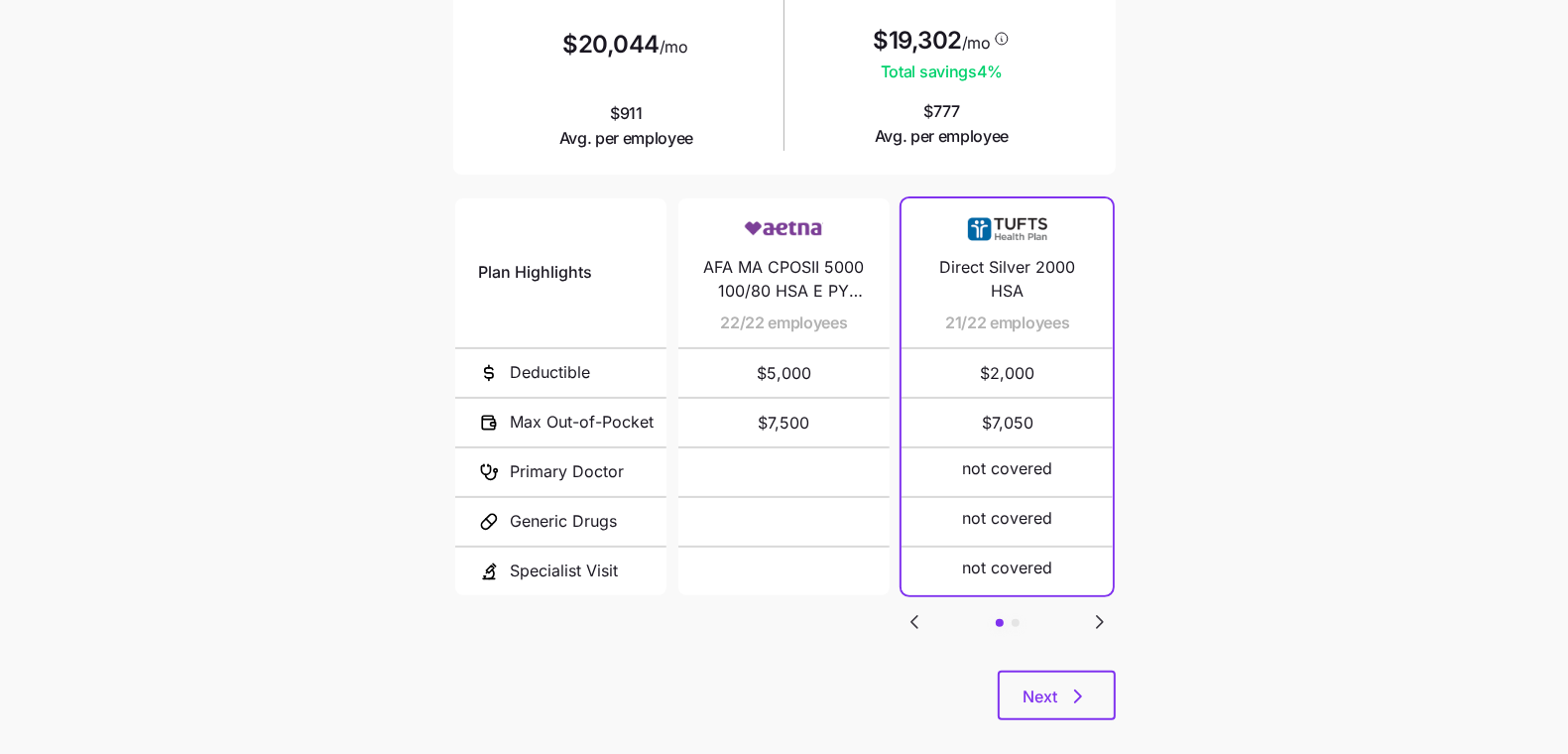 click 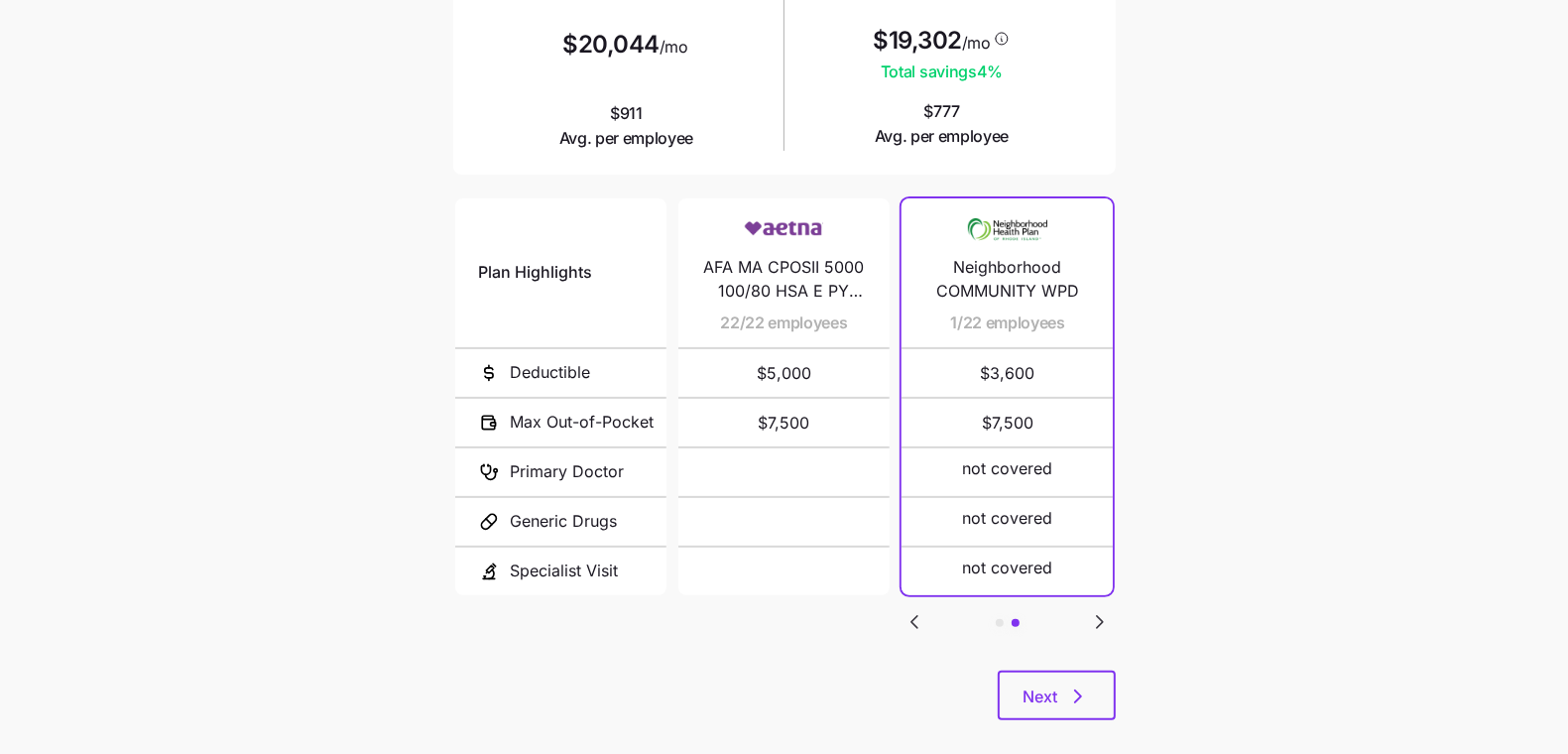 click 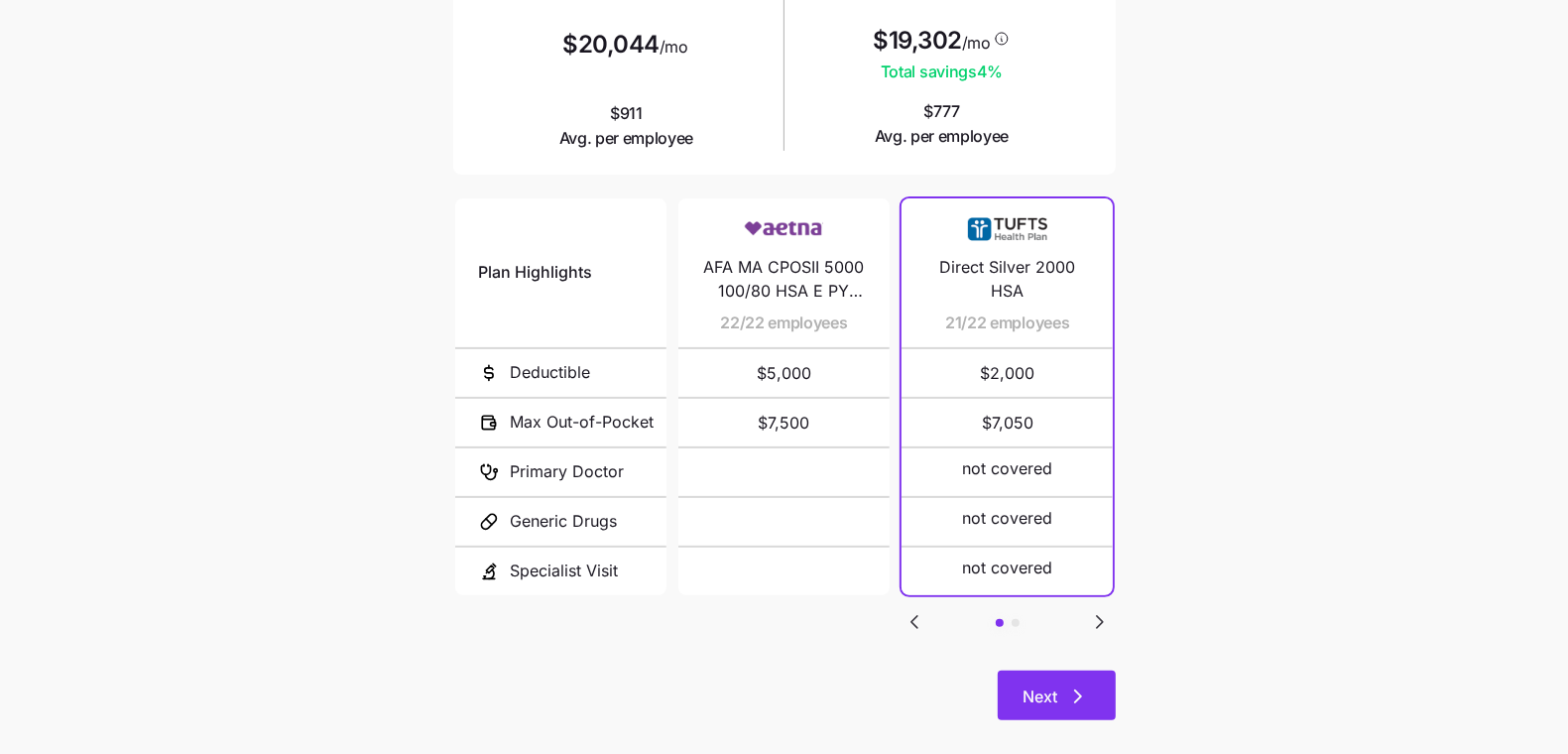 click on "Next" at bounding box center (1056, 695) 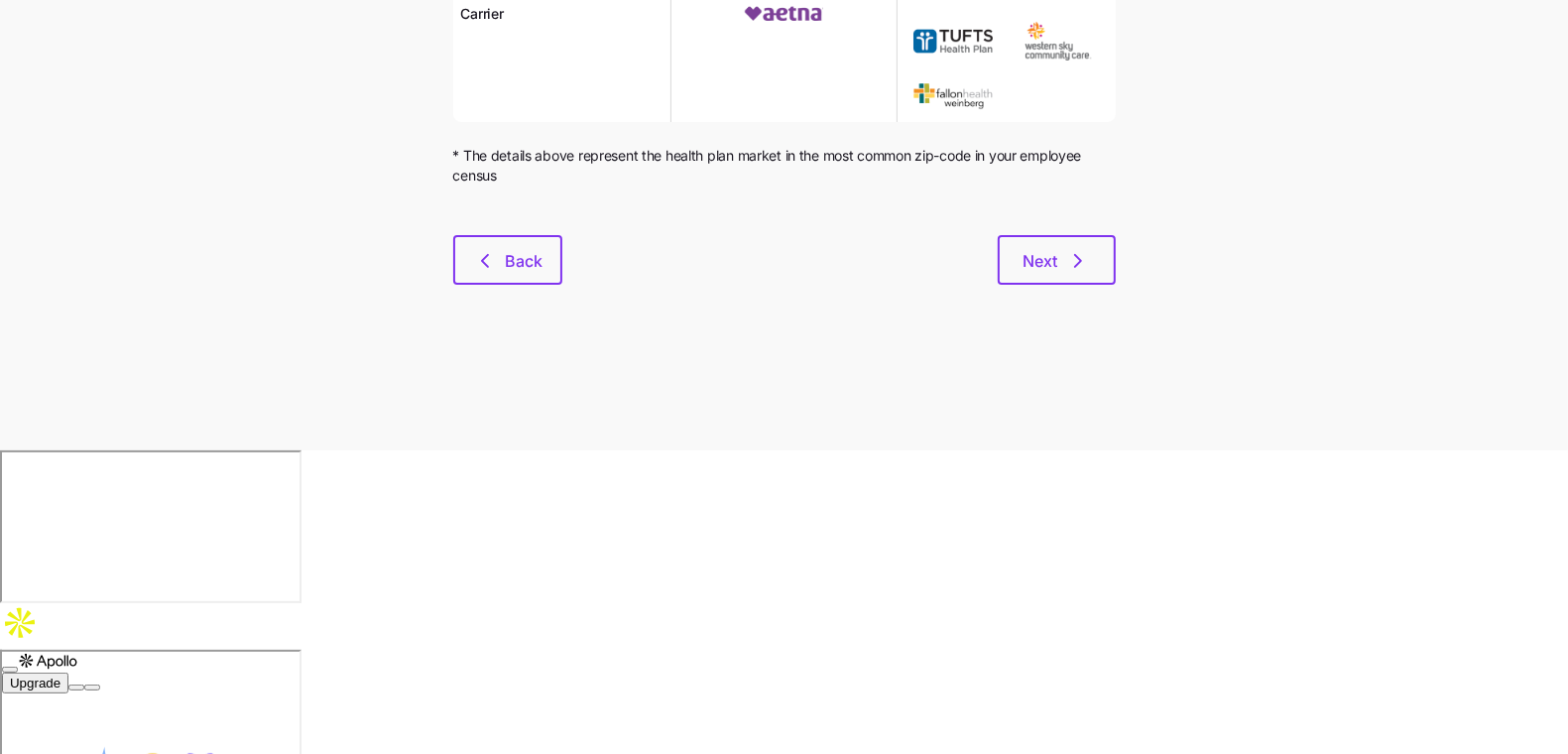 scroll, scrollTop: 0, scrollLeft: 0, axis: both 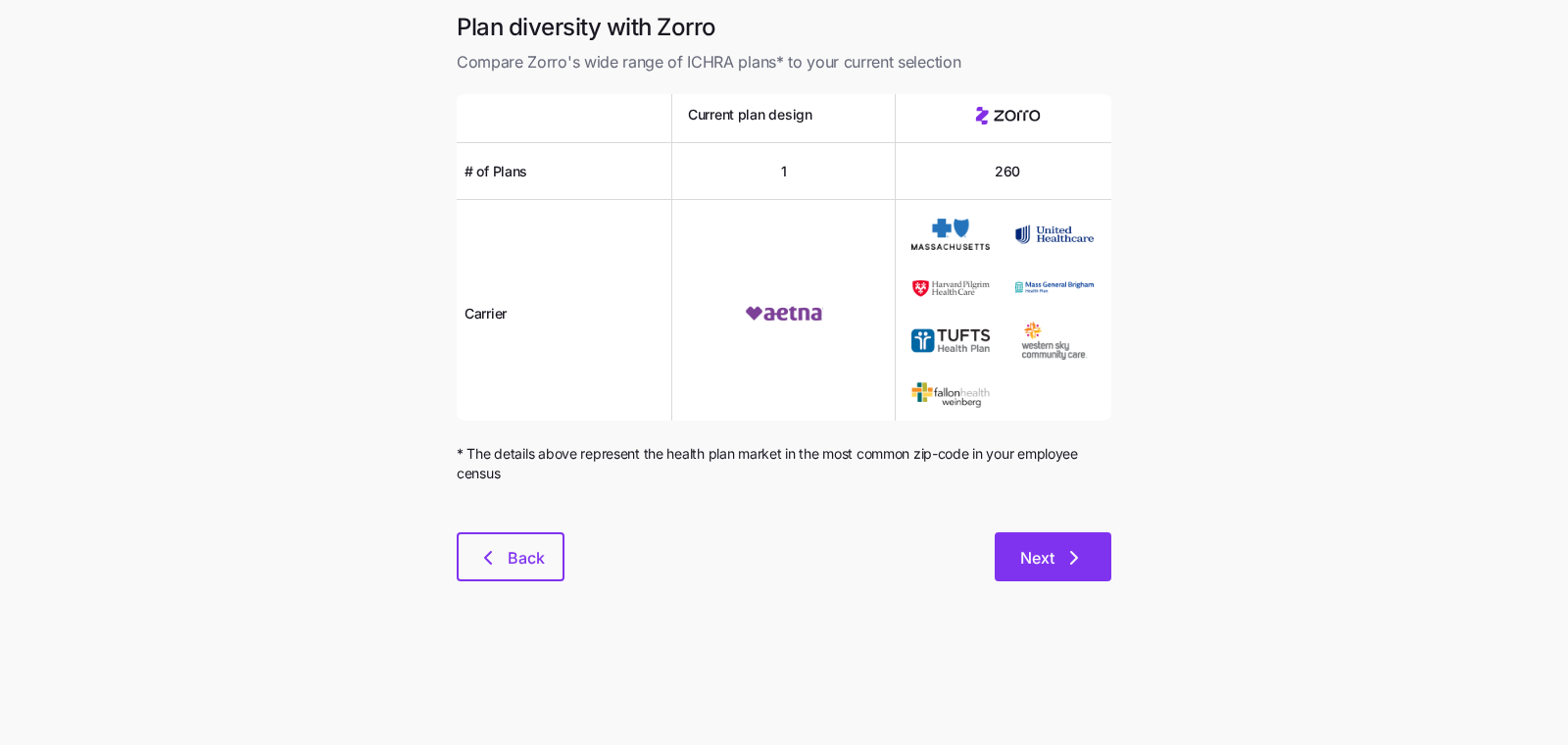 click on "Next" at bounding box center [1053, 557] 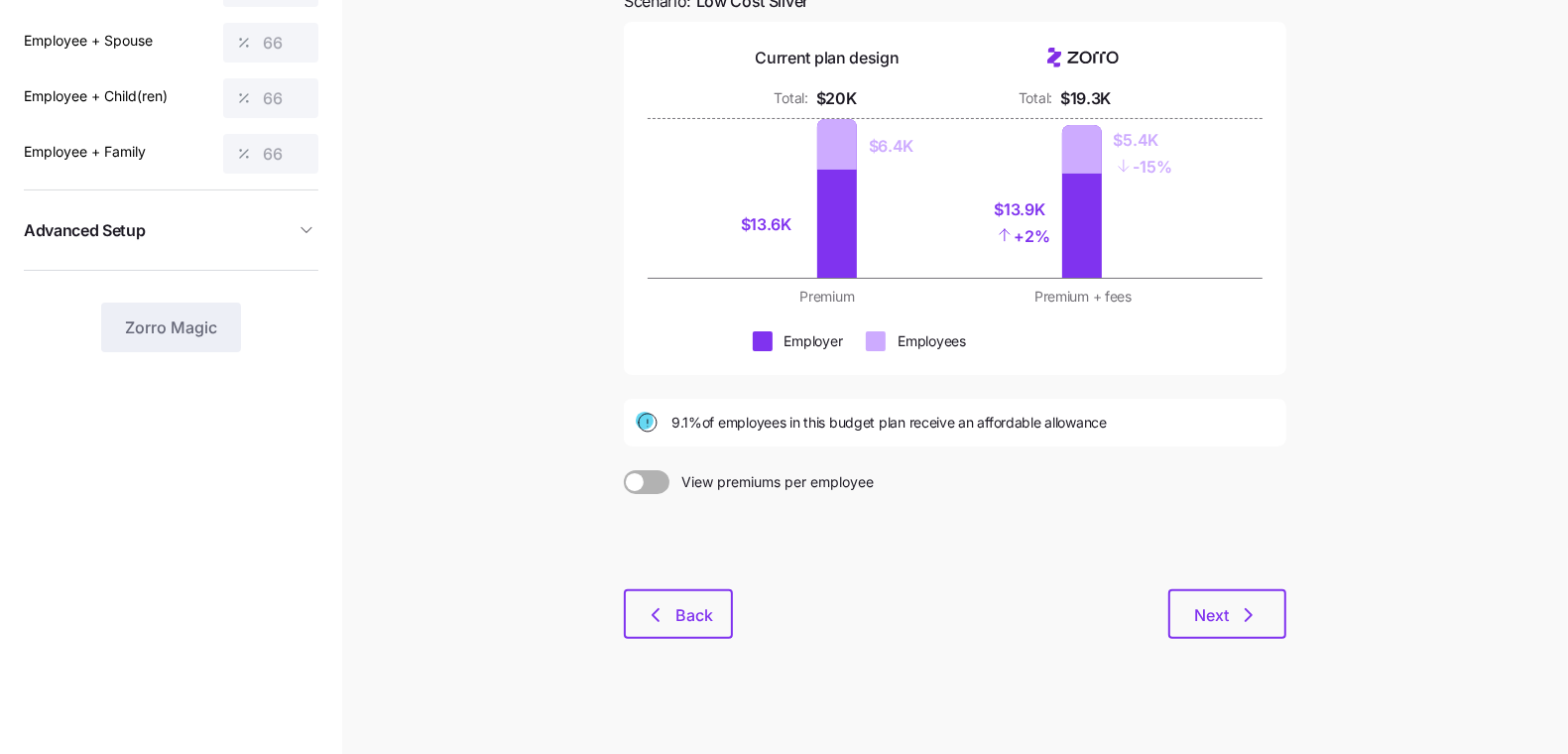 scroll, scrollTop: 219, scrollLeft: 0, axis: vertical 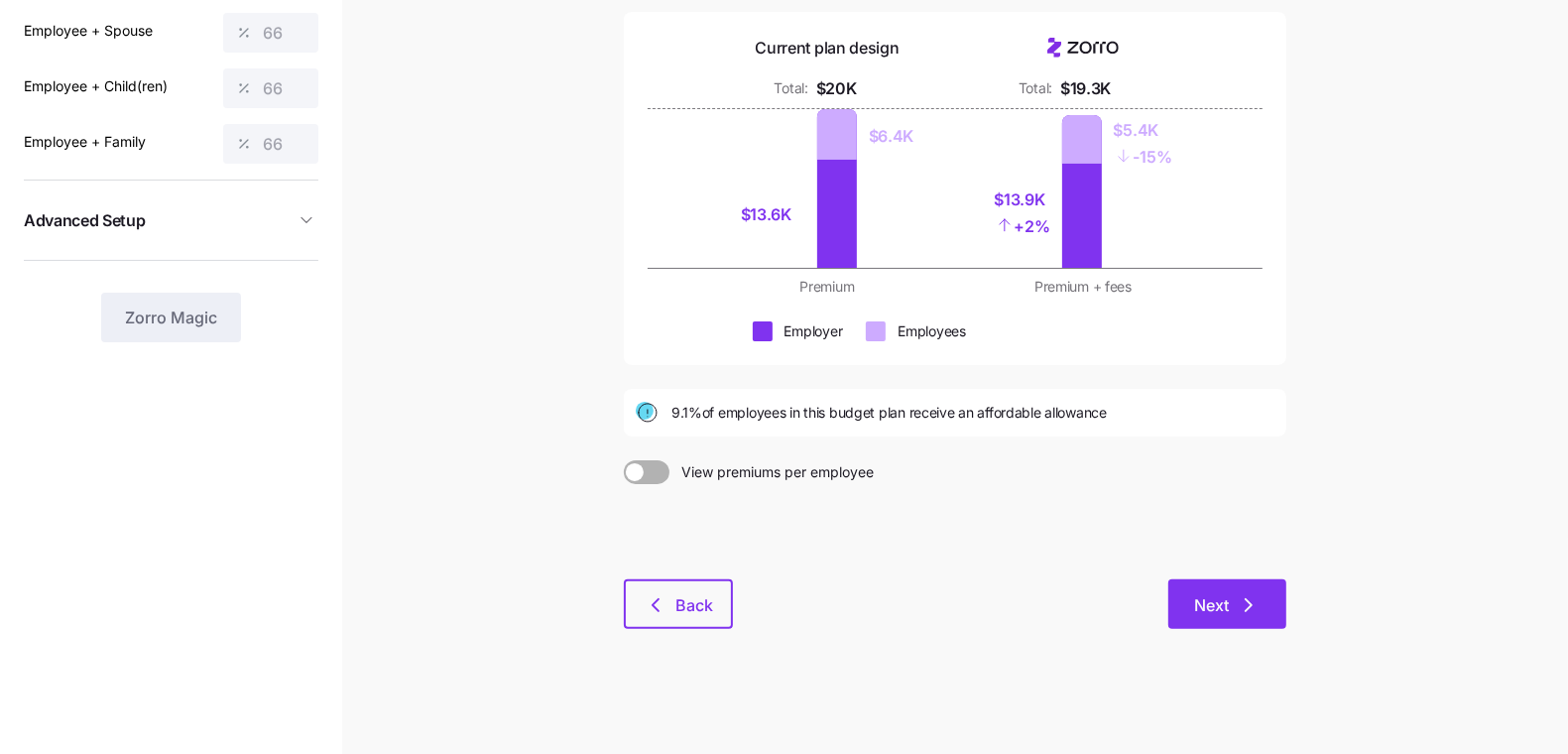 click on "Next" at bounding box center [1227, 604] 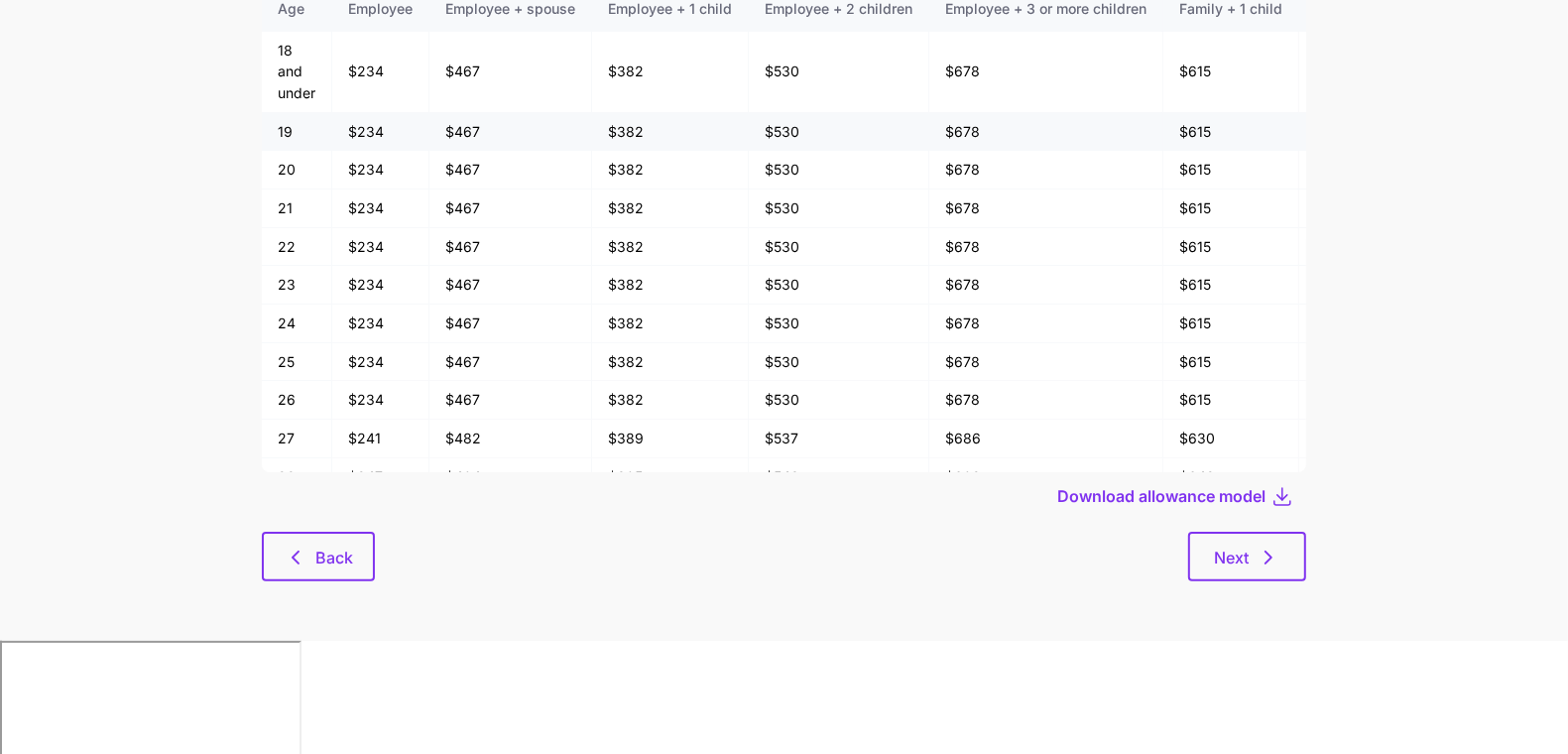 scroll, scrollTop: 0, scrollLeft: 0, axis: both 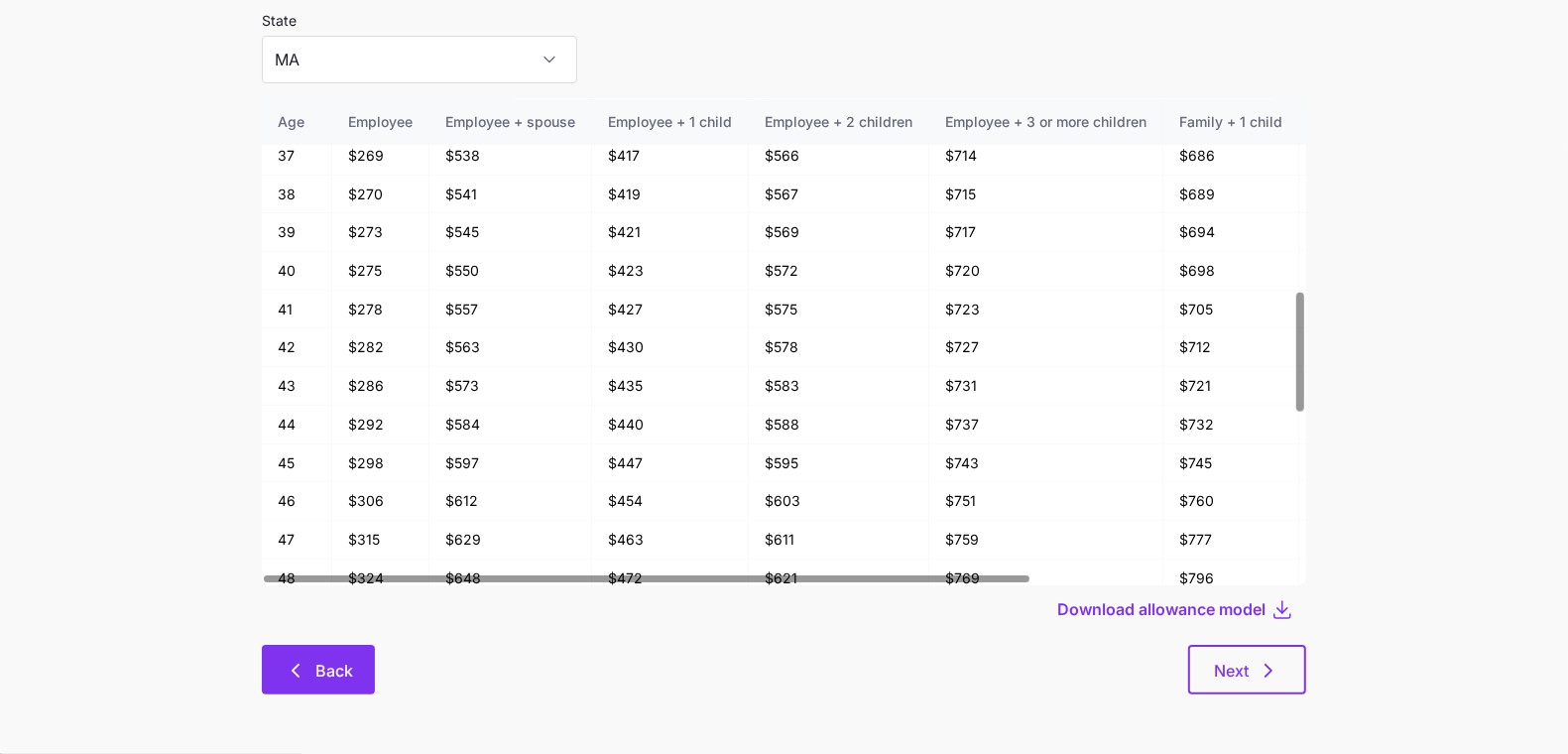 click 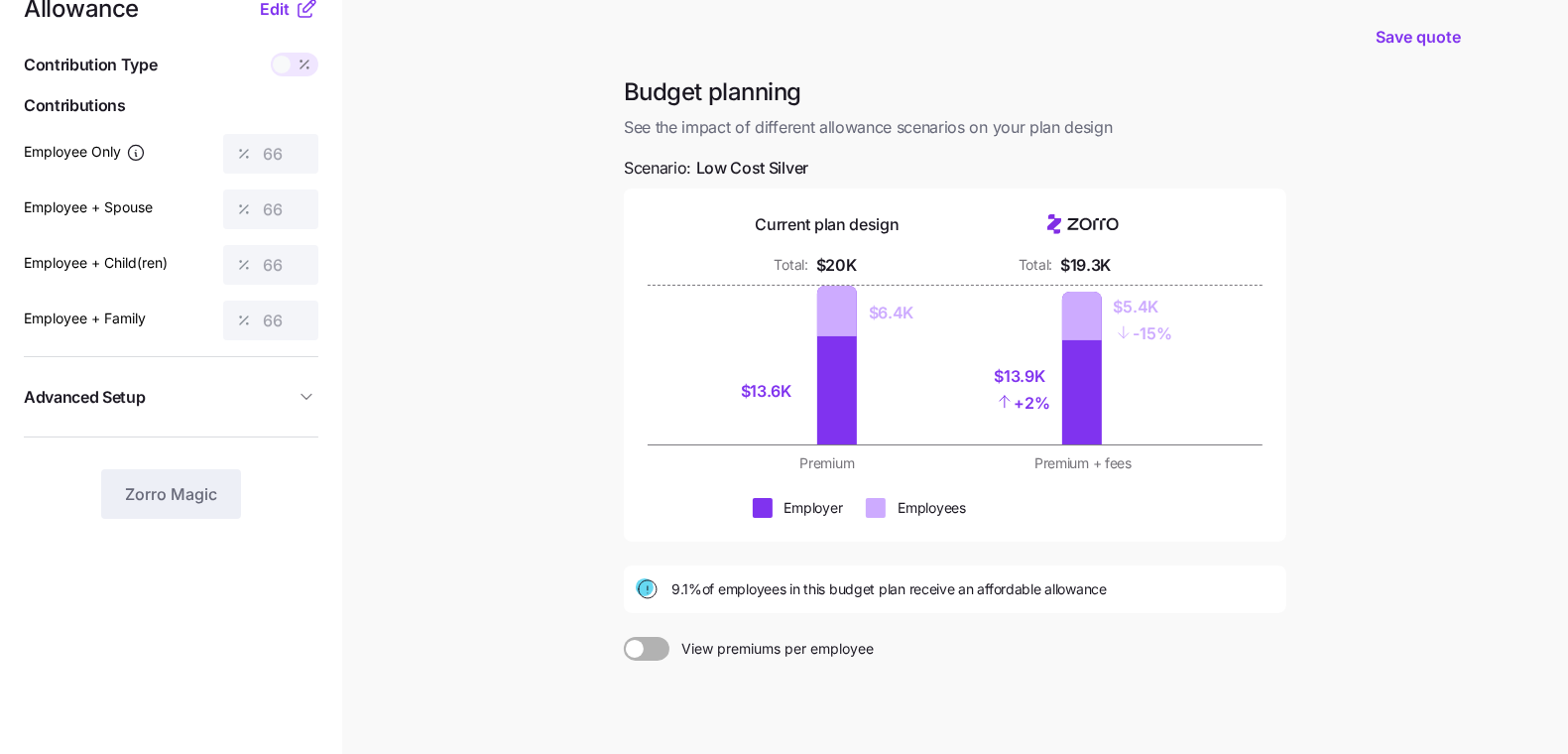 scroll, scrollTop: 205, scrollLeft: 0, axis: vertical 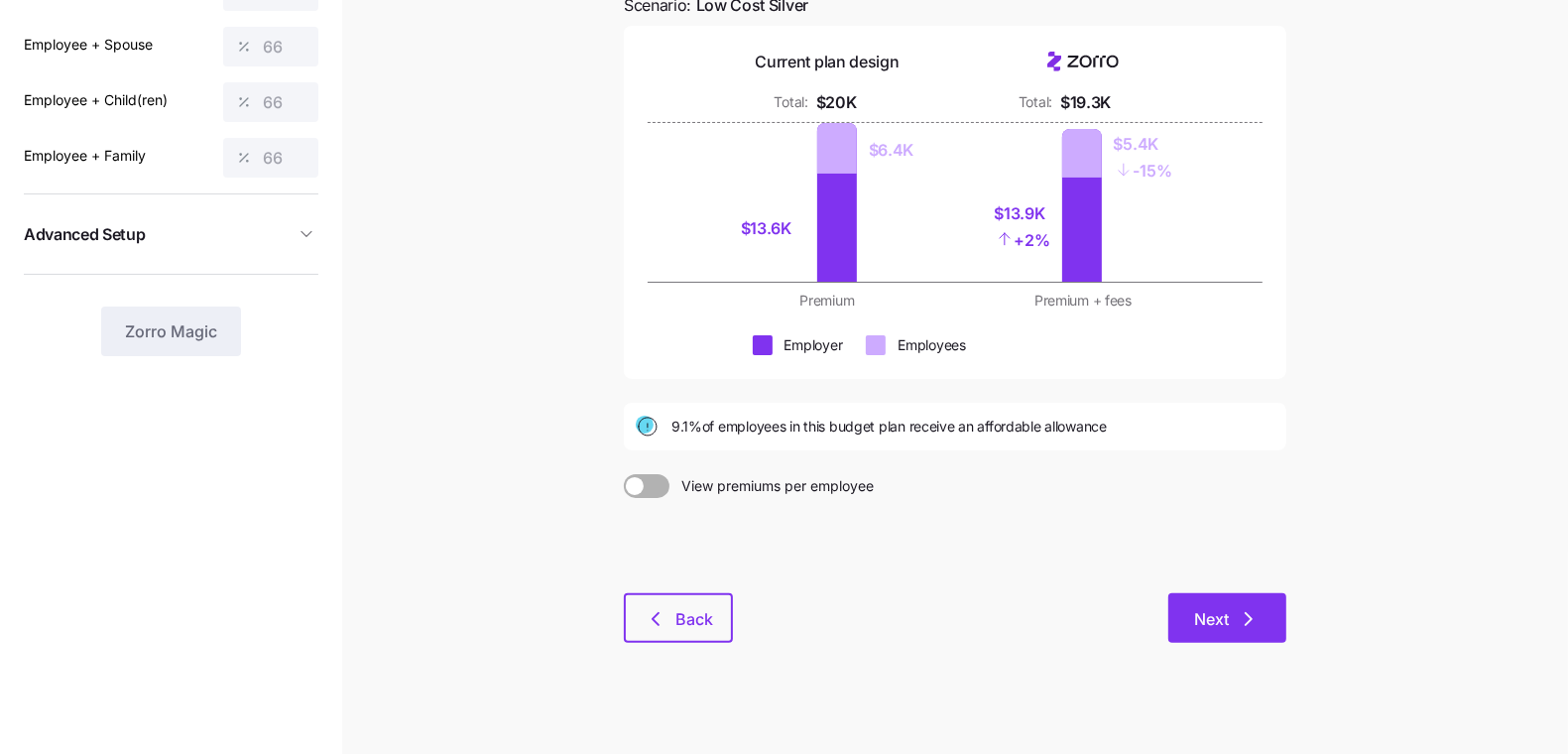 click on "Next" at bounding box center [1211, 619] 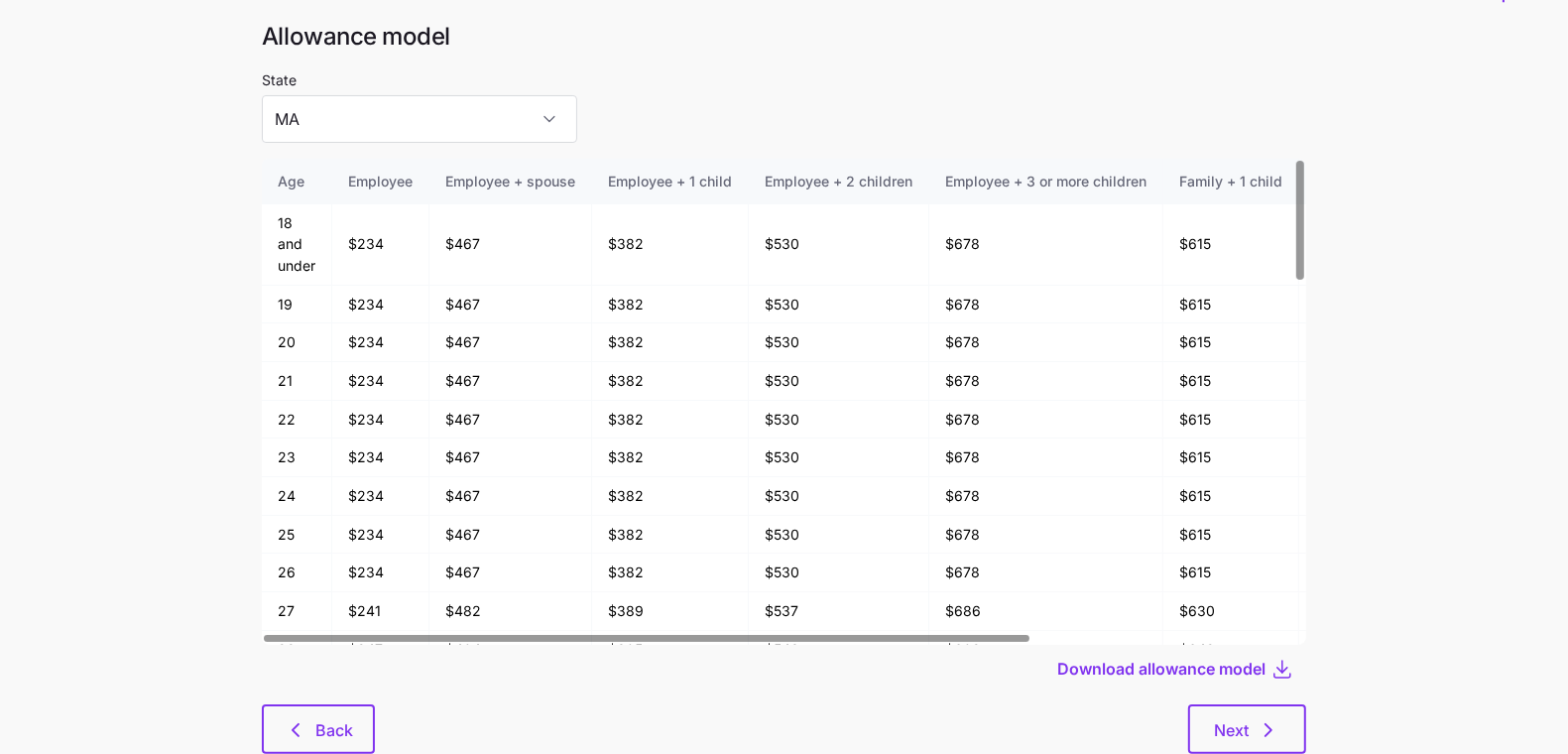 scroll, scrollTop: 106, scrollLeft: 0, axis: vertical 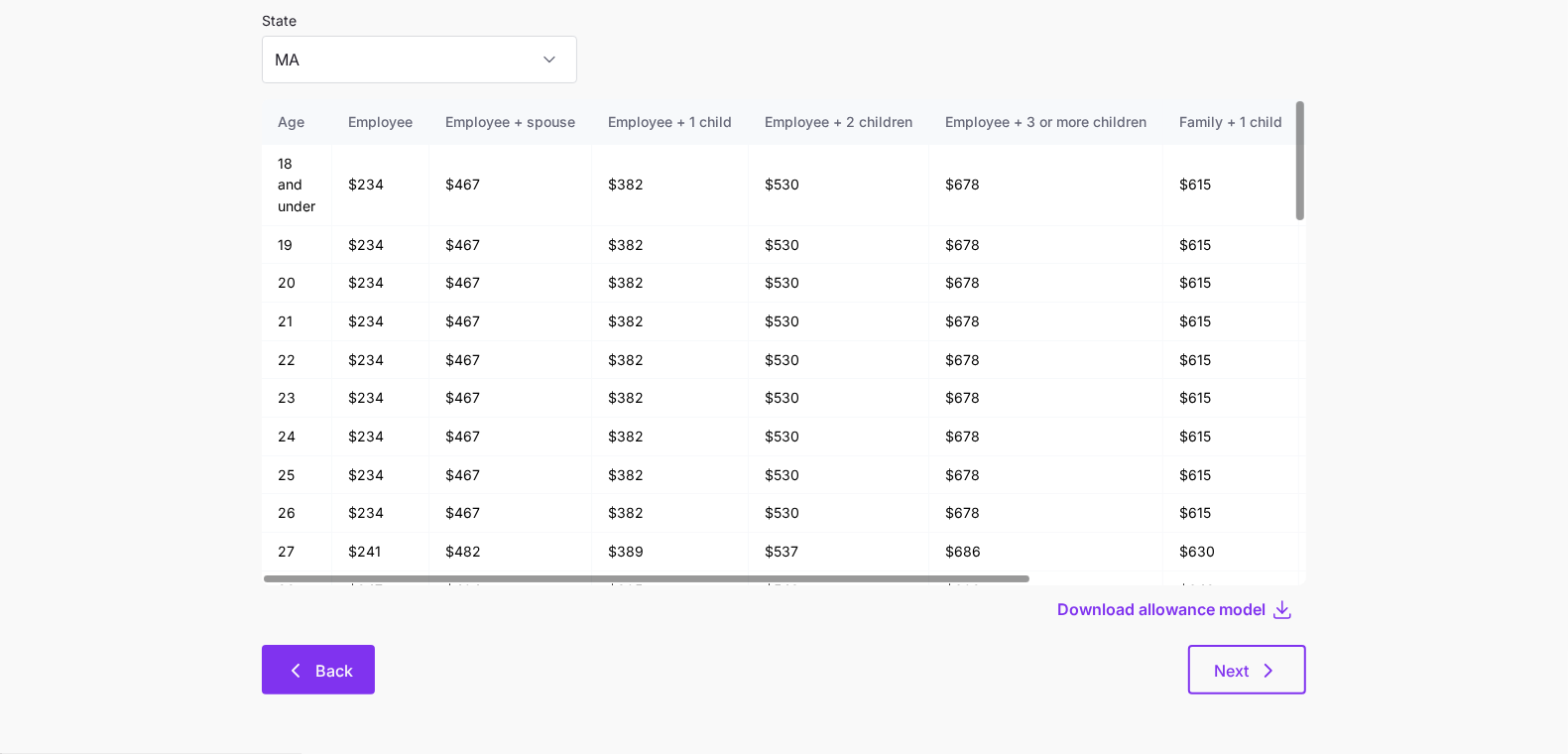 click on "Back" at bounding box center (318, 671) 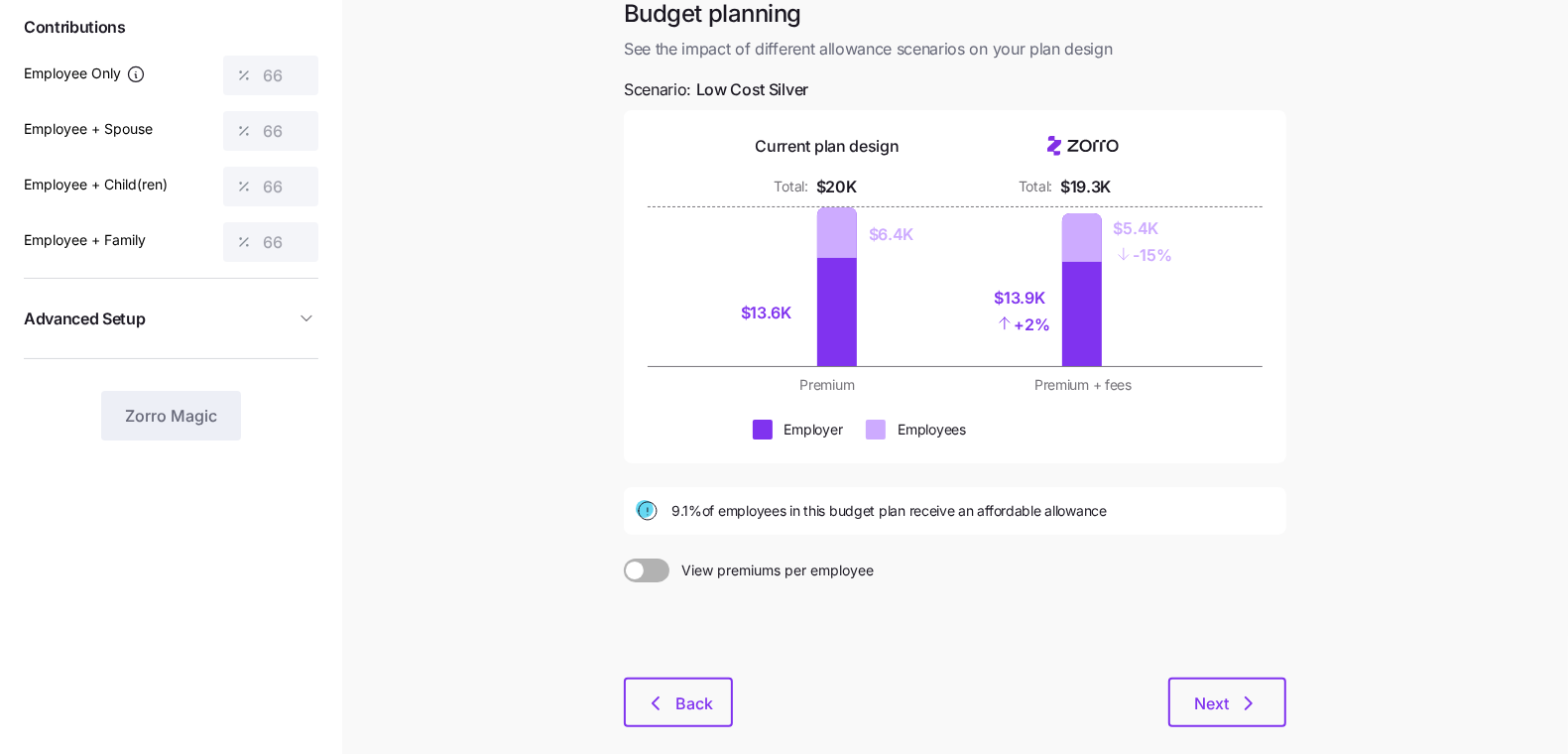 scroll, scrollTop: 219, scrollLeft: 0, axis: vertical 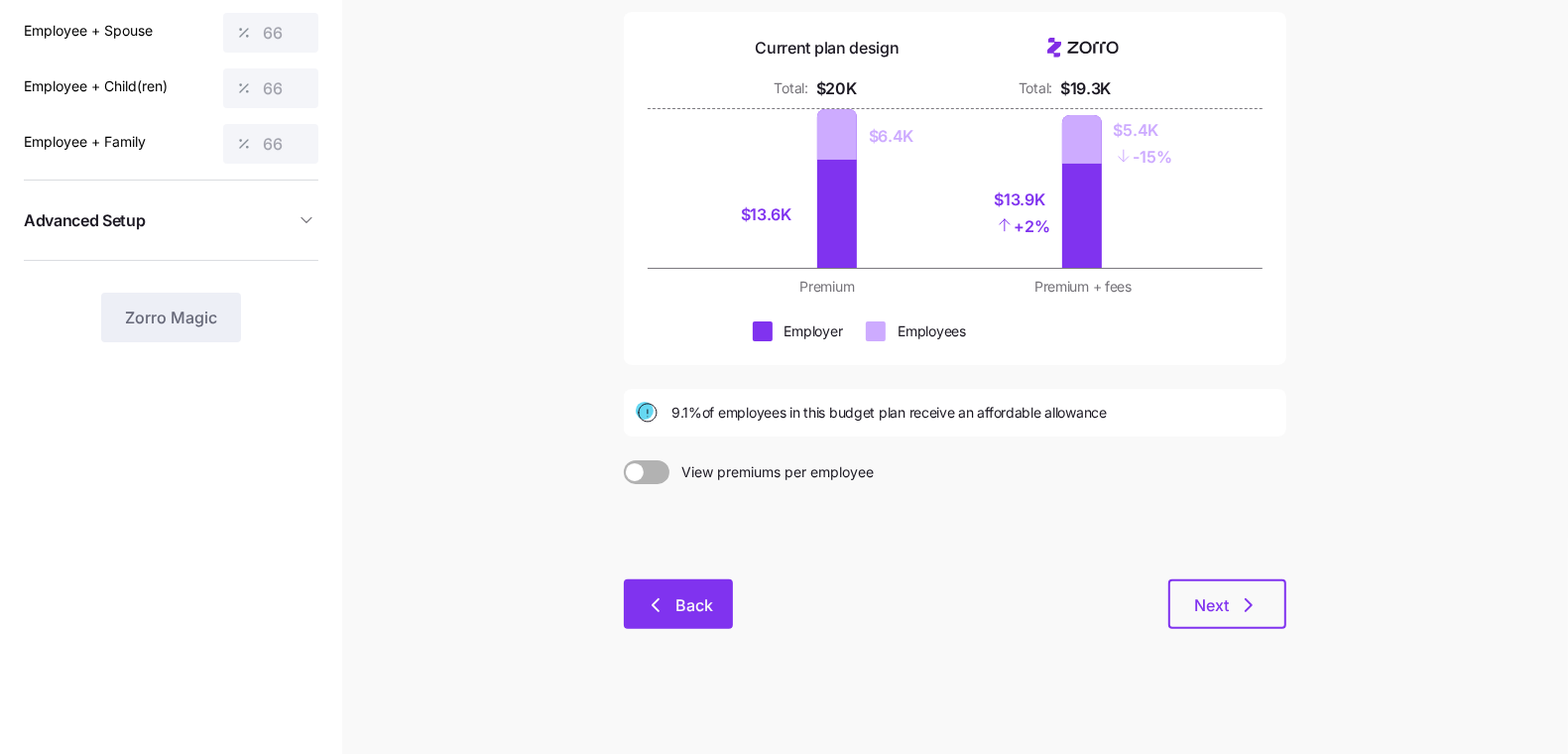 click on "Back" at bounding box center (678, 604) 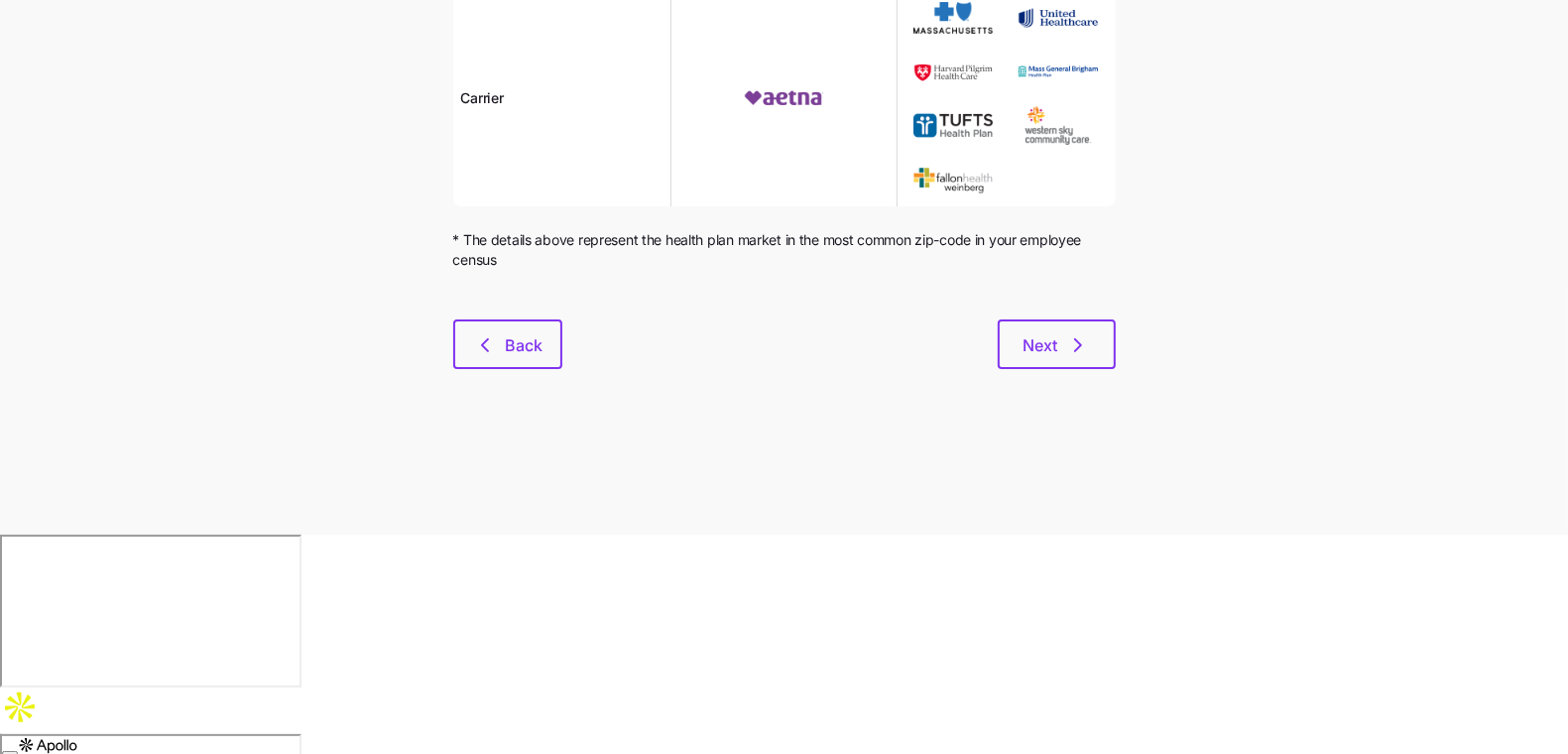 scroll, scrollTop: 0, scrollLeft: 0, axis: both 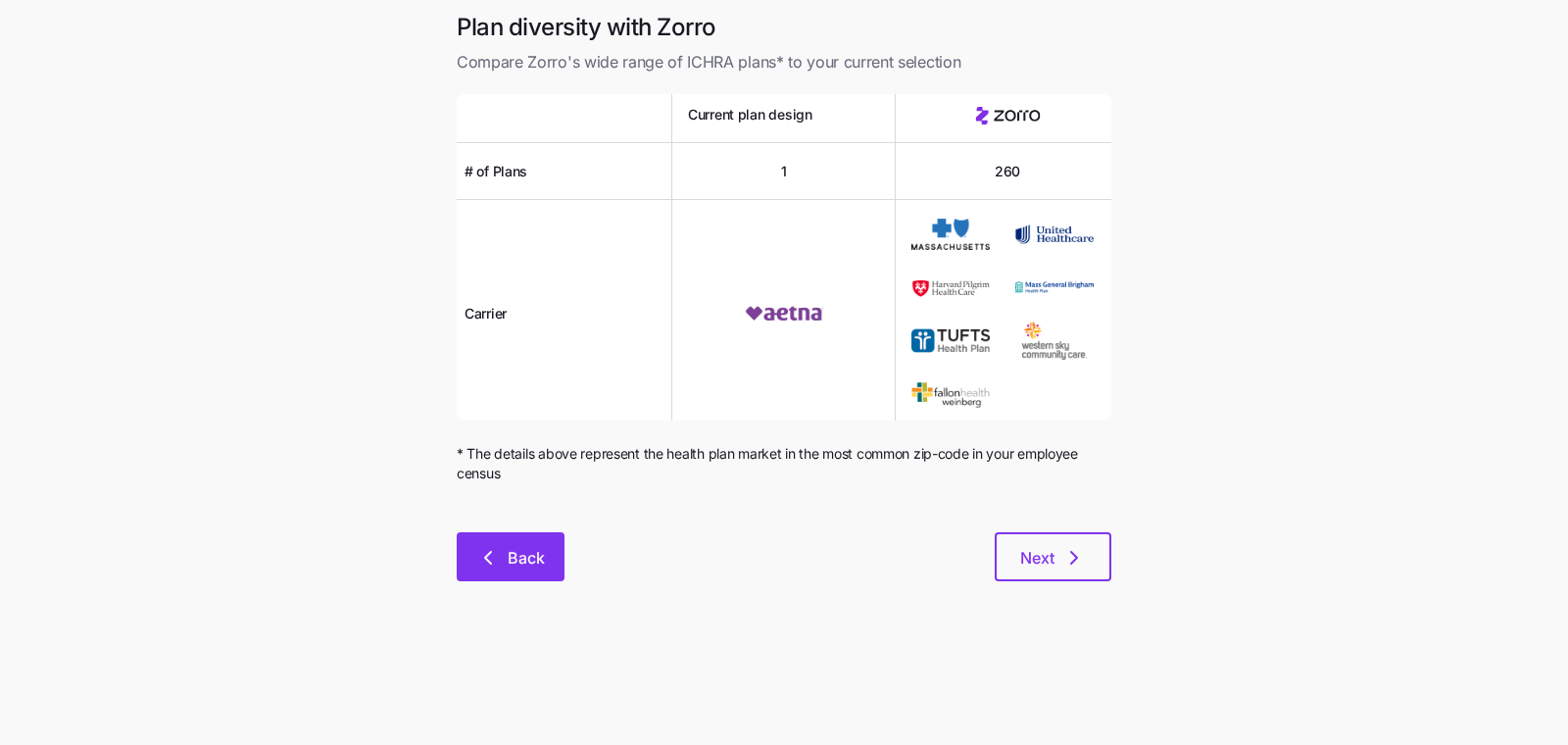 click on "Back" at bounding box center [526, 558] 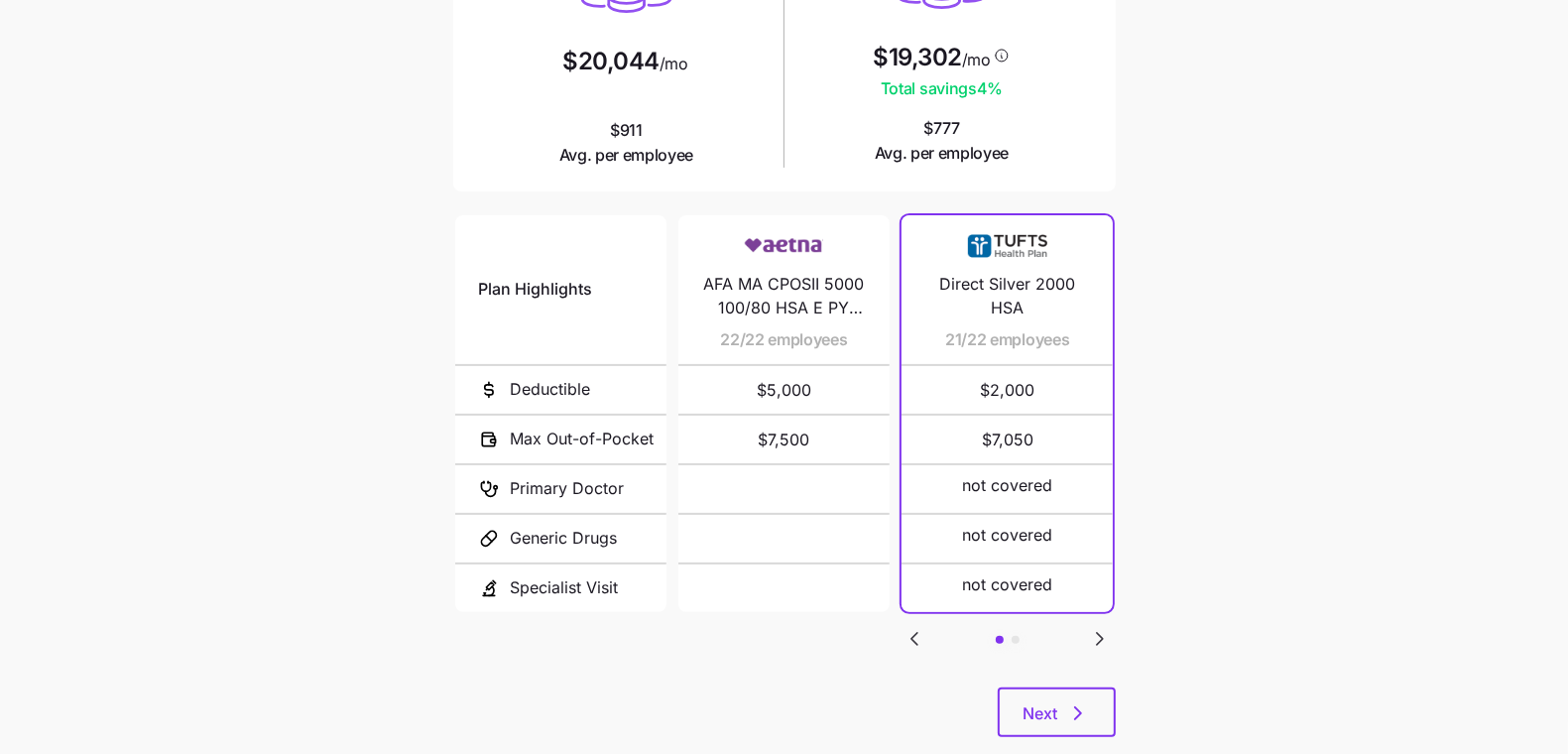 scroll, scrollTop: 314, scrollLeft: 0, axis: vertical 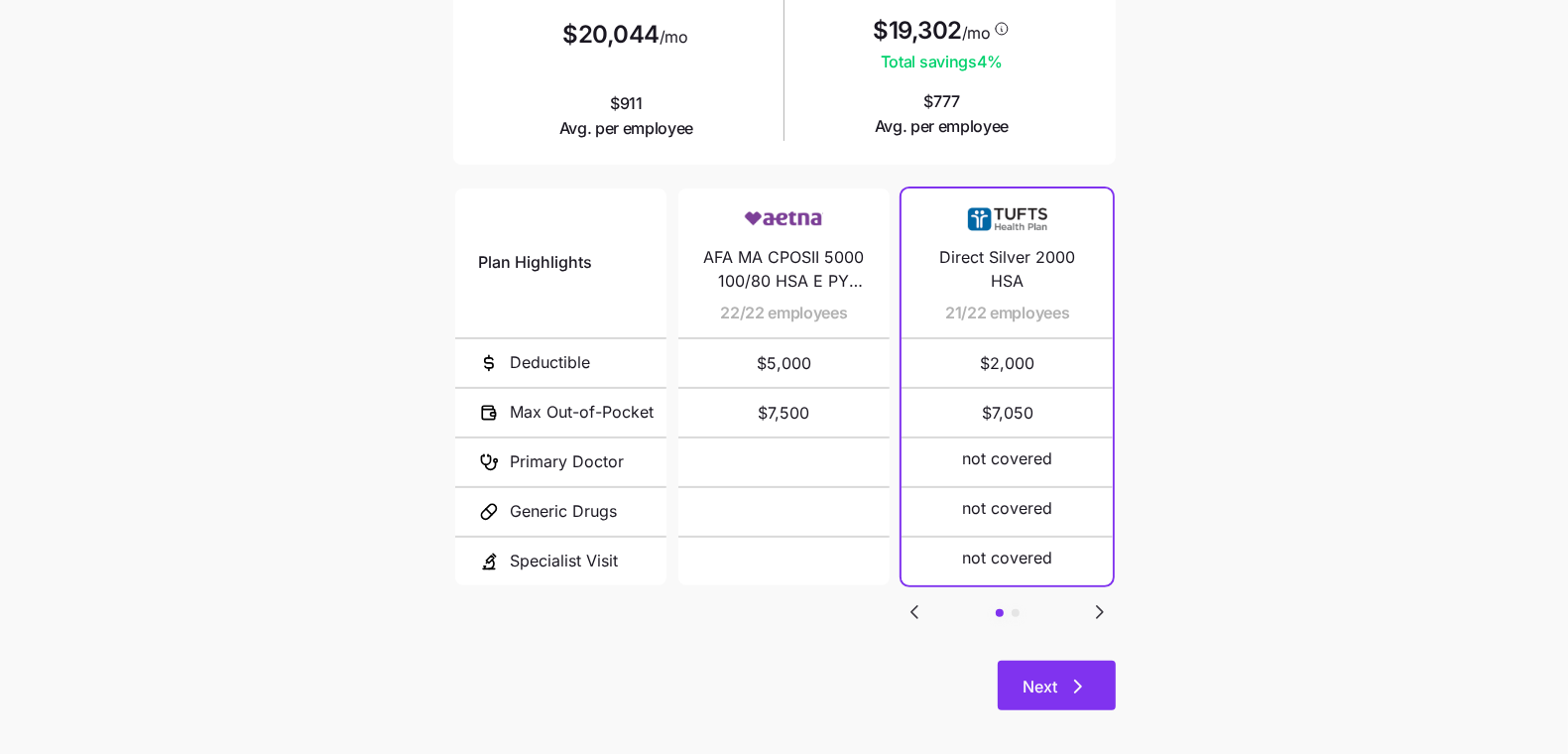 click on "Next" at bounding box center [1040, 687] 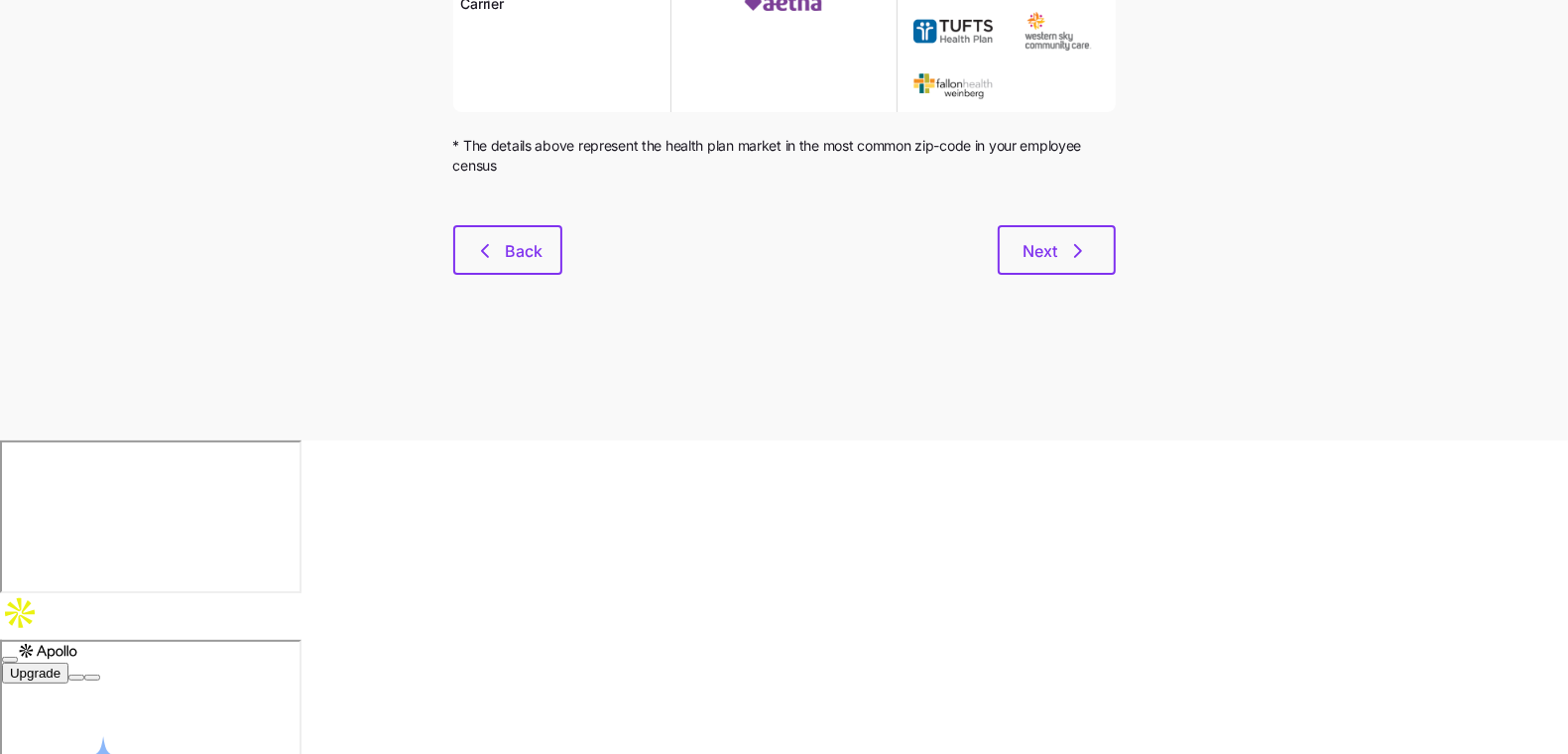 scroll, scrollTop: 0, scrollLeft: 0, axis: both 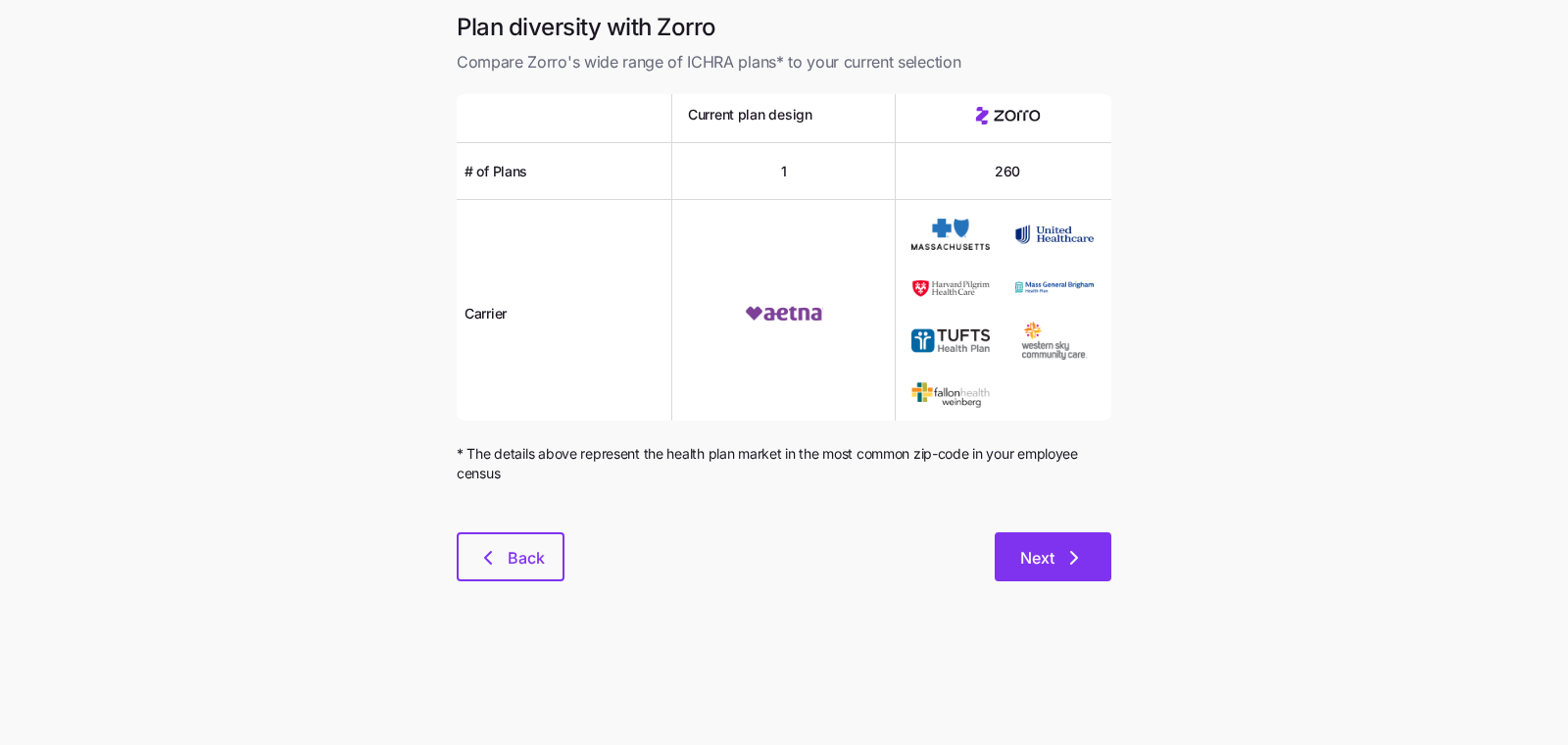 click on "Next" at bounding box center (1053, 558) 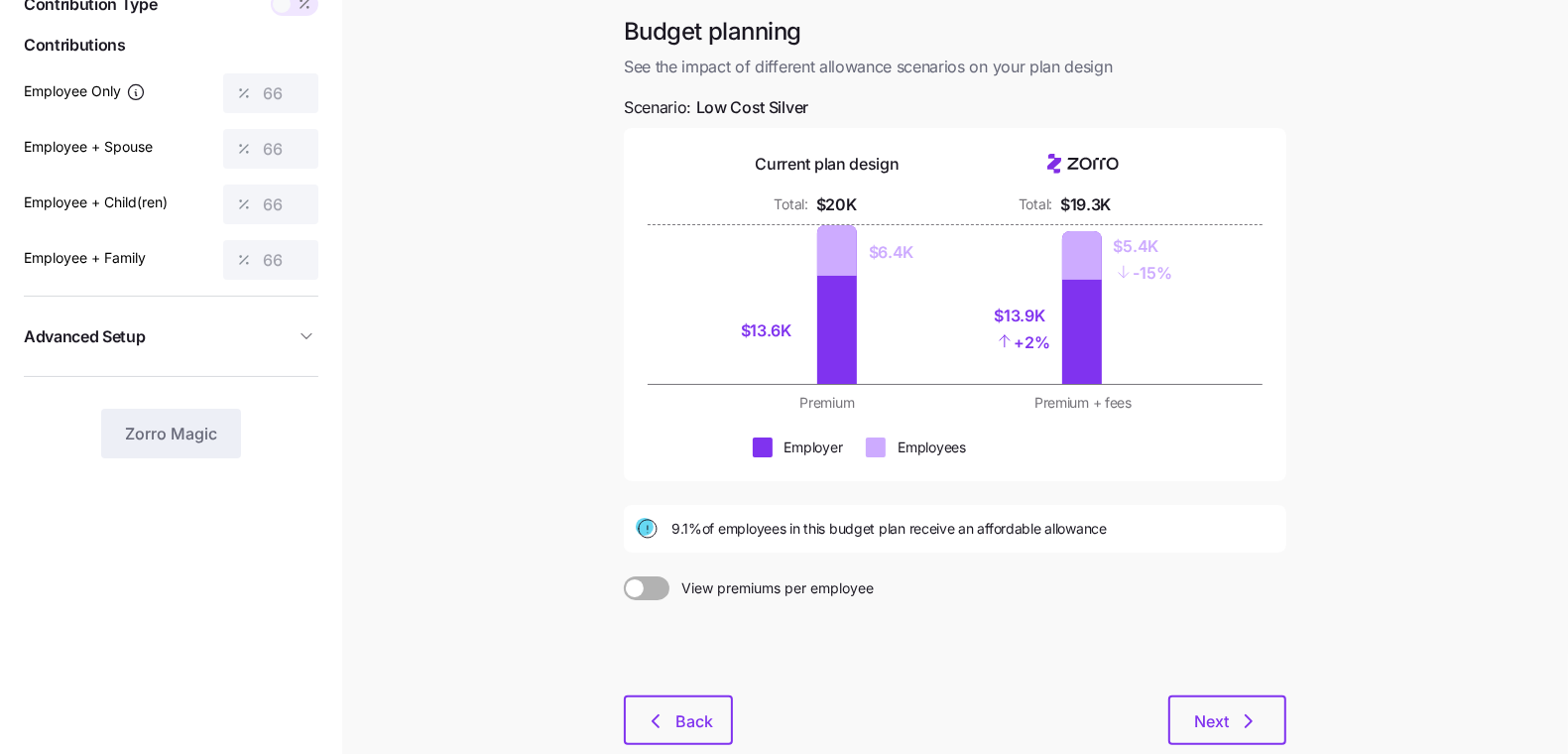 scroll, scrollTop: 194, scrollLeft: 0, axis: vertical 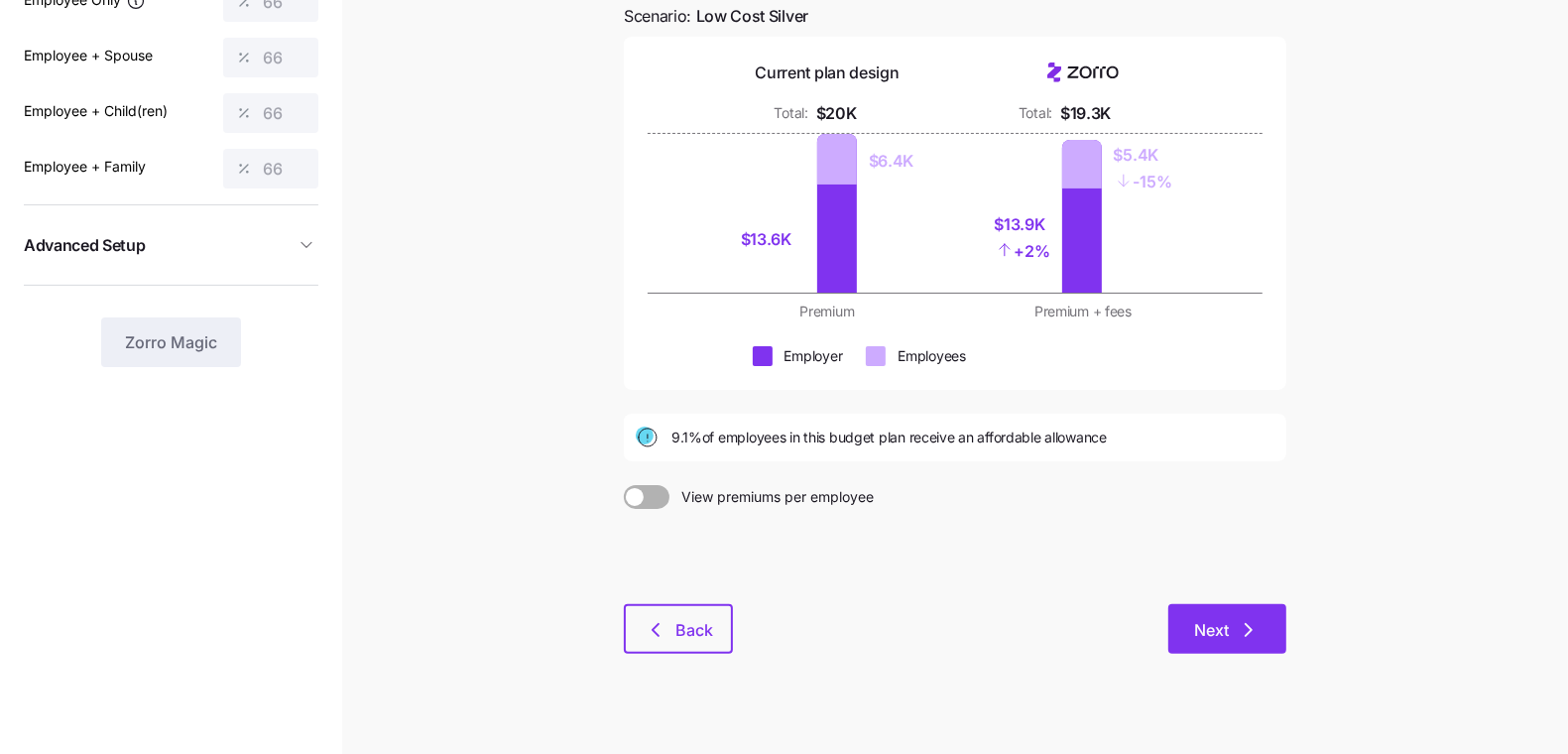click on "Next" at bounding box center (1211, 630) 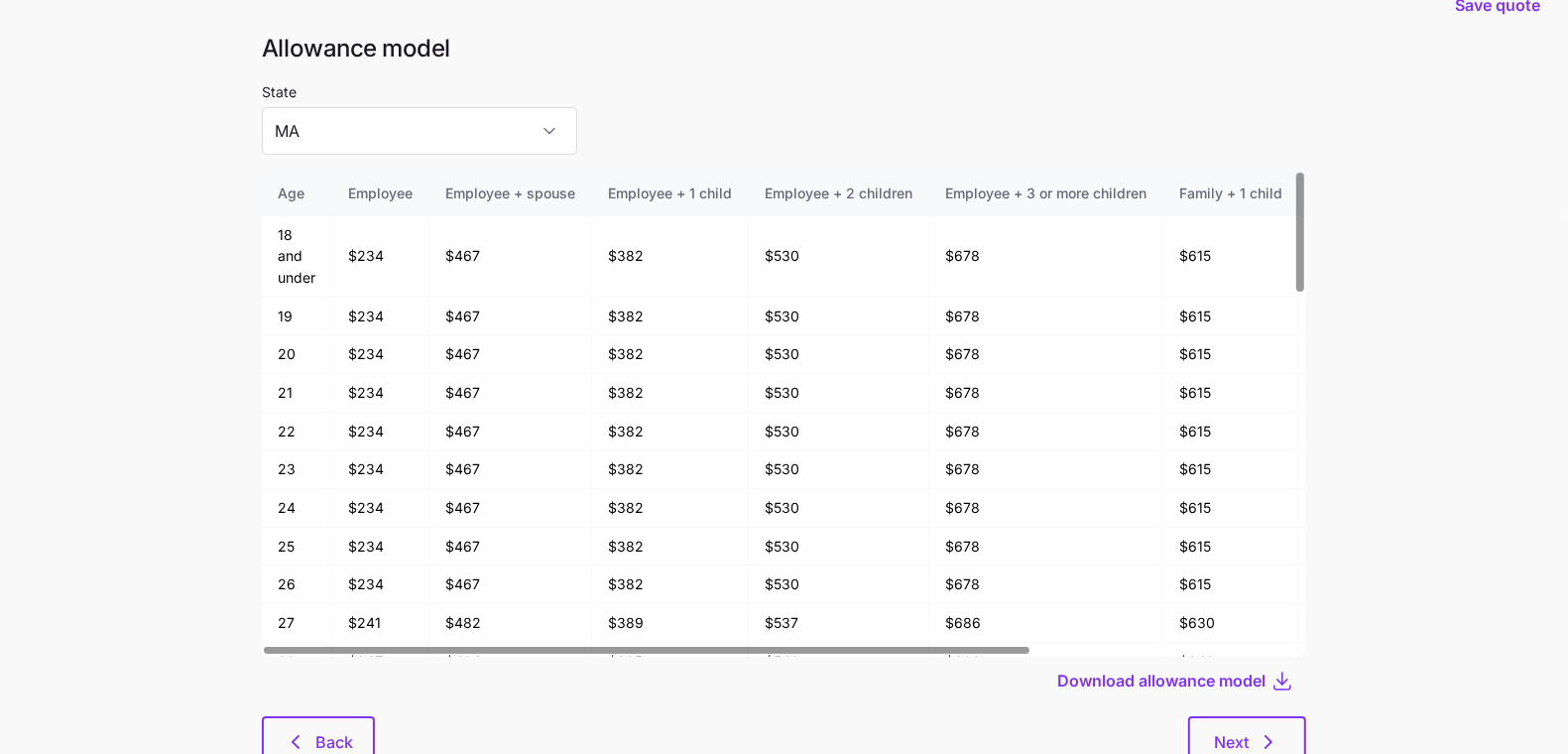 scroll, scrollTop: 106, scrollLeft: 0, axis: vertical 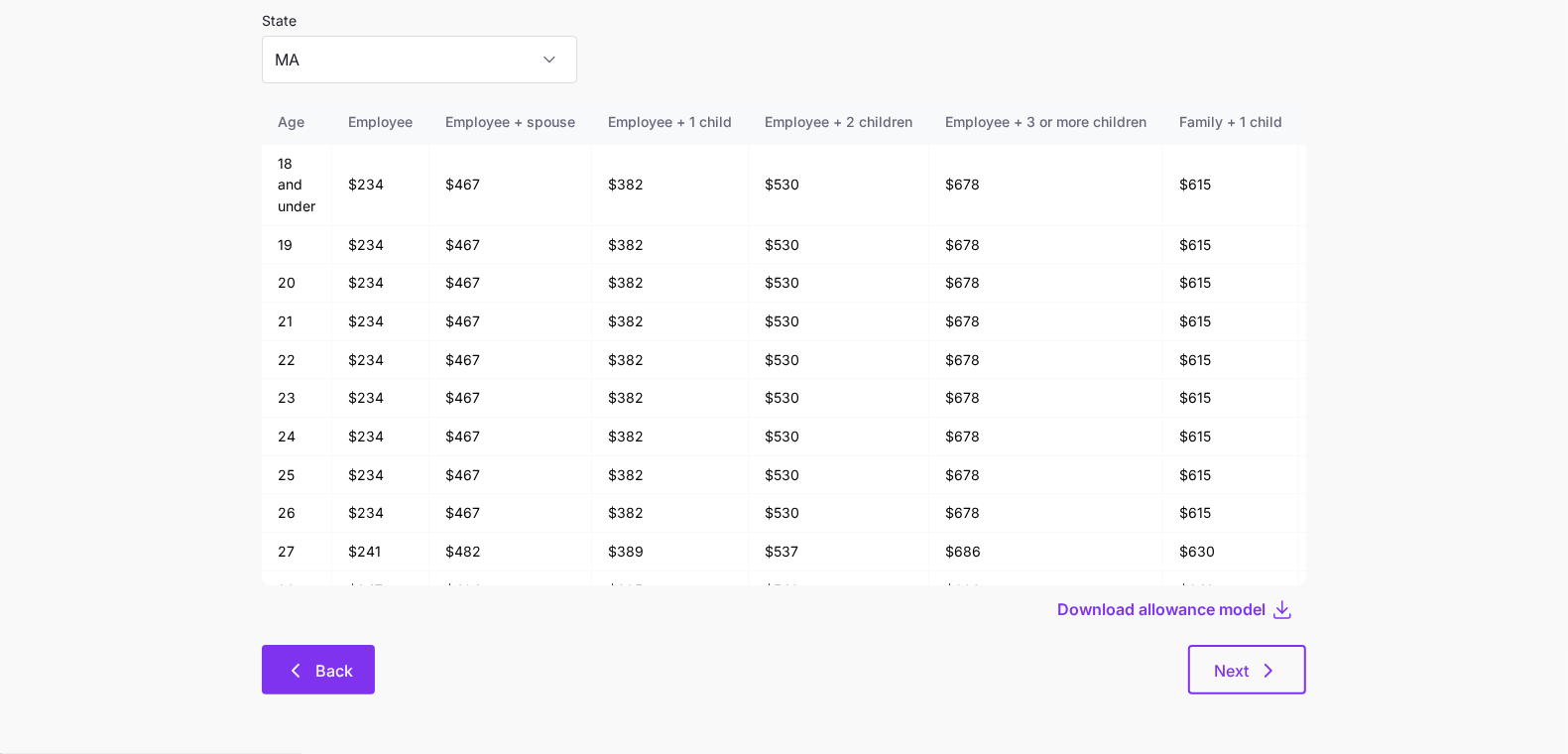 click on "Back" at bounding box center (318, 670) 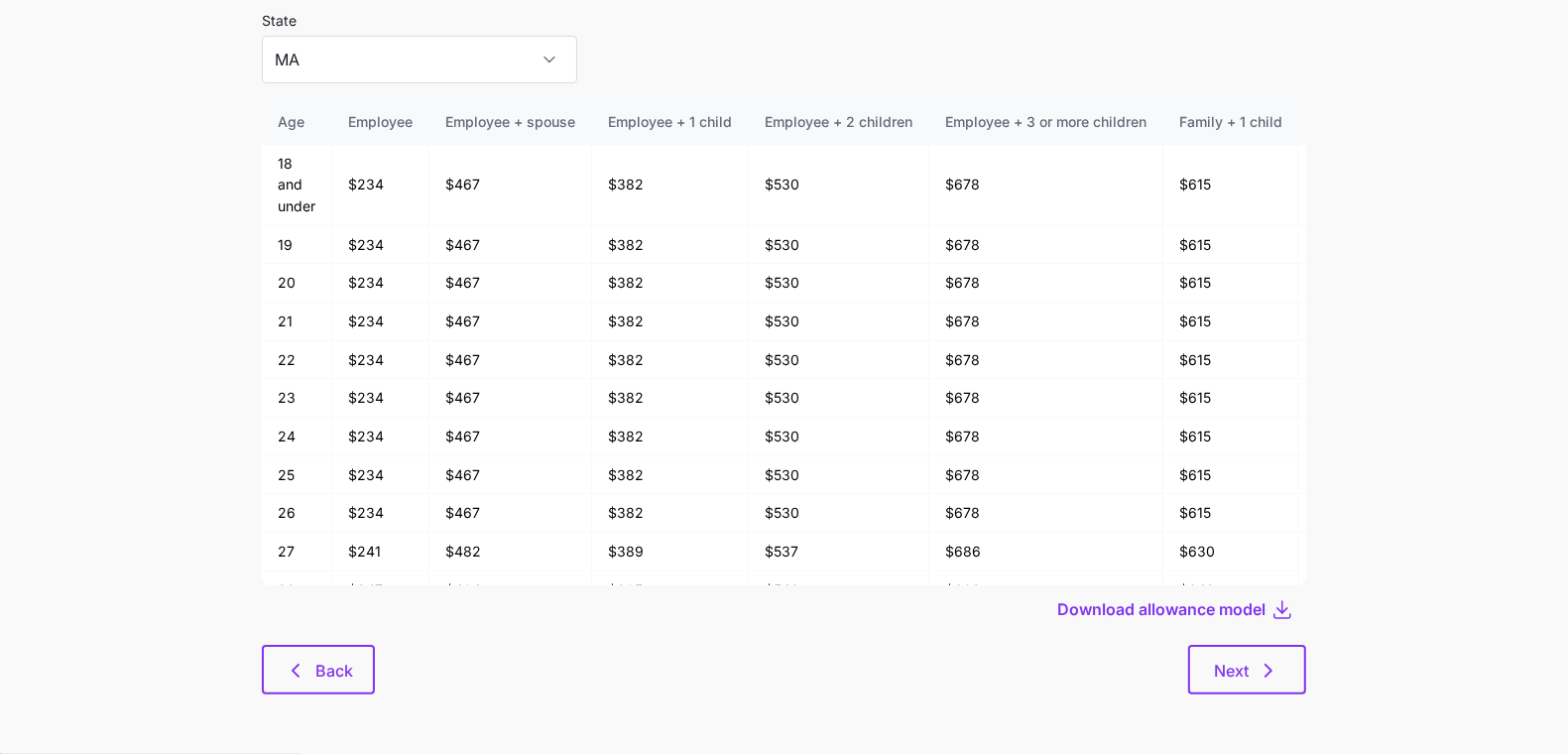 scroll, scrollTop: 0, scrollLeft: 0, axis: both 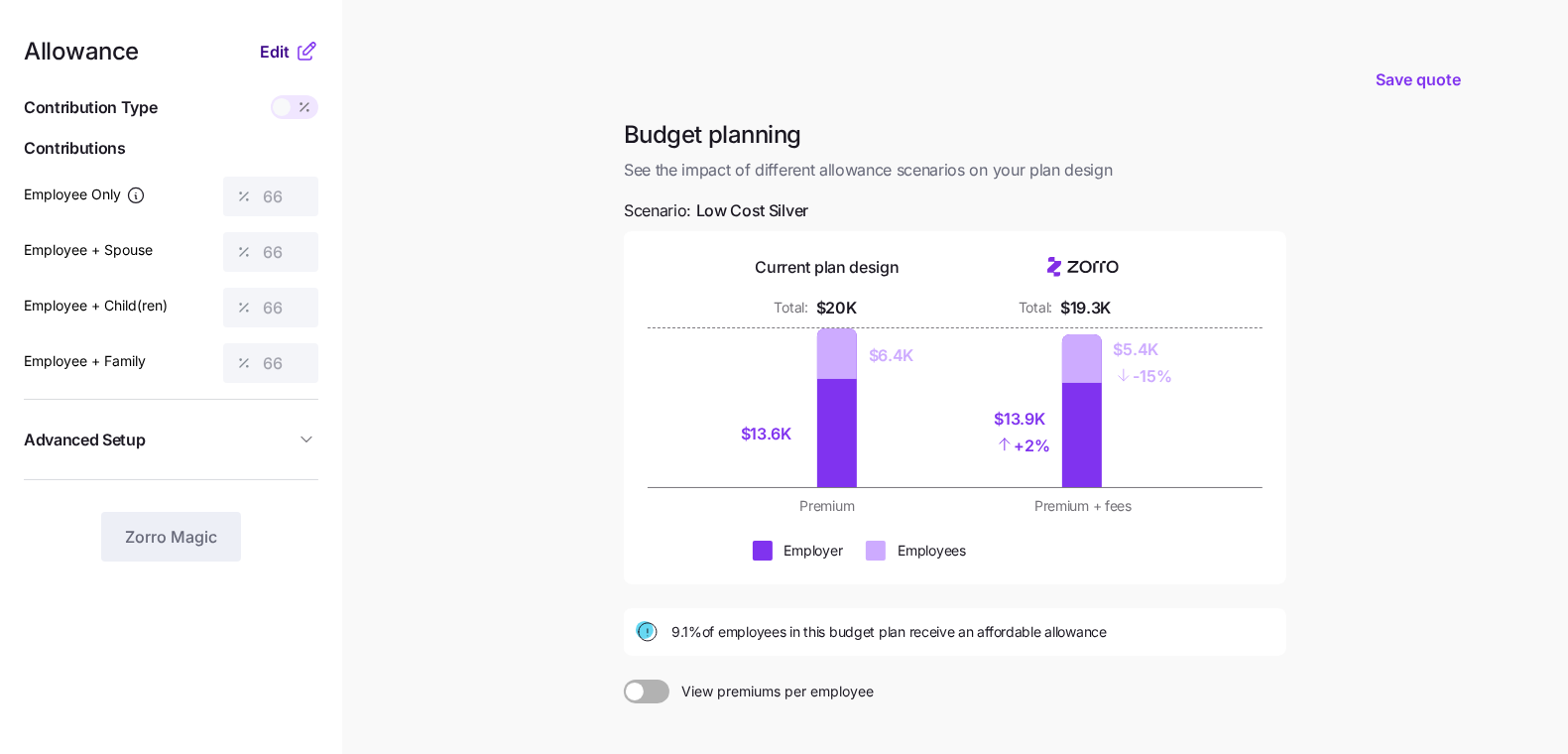 click on "Edit" at bounding box center [275, 52] 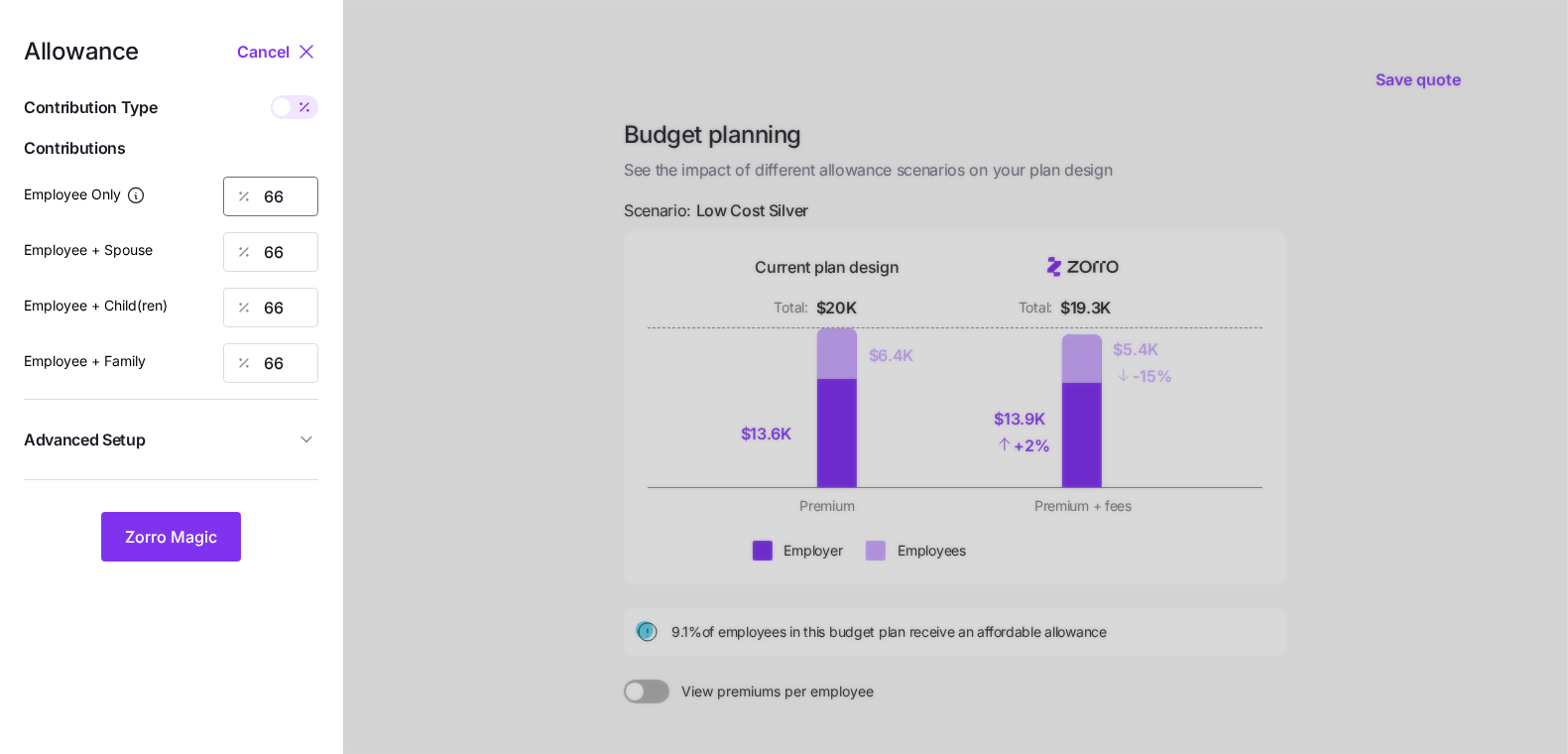 click on "66" at bounding box center (271, 196) 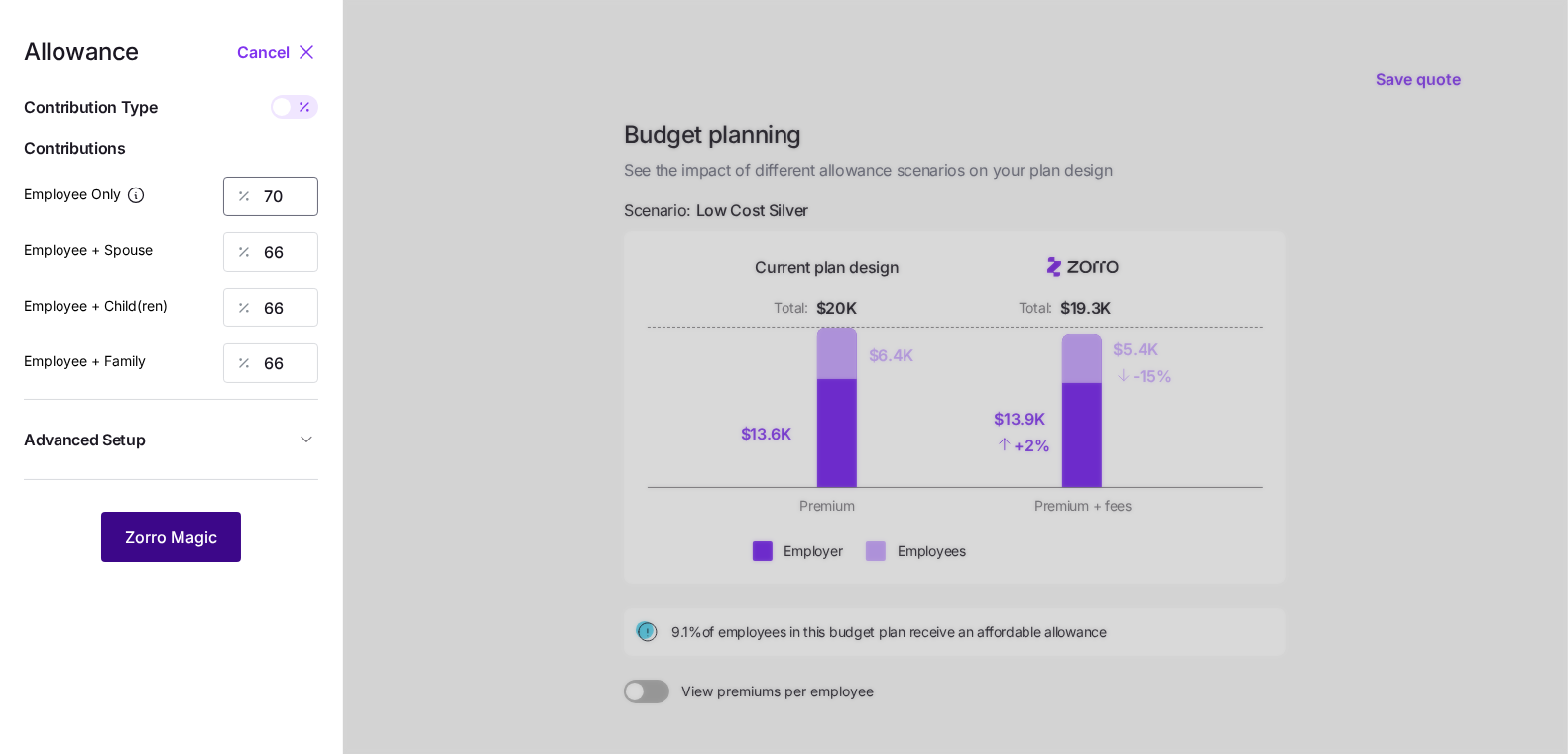 type on "70" 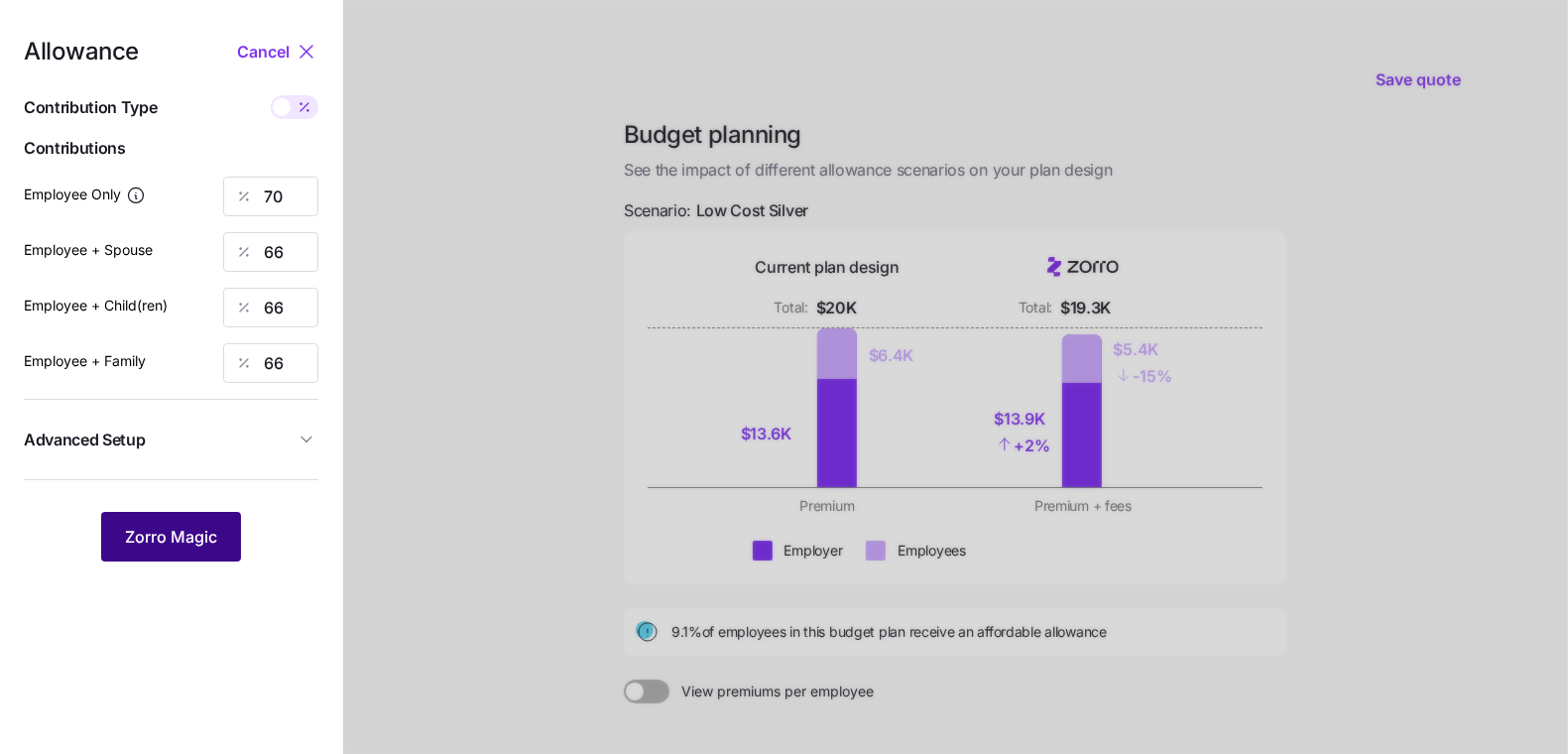 click on "Zorro Magic" at bounding box center (171, 537) 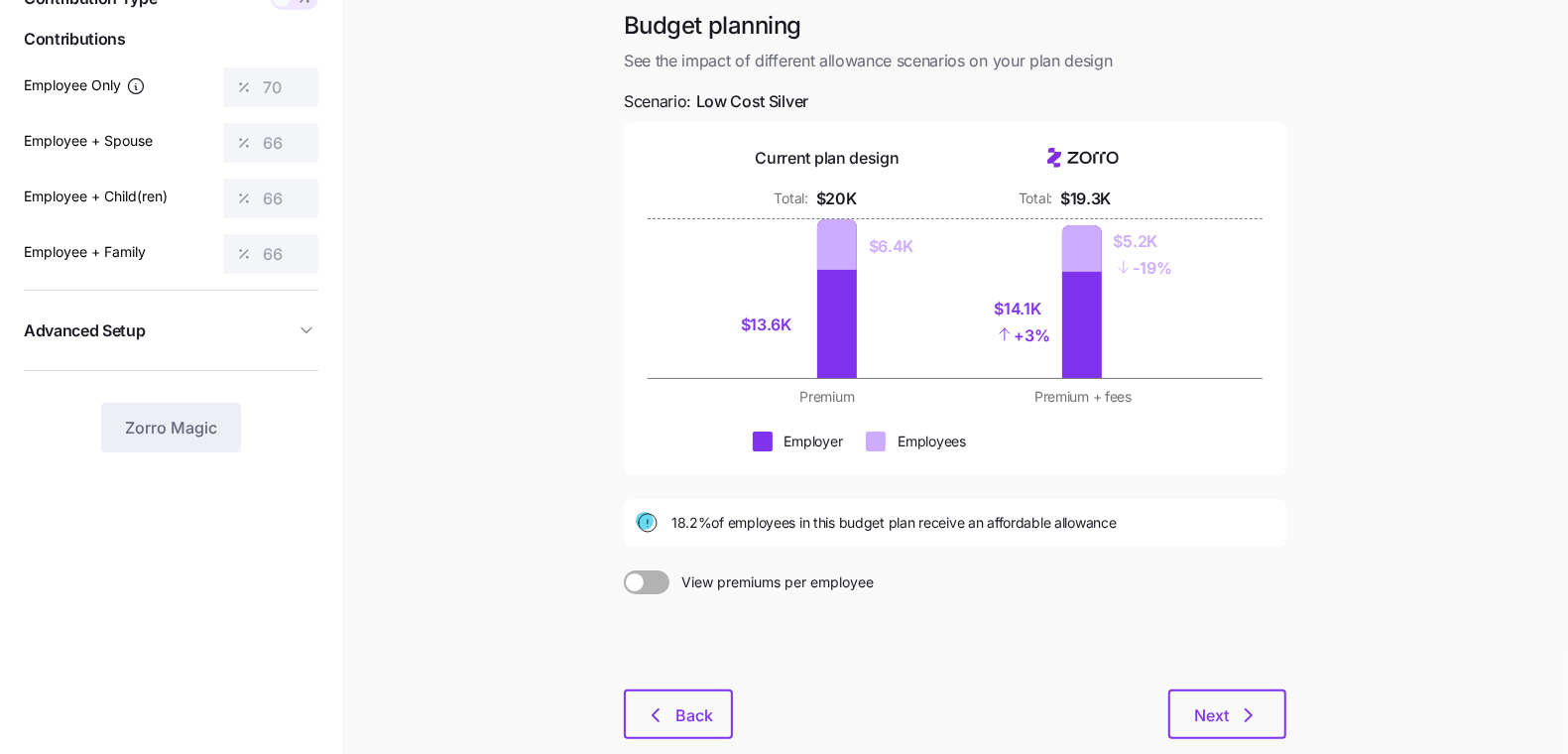 scroll, scrollTop: 205, scrollLeft: 0, axis: vertical 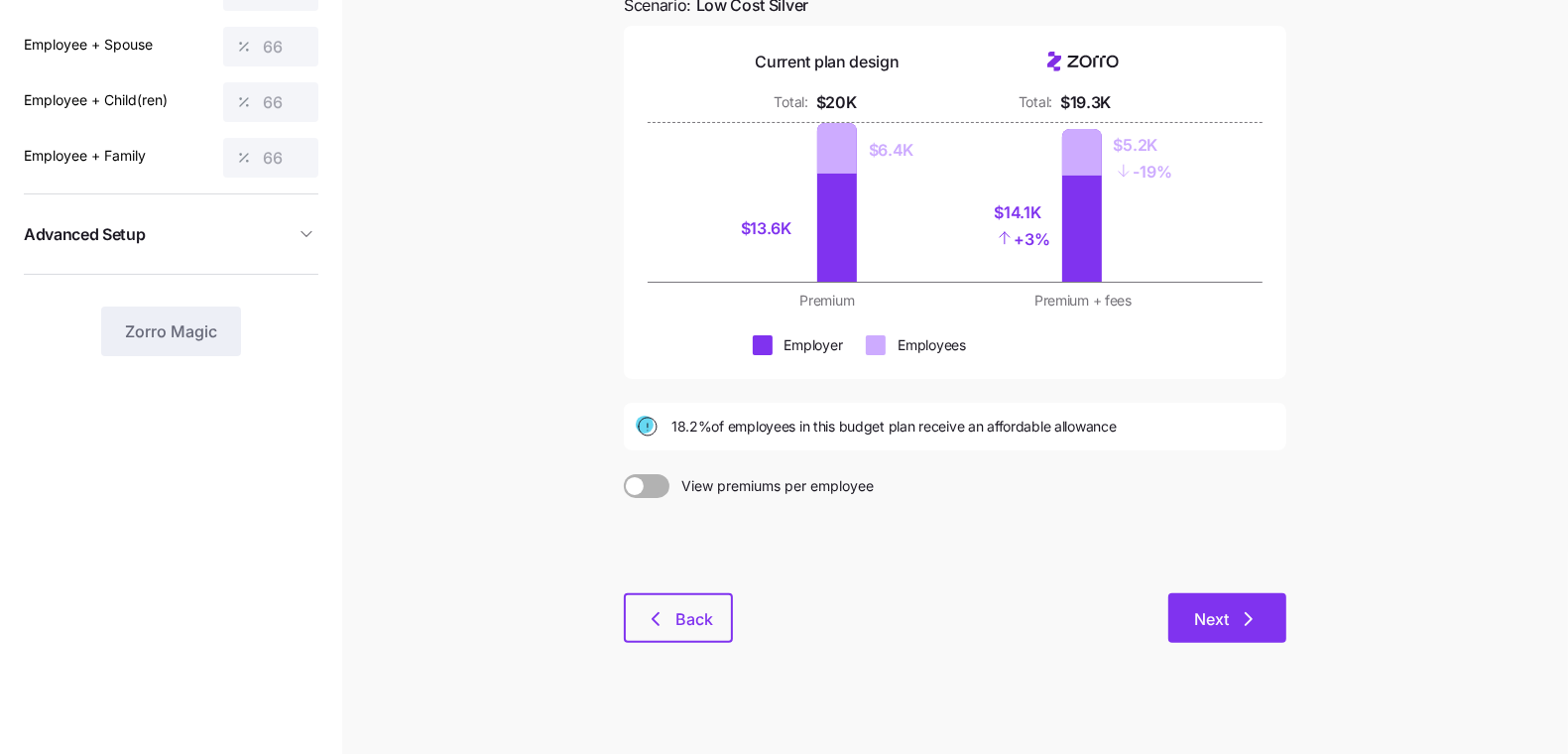 click on "Next" at bounding box center [1227, 618] 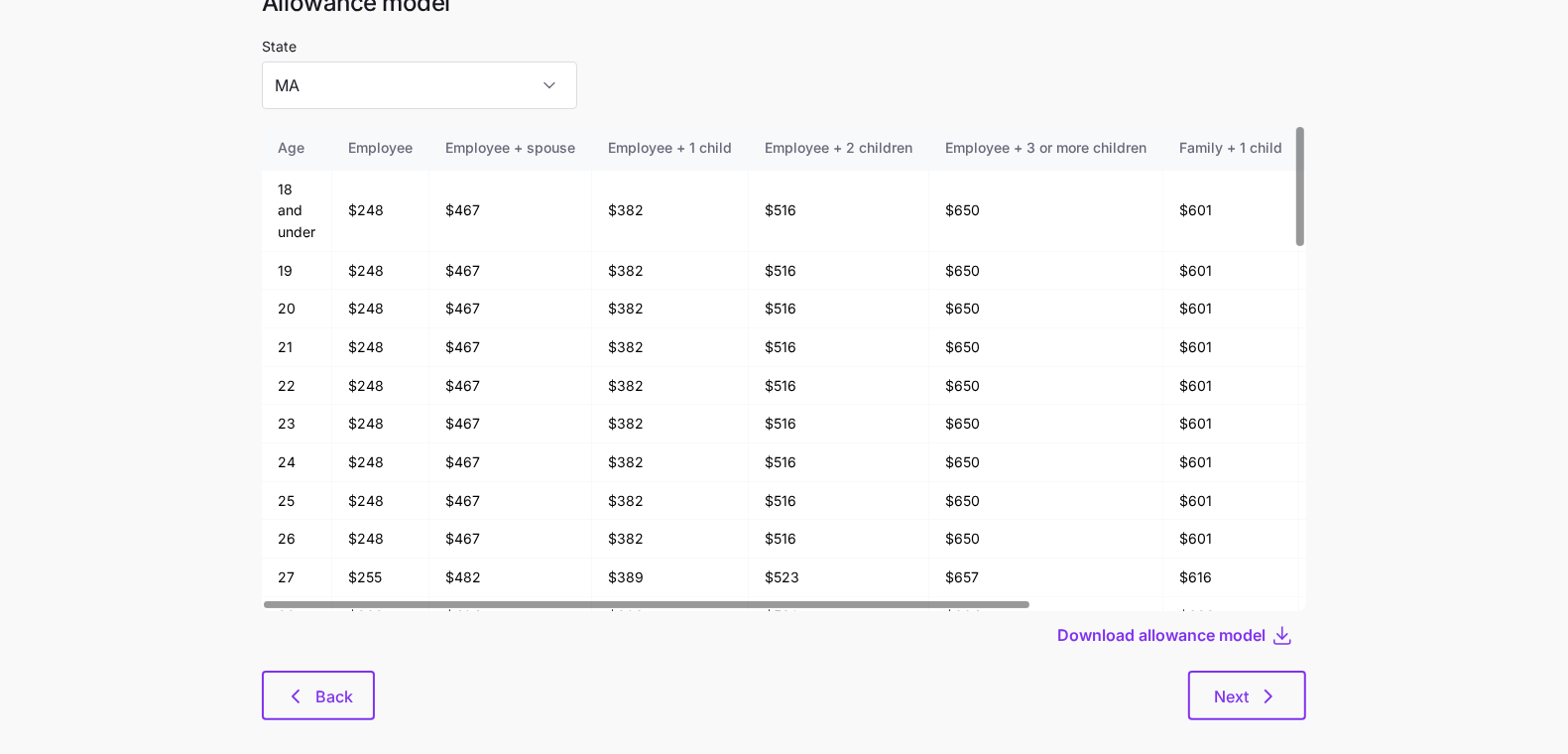 scroll, scrollTop: 106, scrollLeft: 0, axis: vertical 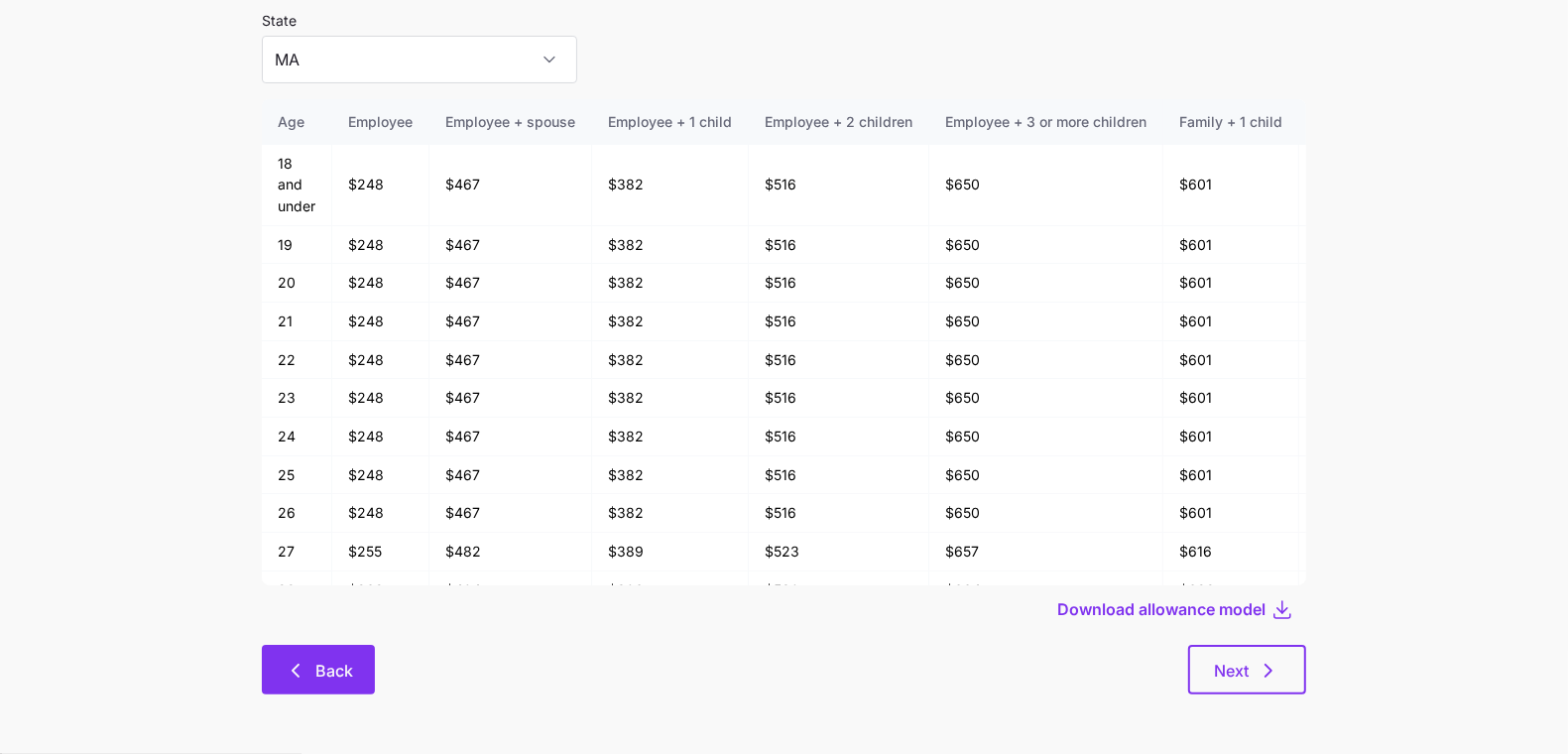 click on "Back" at bounding box center (334, 671) 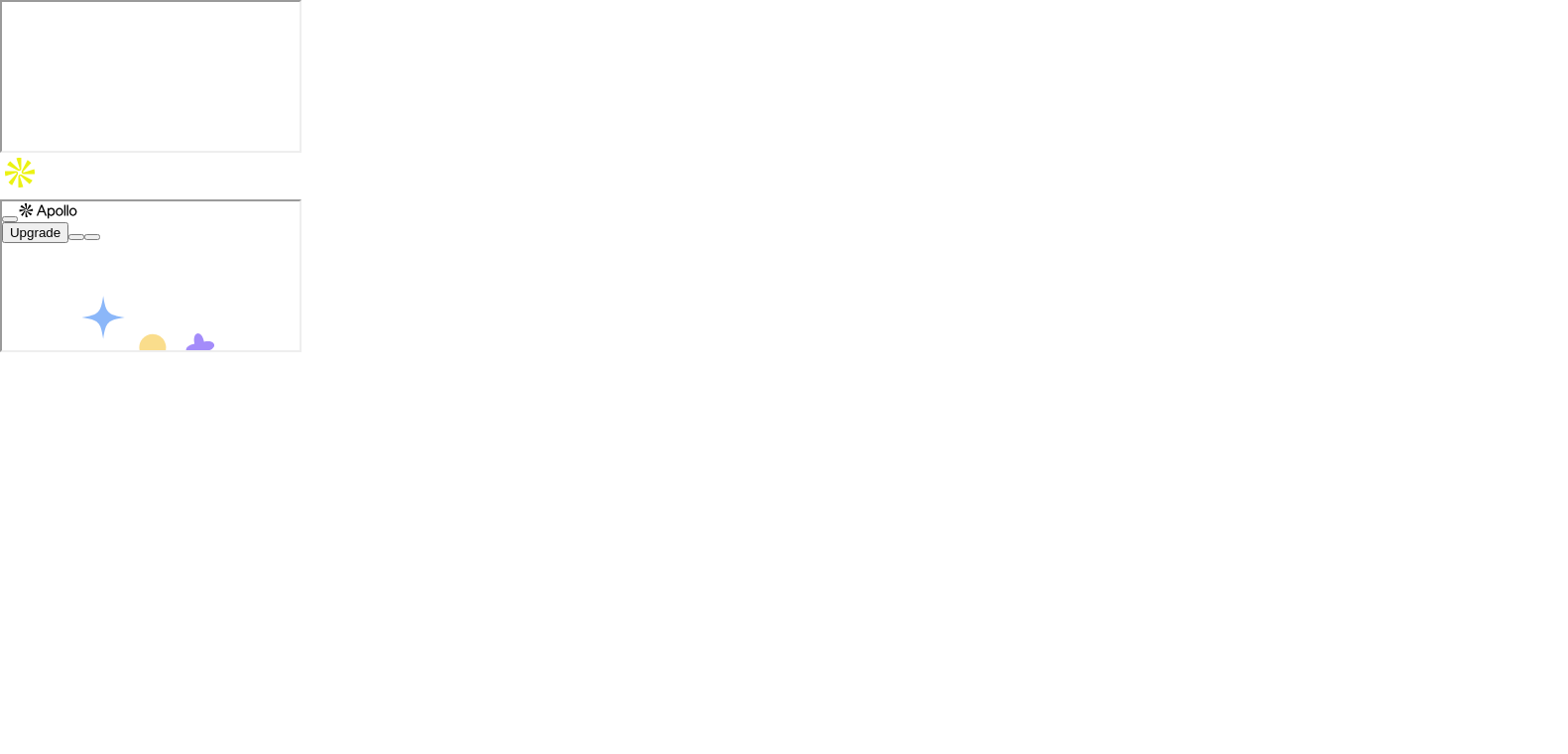 scroll, scrollTop: 0, scrollLeft: 0, axis: both 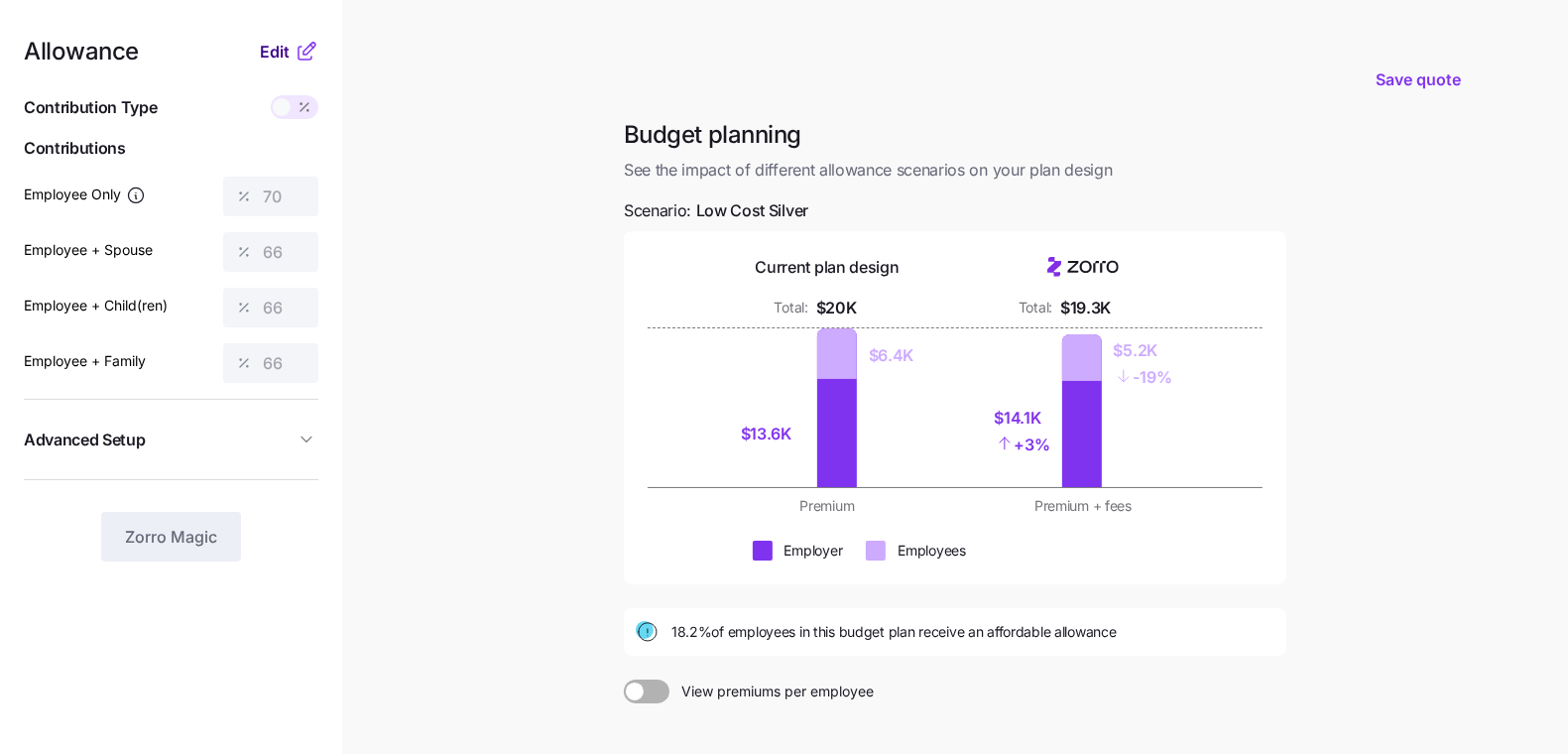 click on "Edit" at bounding box center (275, 52) 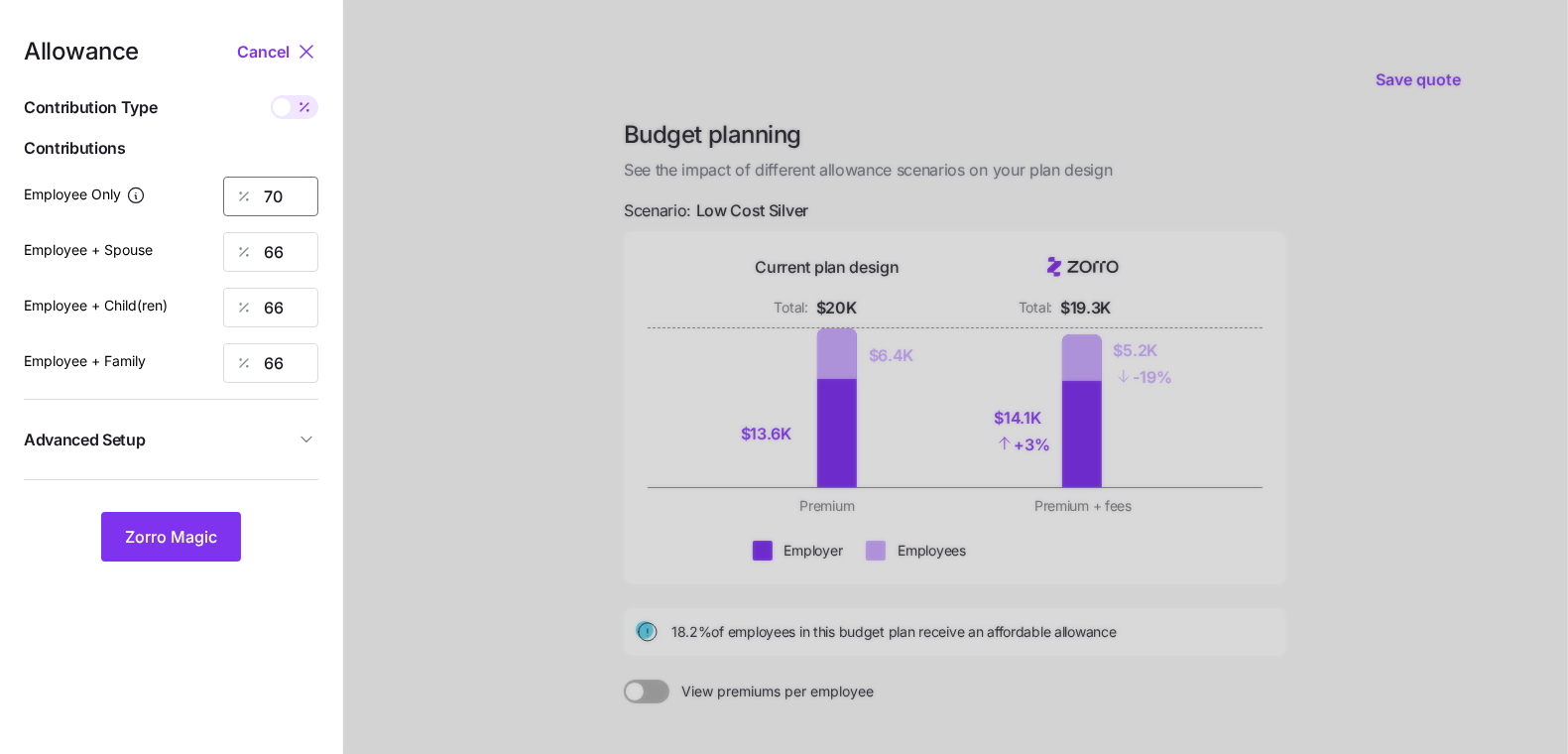 click on "70" at bounding box center (271, 196) 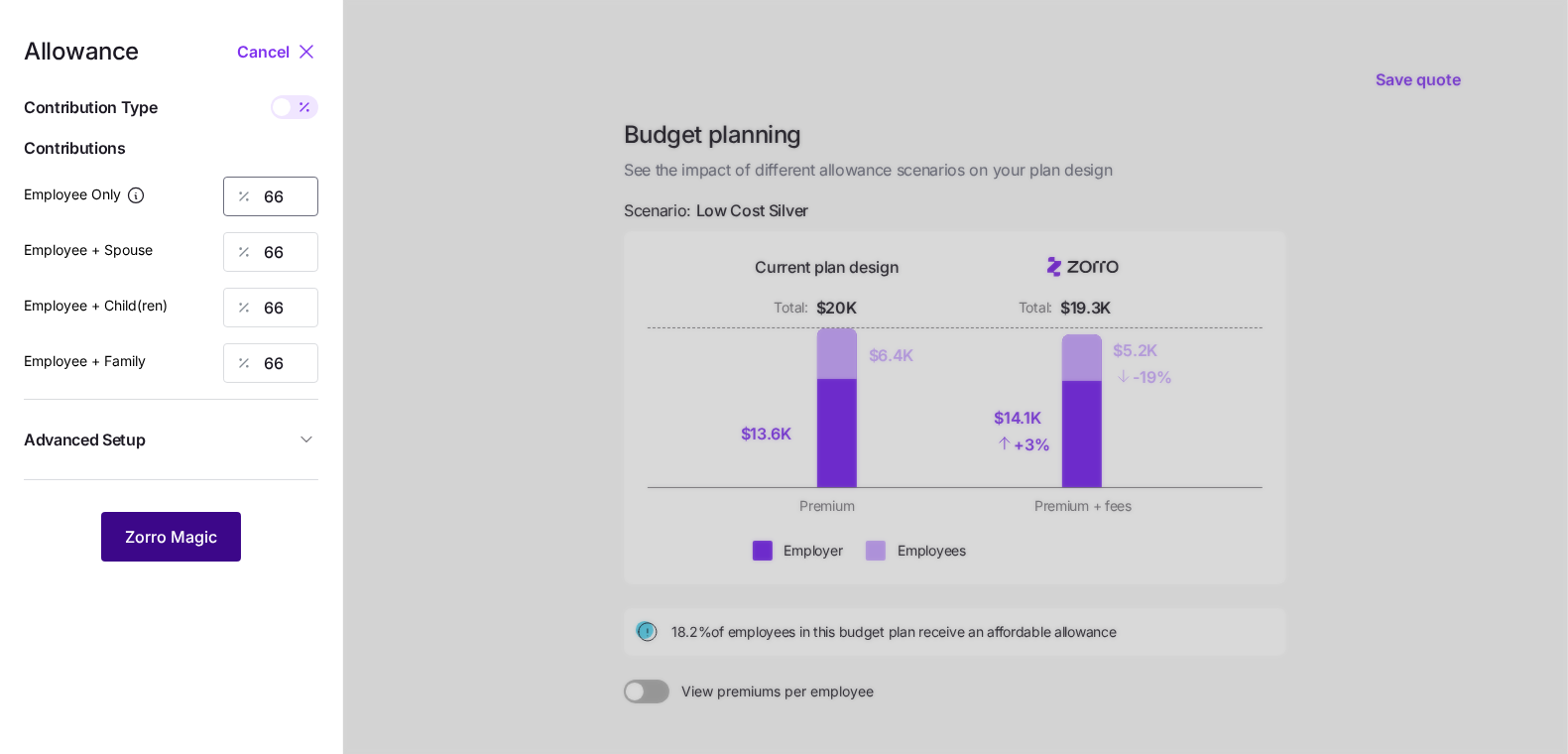type on "66" 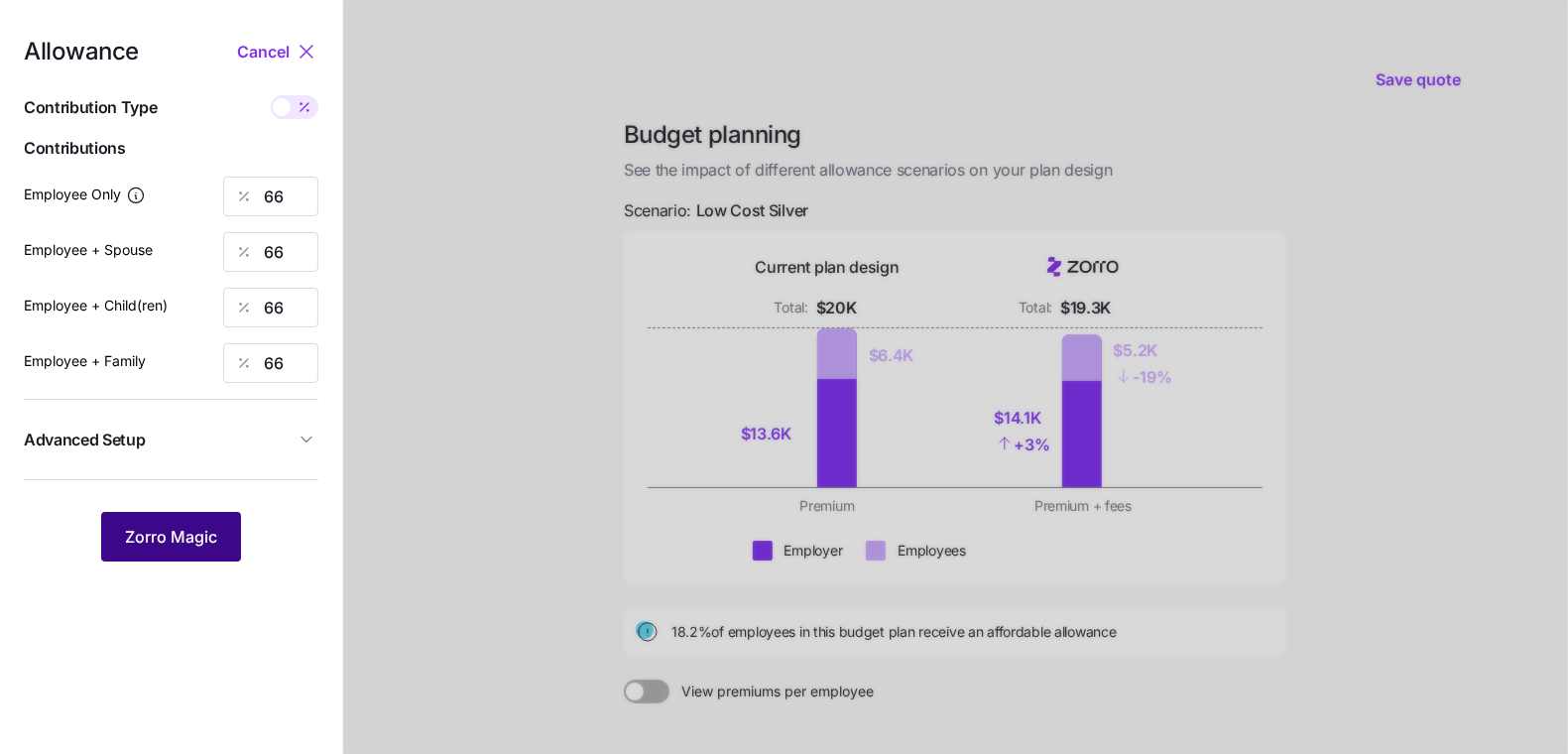 click on "Zorro Magic" at bounding box center [171, 537] 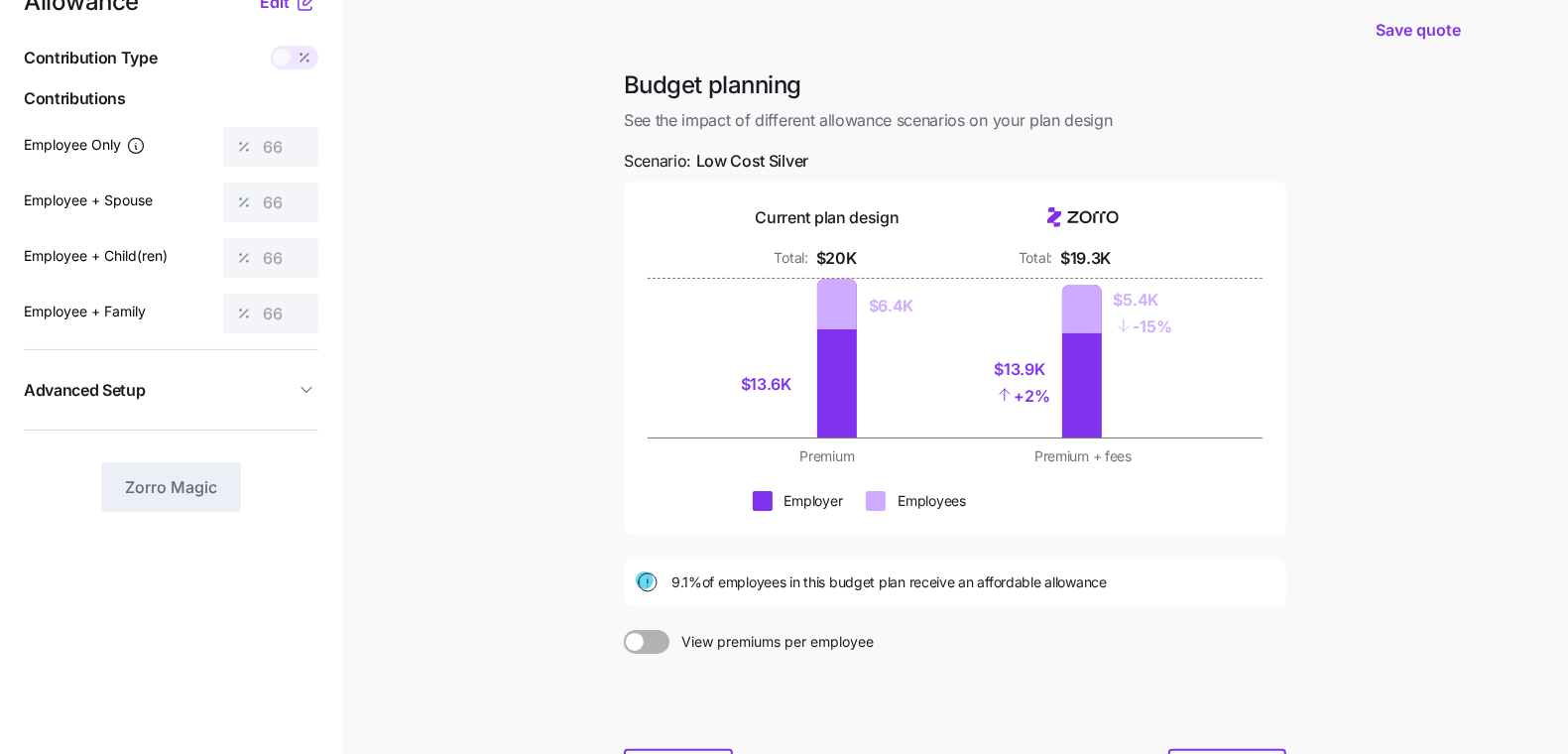scroll, scrollTop: 177, scrollLeft: 0, axis: vertical 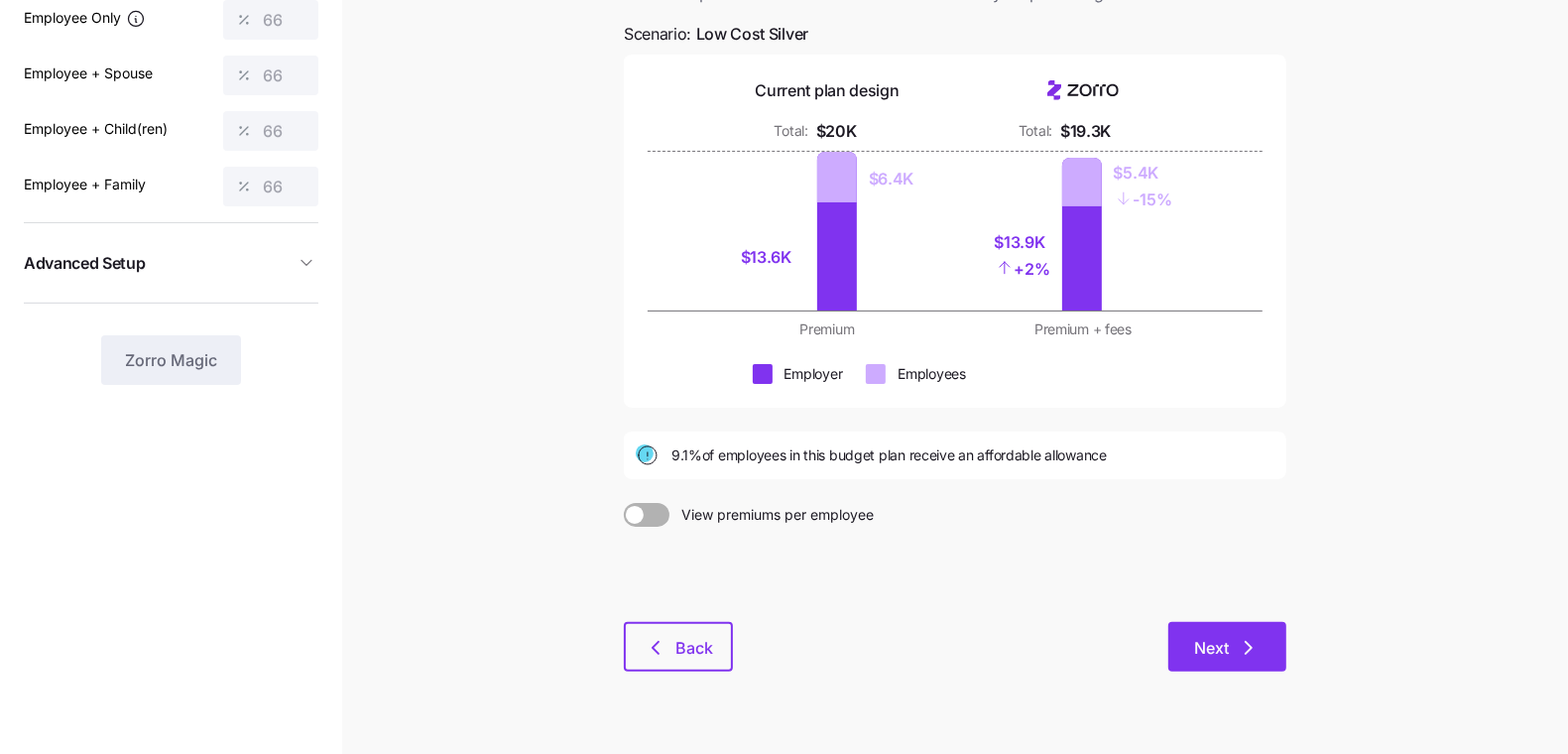 click on "Next" at bounding box center (1227, 647) 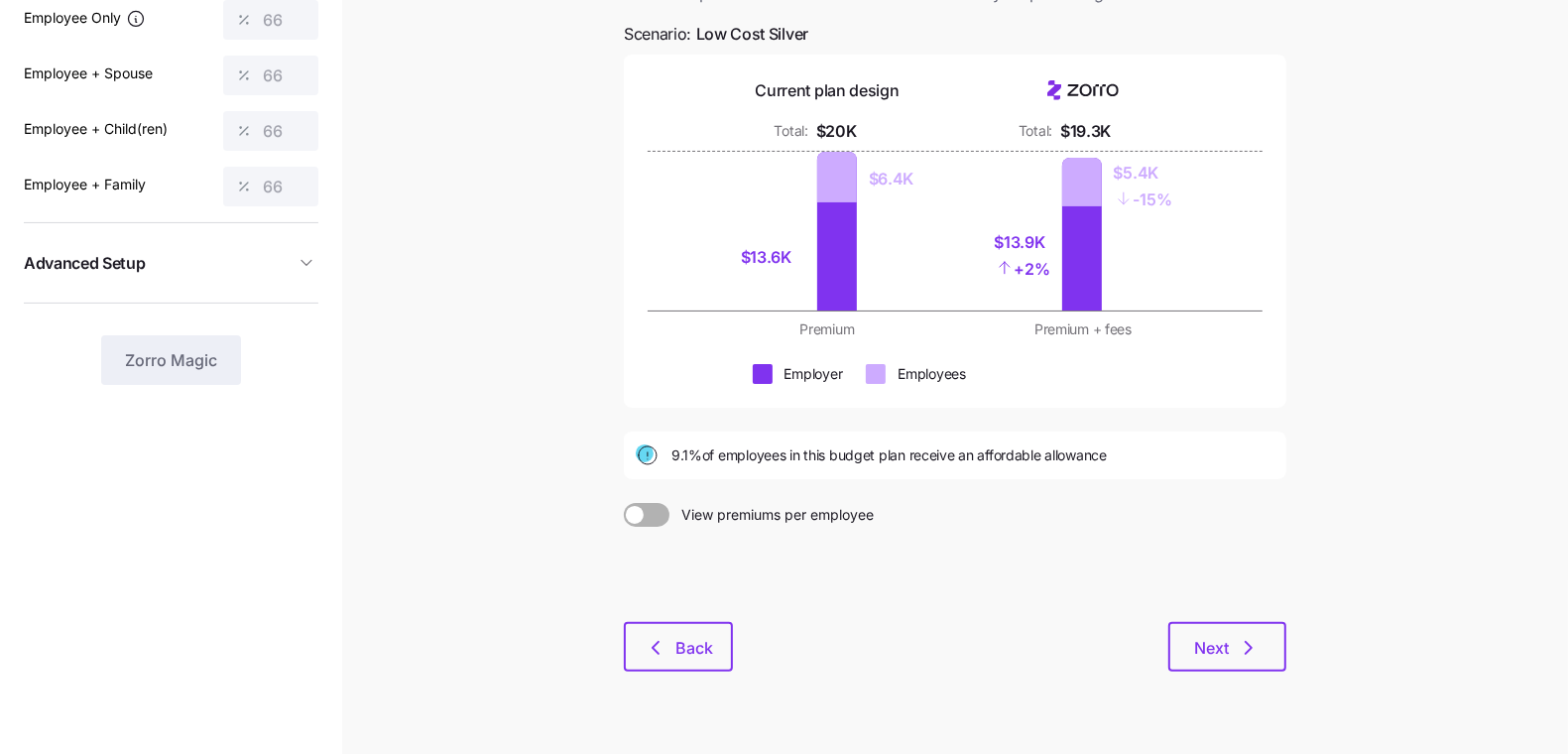 scroll, scrollTop: 0, scrollLeft: 0, axis: both 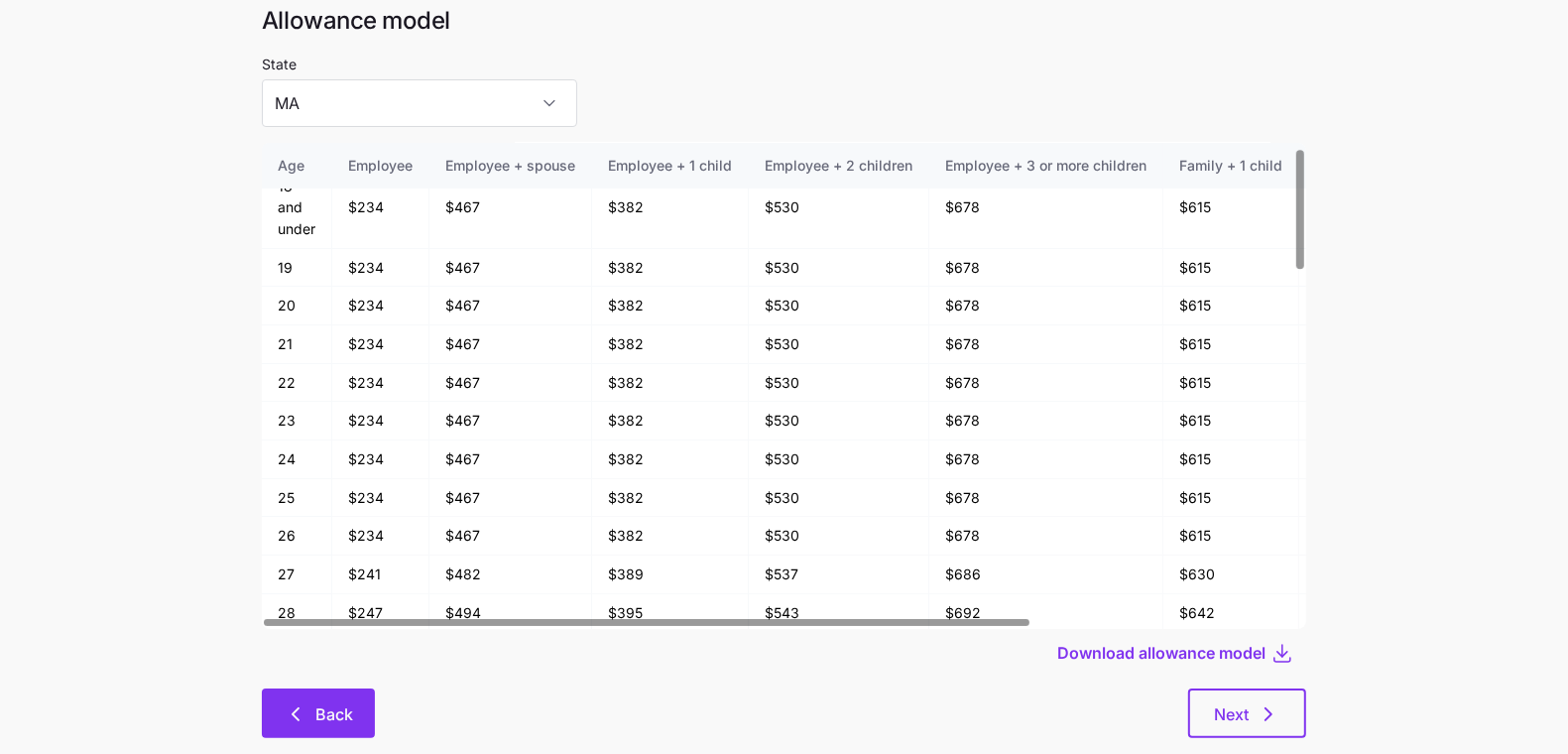 click on "Back" at bounding box center [334, 714] 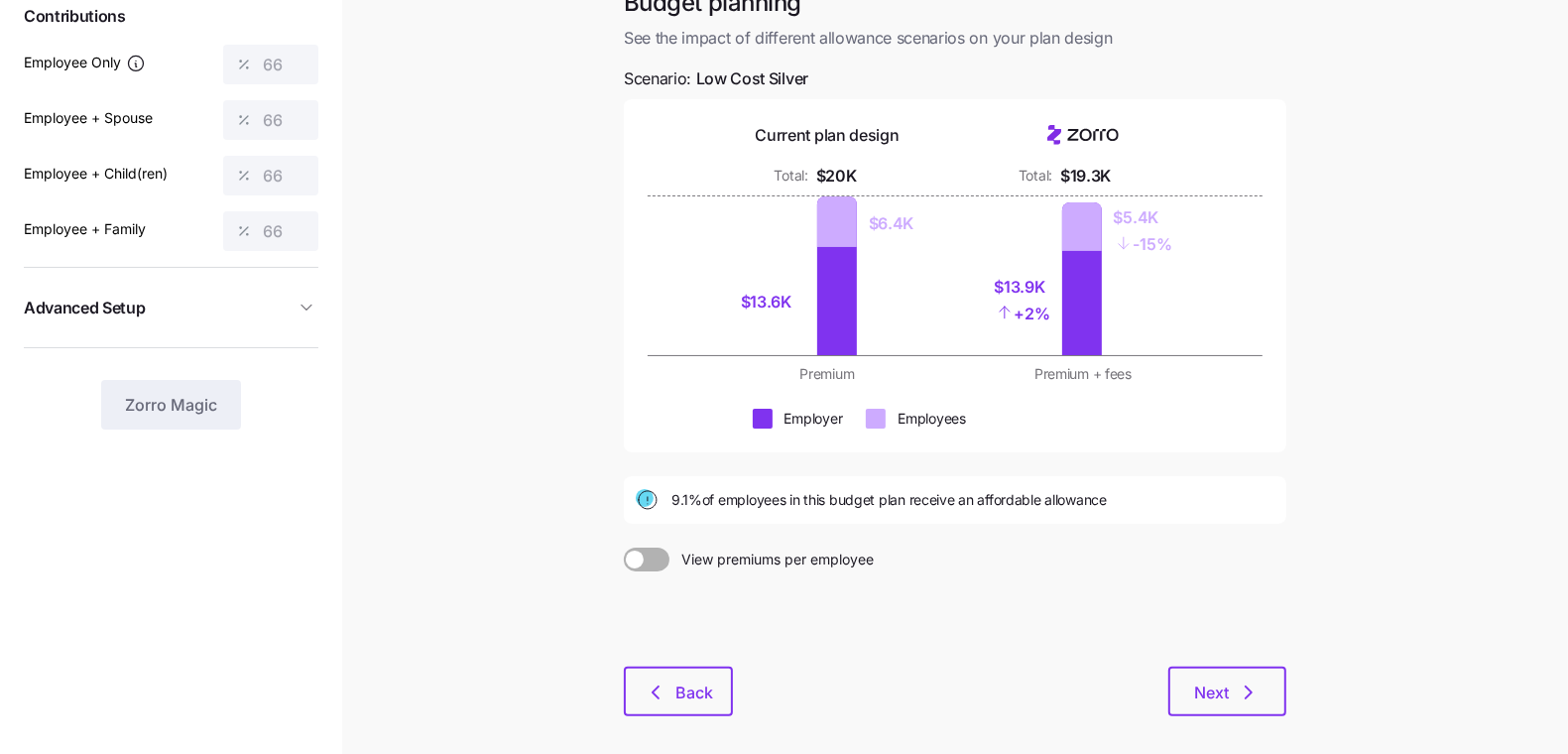 scroll, scrollTop: 219, scrollLeft: 0, axis: vertical 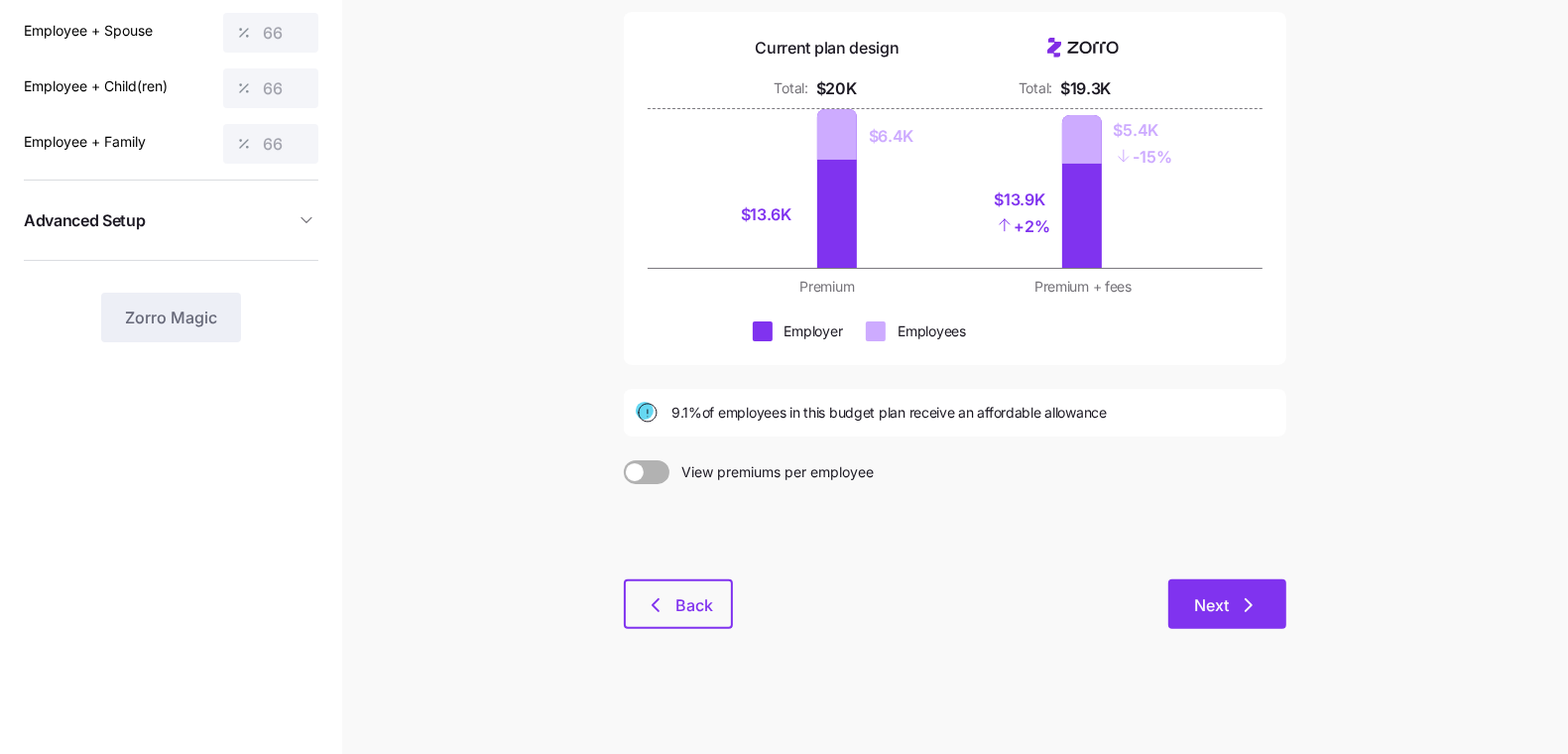 click on "Next" at bounding box center [1211, 605] 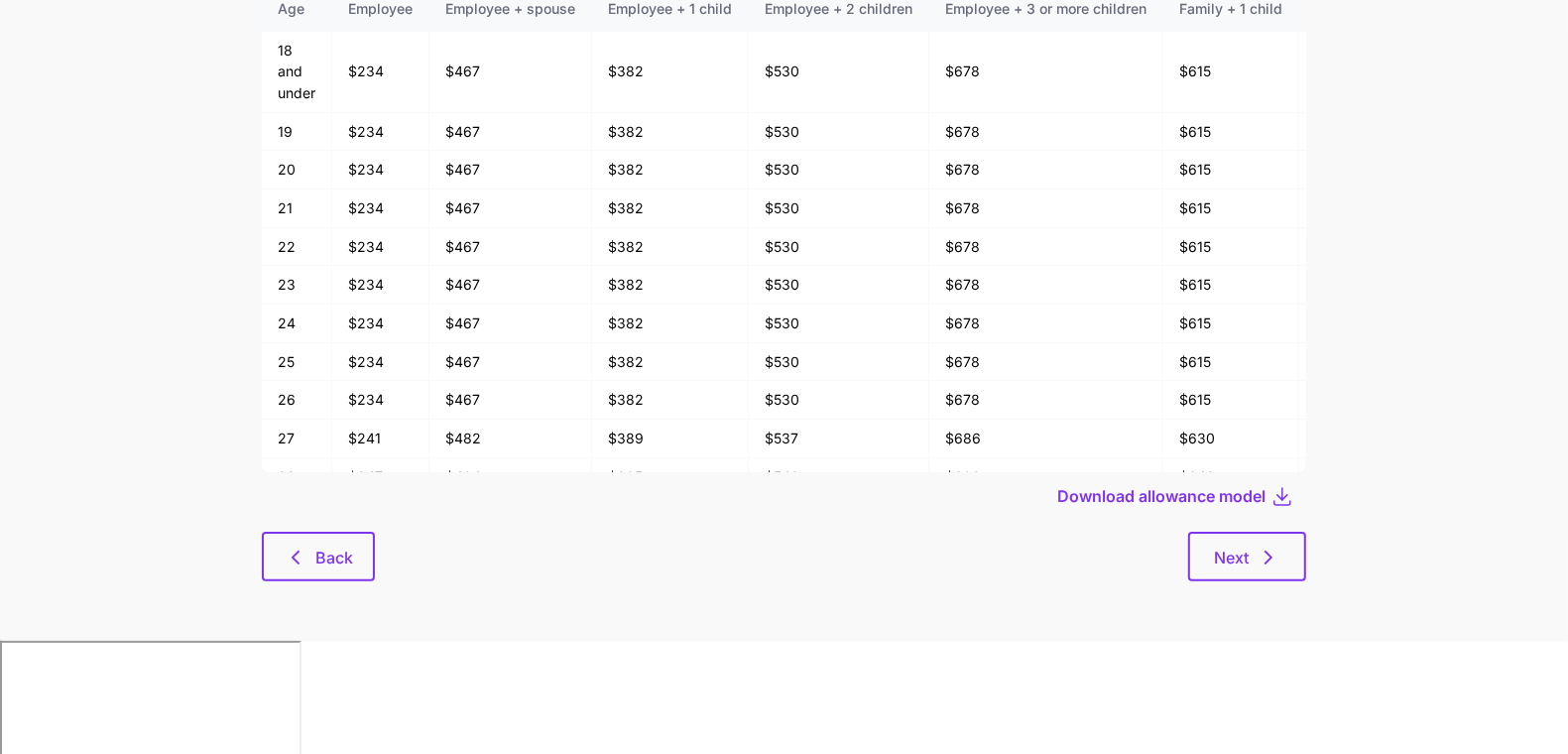 scroll, scrollTop: 0, scrollLeft: 0, axis: both 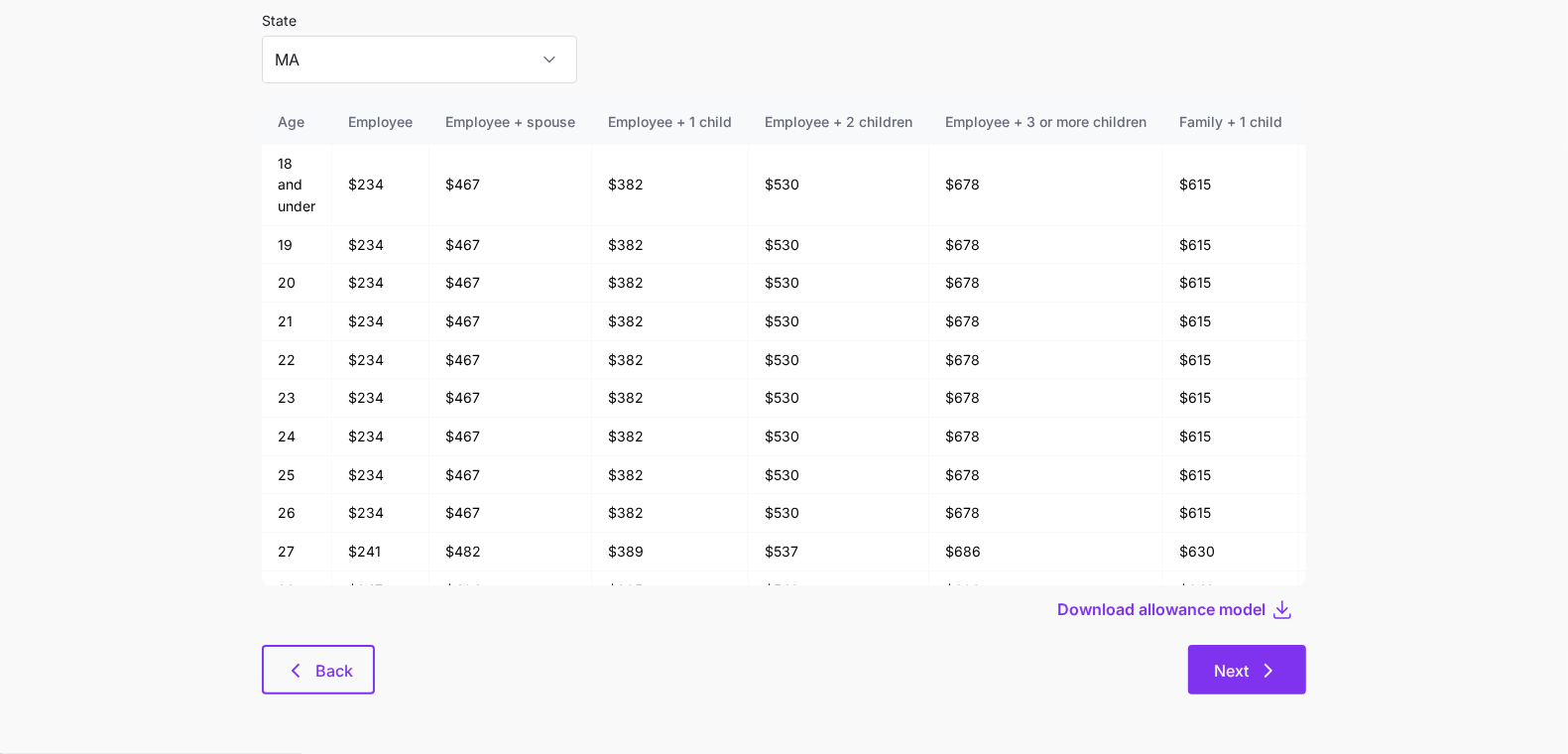 click on "Next" at bounding box center [1247, 670] 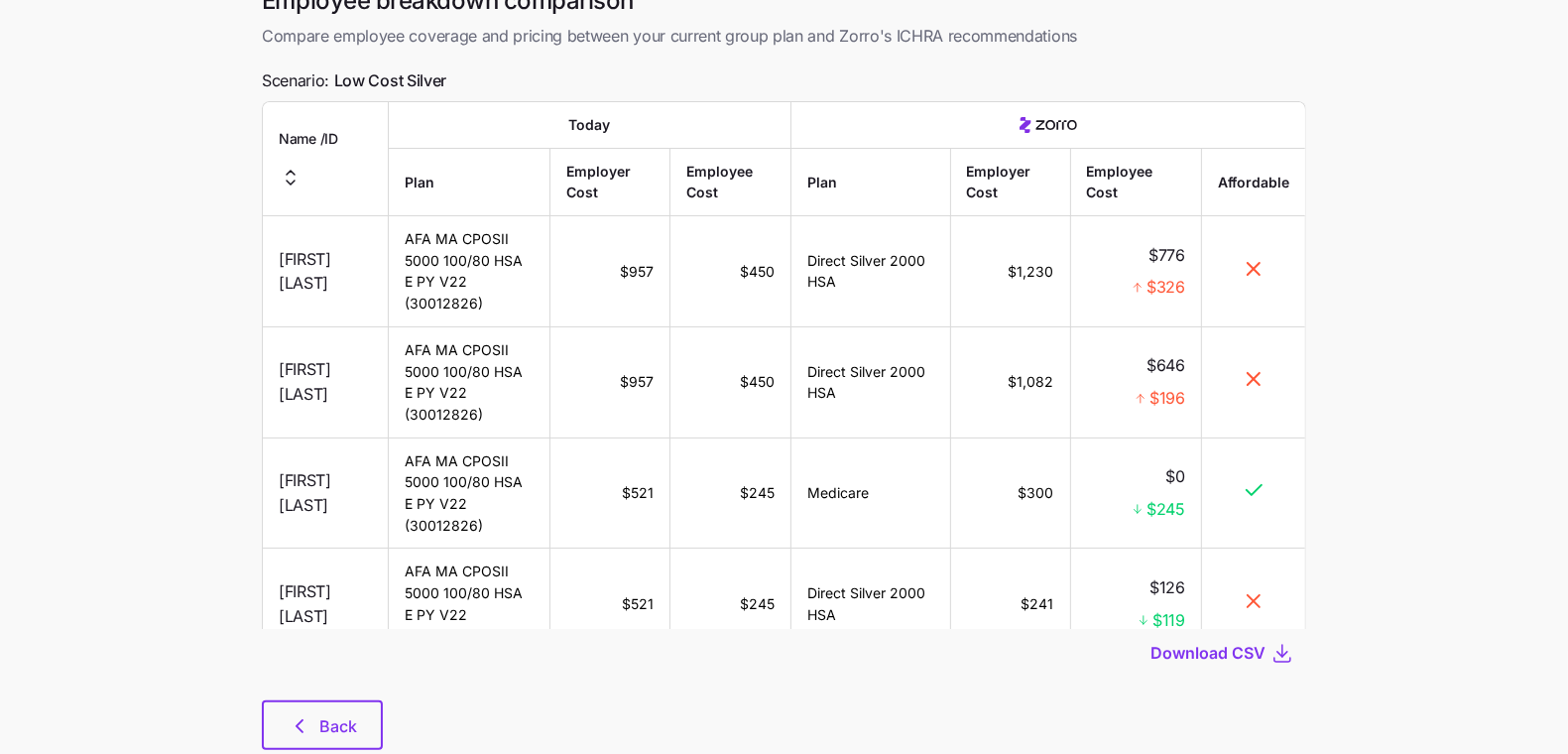 scroll, scrollTop: 0, scrollLeft: 0, axis: both 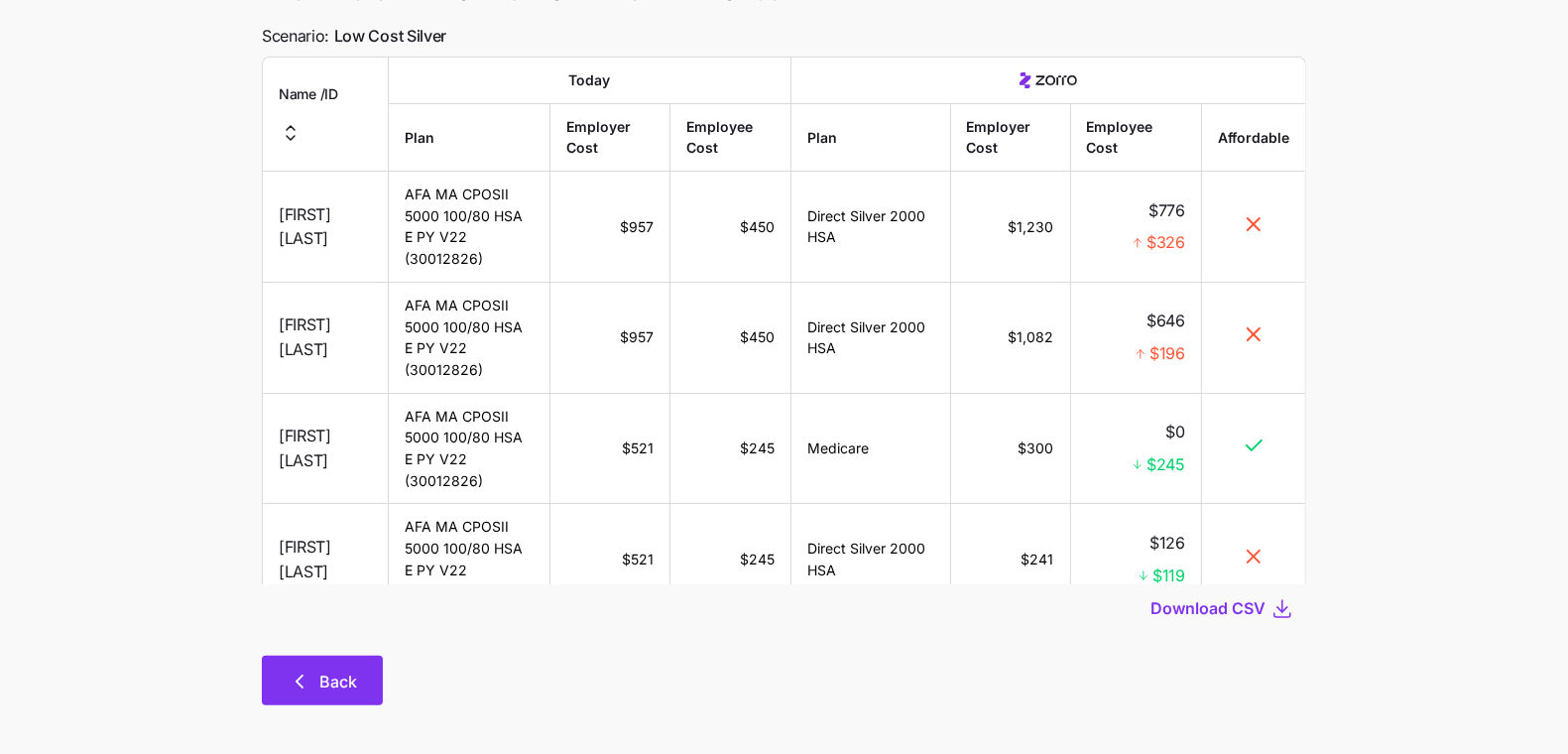 click on "Back" at bounding box center [338, 682] 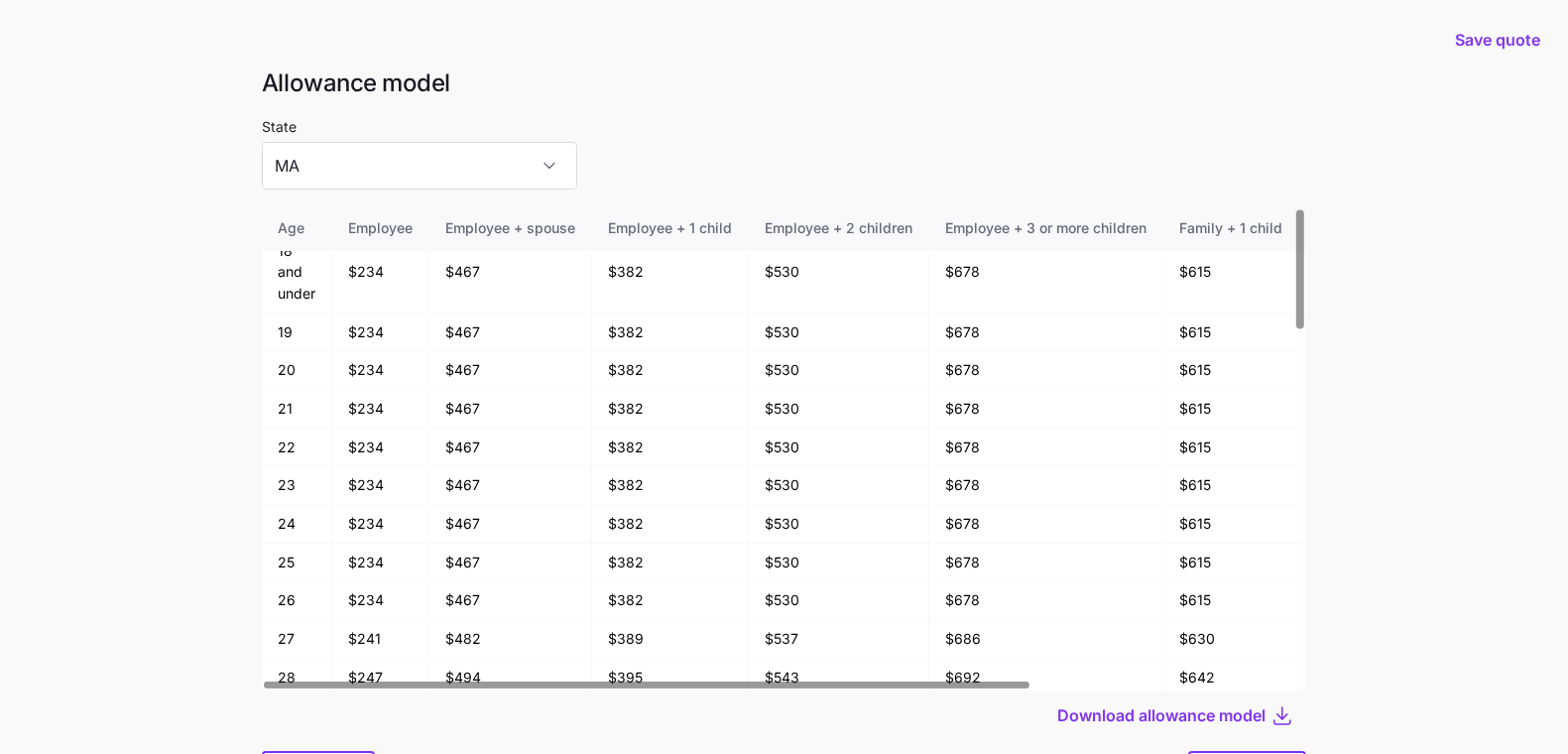 scroll, scrollTop: 34, scrollLeft: 0, axis: vertical 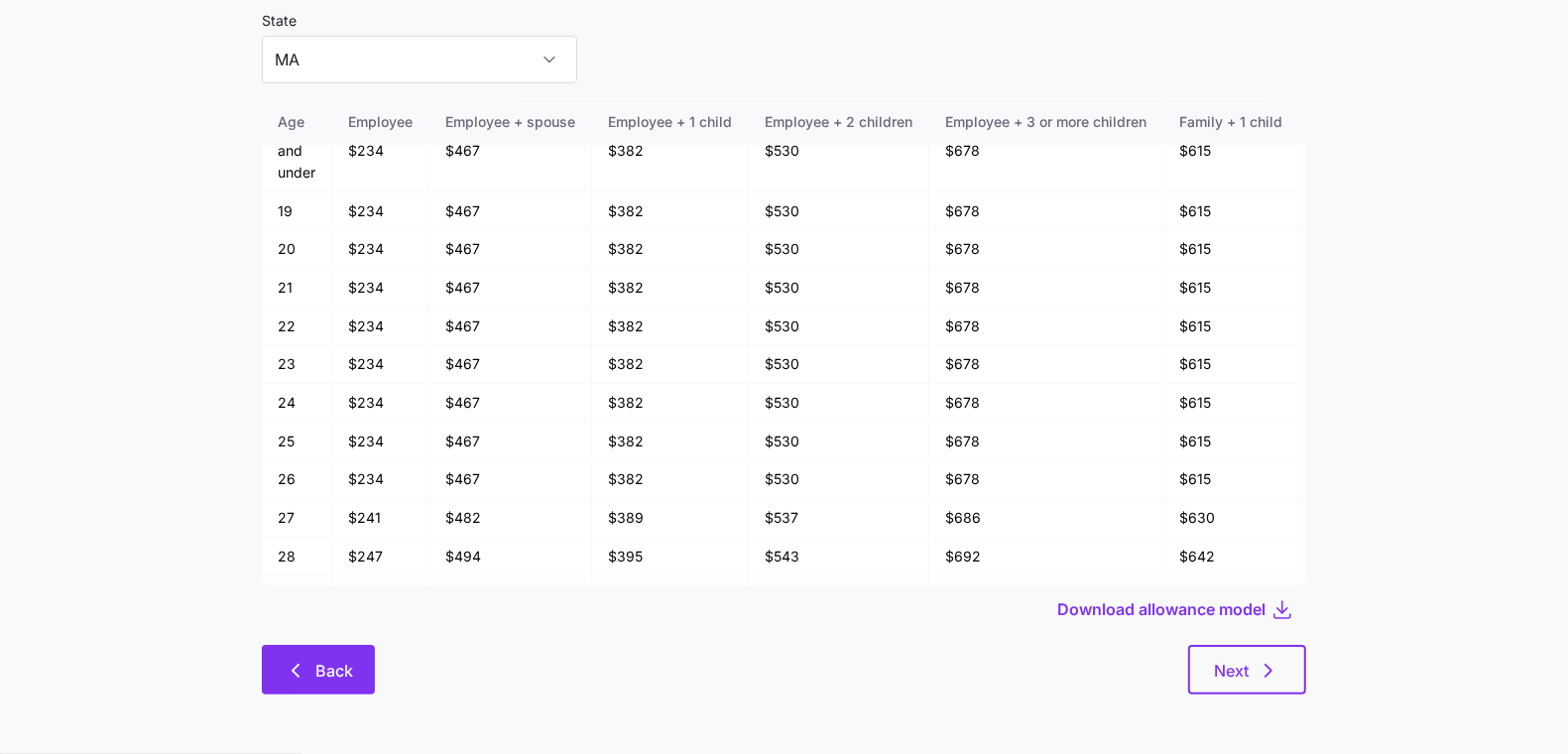 click on "Back" at bounding box center [334, 671] 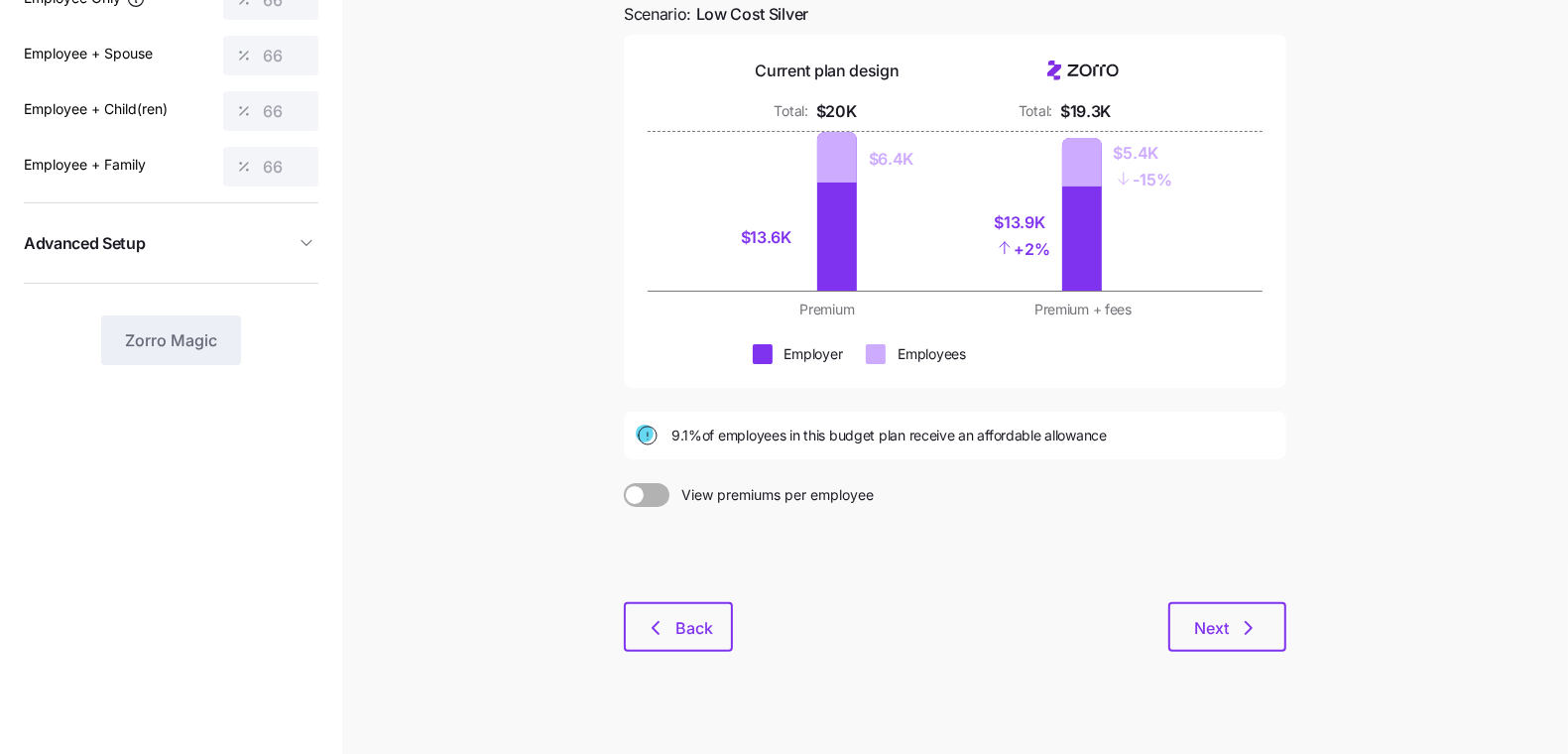 scroll, scrollTop: 219, scrollLeft: 0, axis: vertical 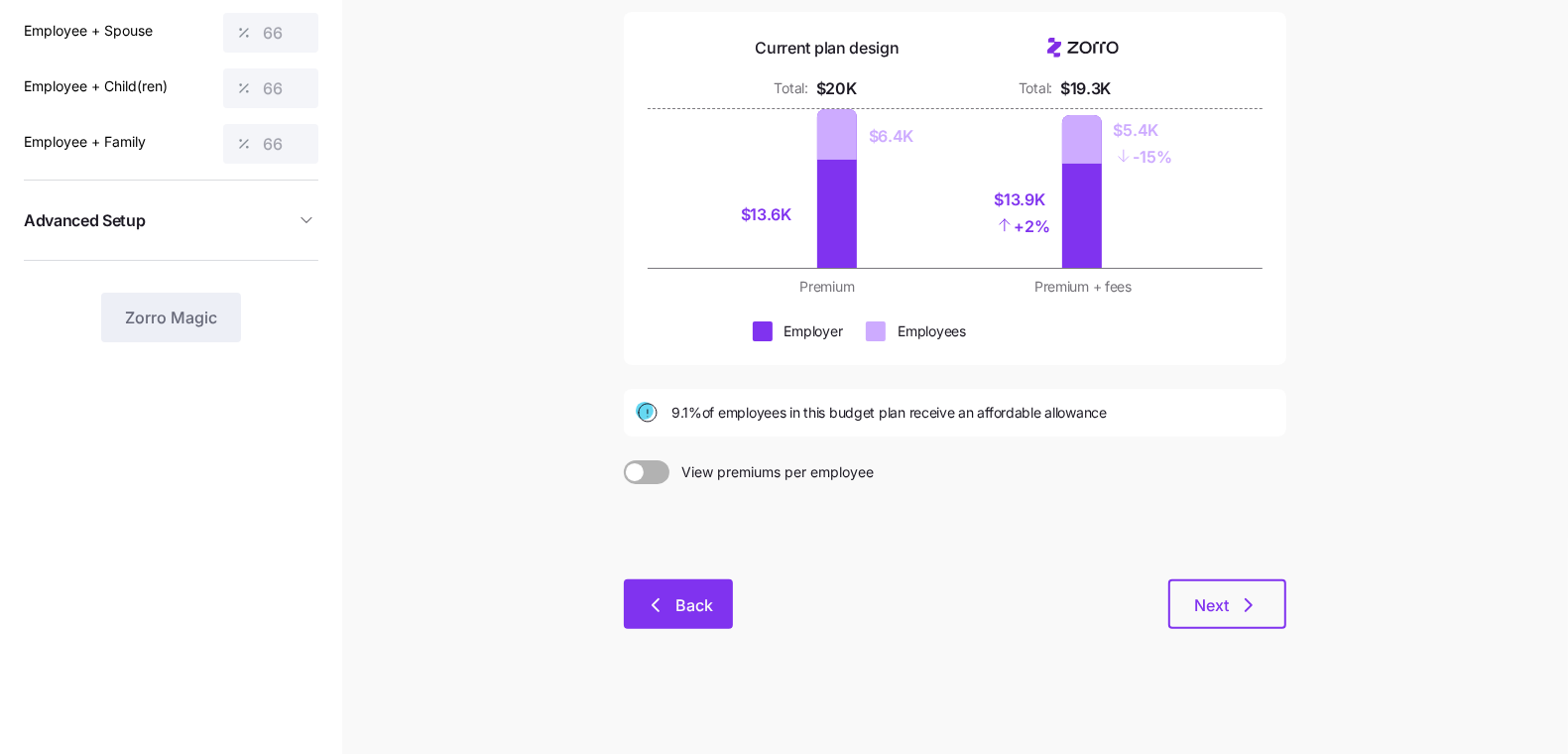 click on "Back" at bounding box center (678, 604) 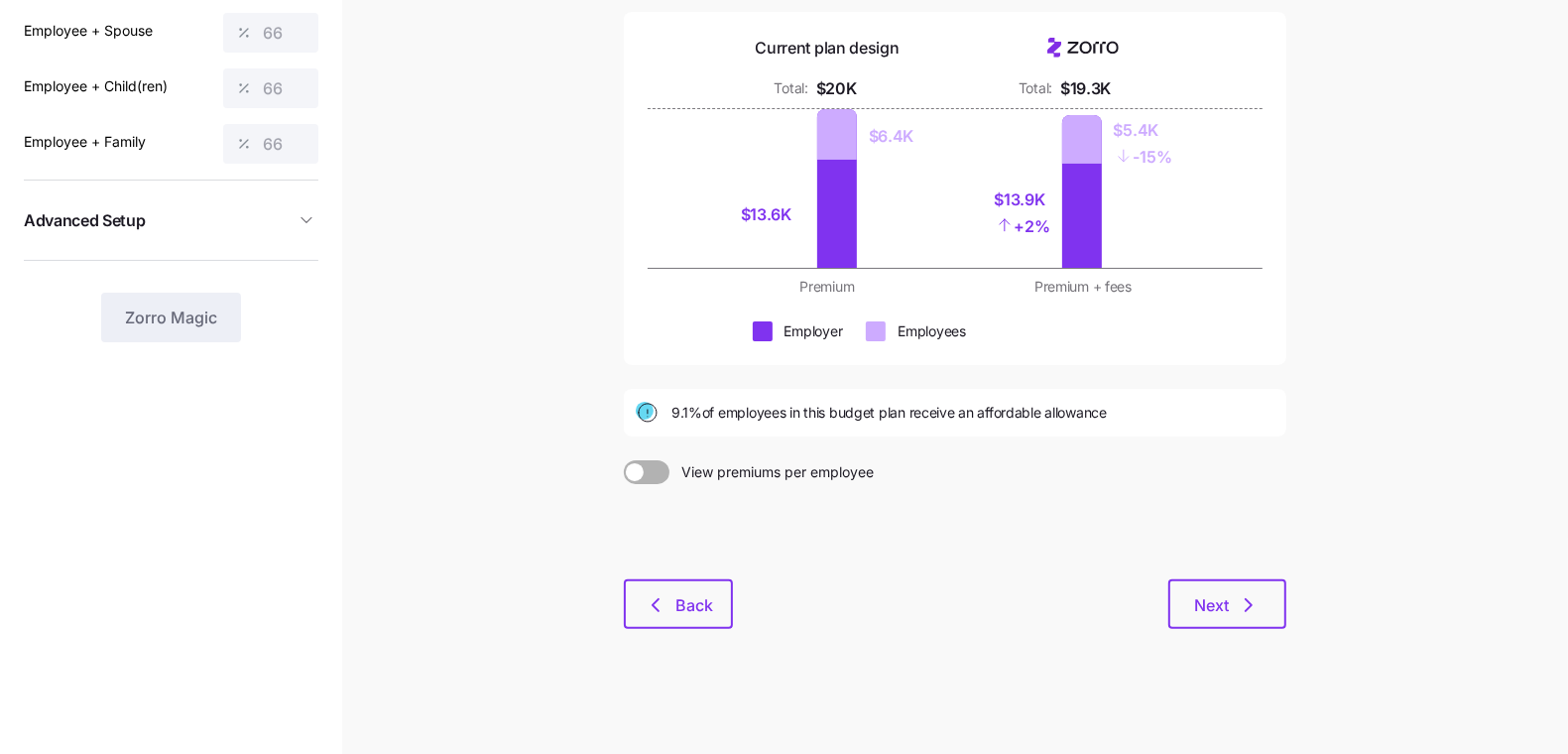 scroll, scrollTop: 0, scrollLeft: 0, axis: both 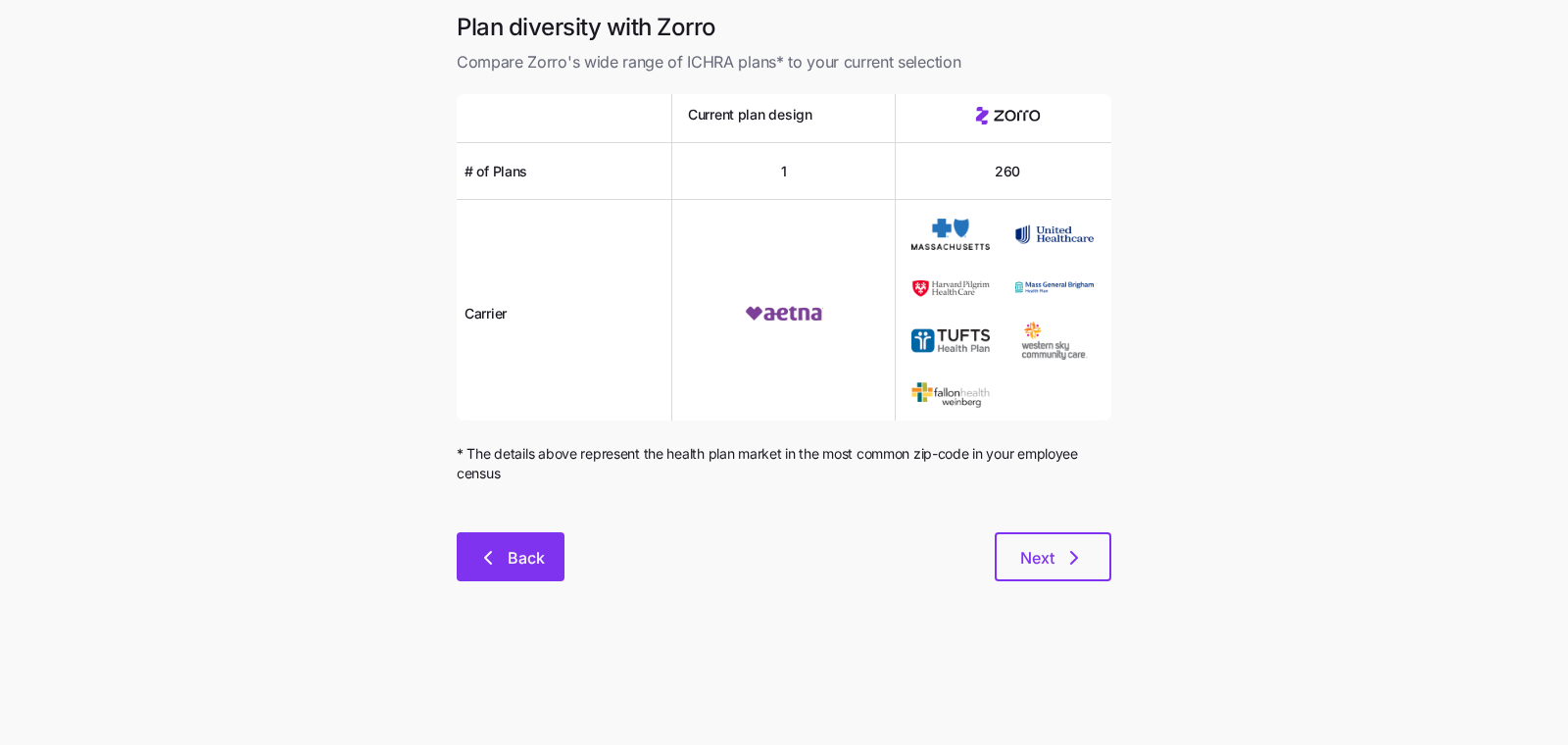 click on "Back" at bounding box center [511, 557] 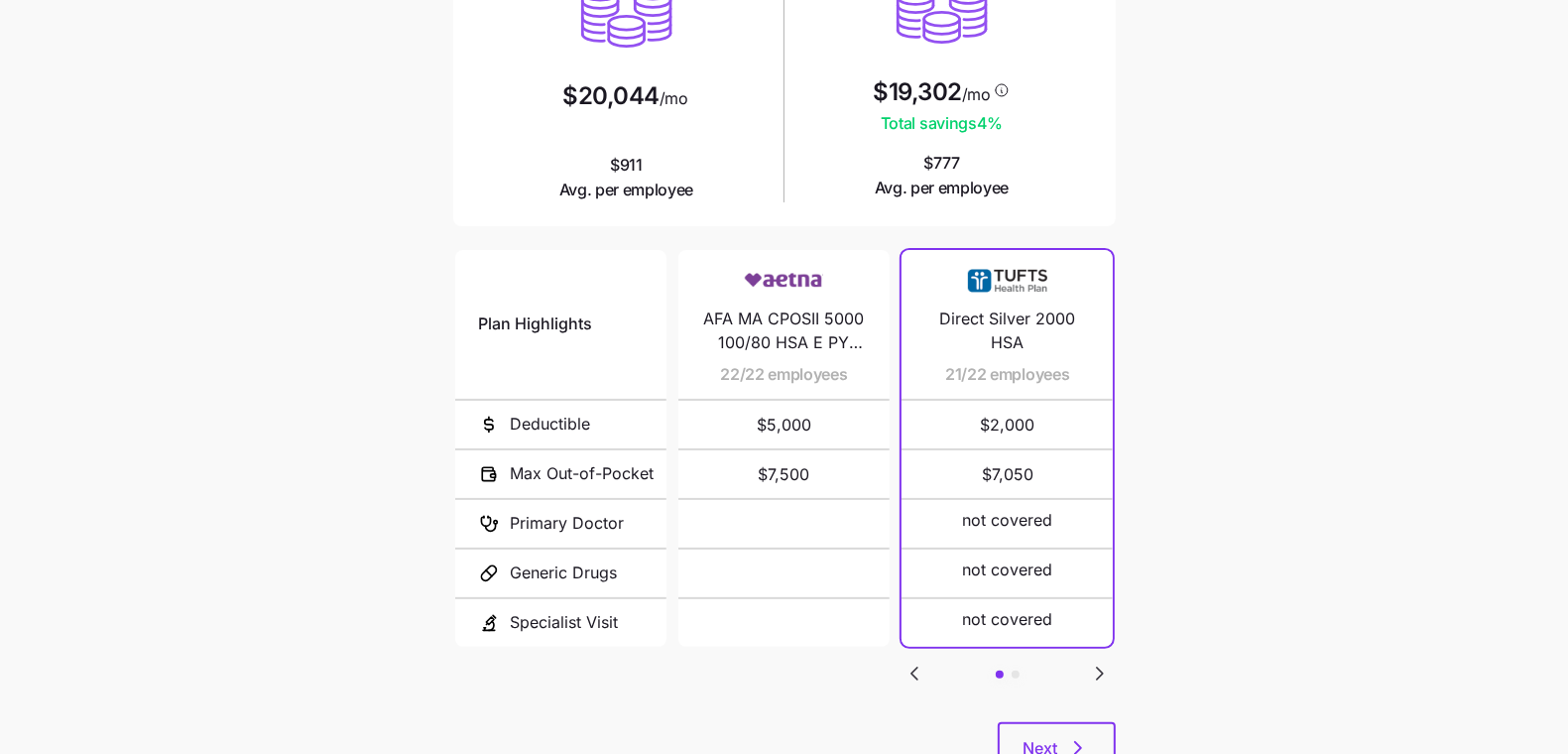 scroll, scrollTop: 271, scrollLeft: 0, axis: vertical 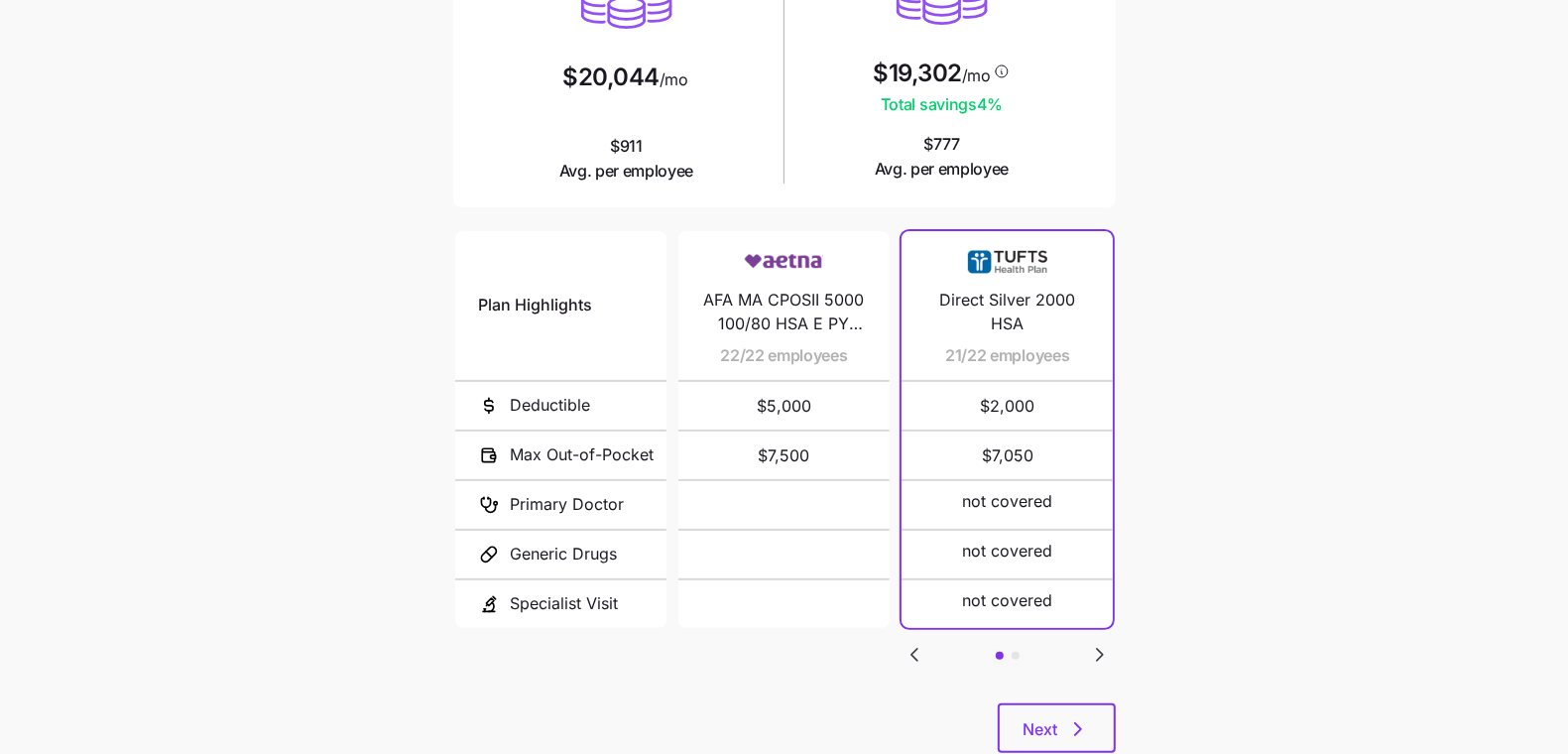 click on "Current plan vs. Zorro’s ICHRA recommendation See how your current plan measures up against Zorro's top picks Webster Printing Scenario: Low Cost Silver Current plan design $20,044 /mo $911 Avg. per employee $19,302 /mo Total savings  4 % $777 Avg. per employee Plan Highlights Deductible Max Out-of-Pocket Primary Doctor Generic Drugs Specialist Visit AFA MA CPOSII 5000 100/80 HSA E PY V22 (30012826) 22/22 employees $5,000 $7,500 Direct Silver 2000 HSA 21/22 employees $2,000 $7,050 not covered not covered not covered Neighborhood COMMUNITY WPD 1/22 employees $3,600 $7,500 not covered not covered not covered Next" at bounding box center [784, 271] 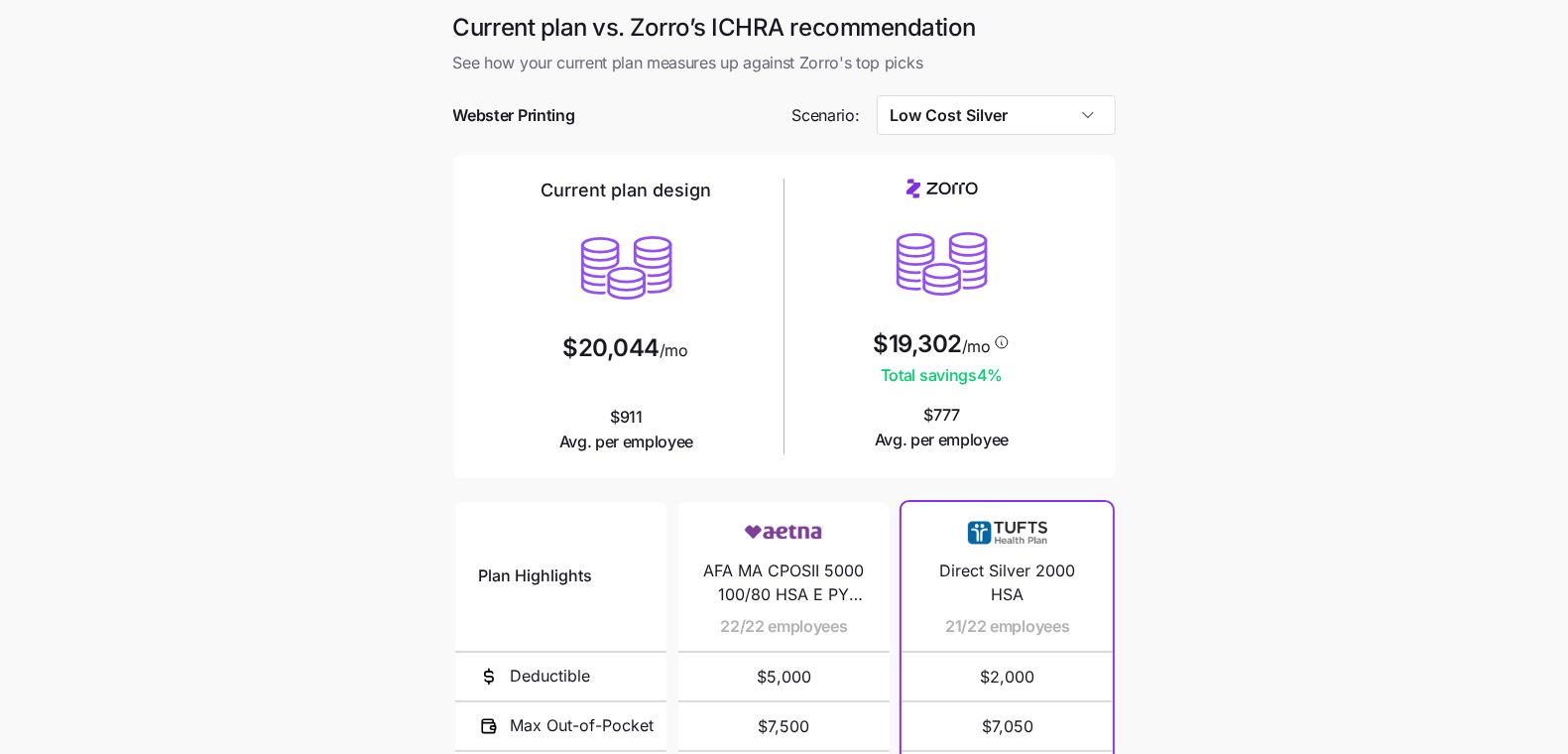 click on "Webster Printing" at bounding box center [514, 115] 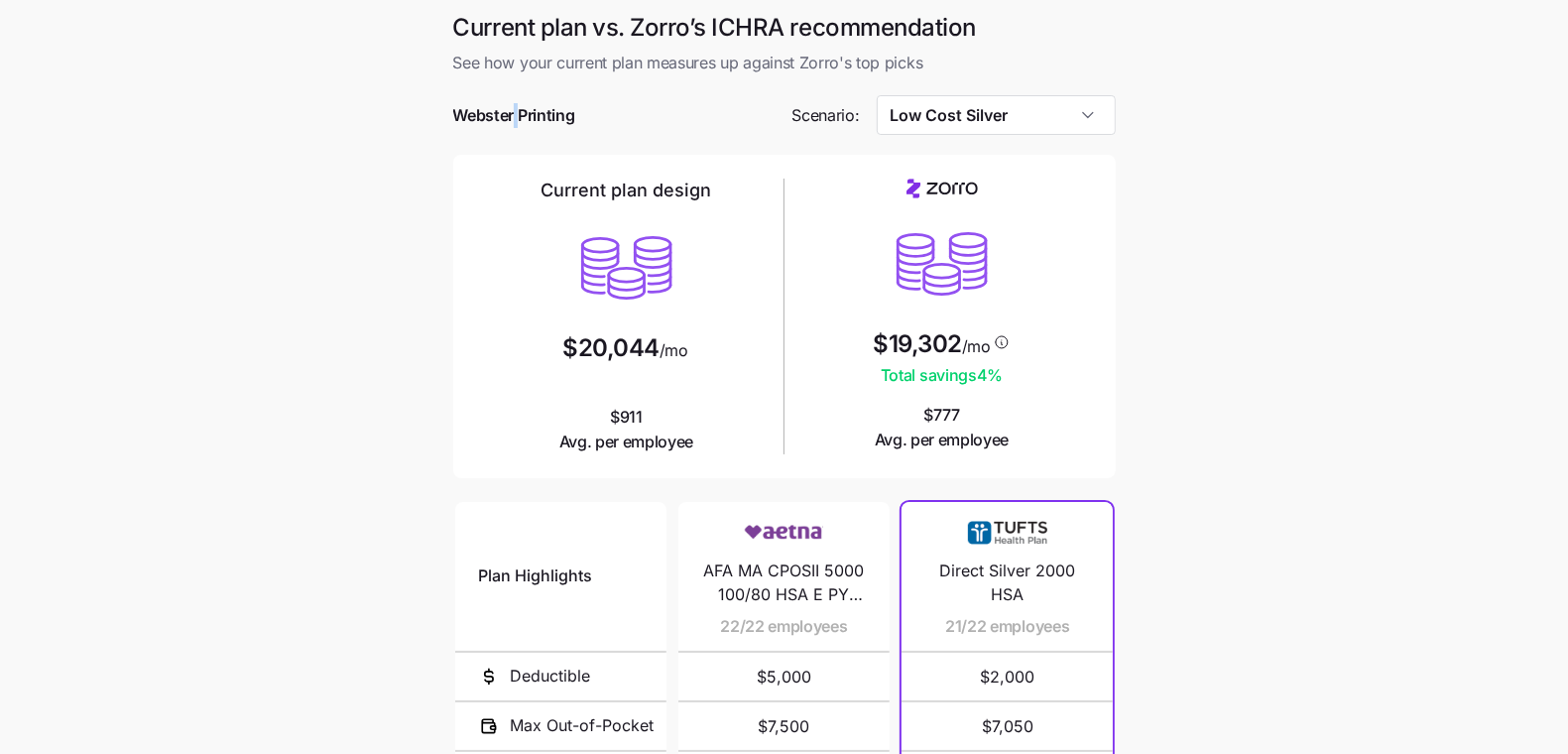 click on "Webster Printing" at bounding box center [514, 115] 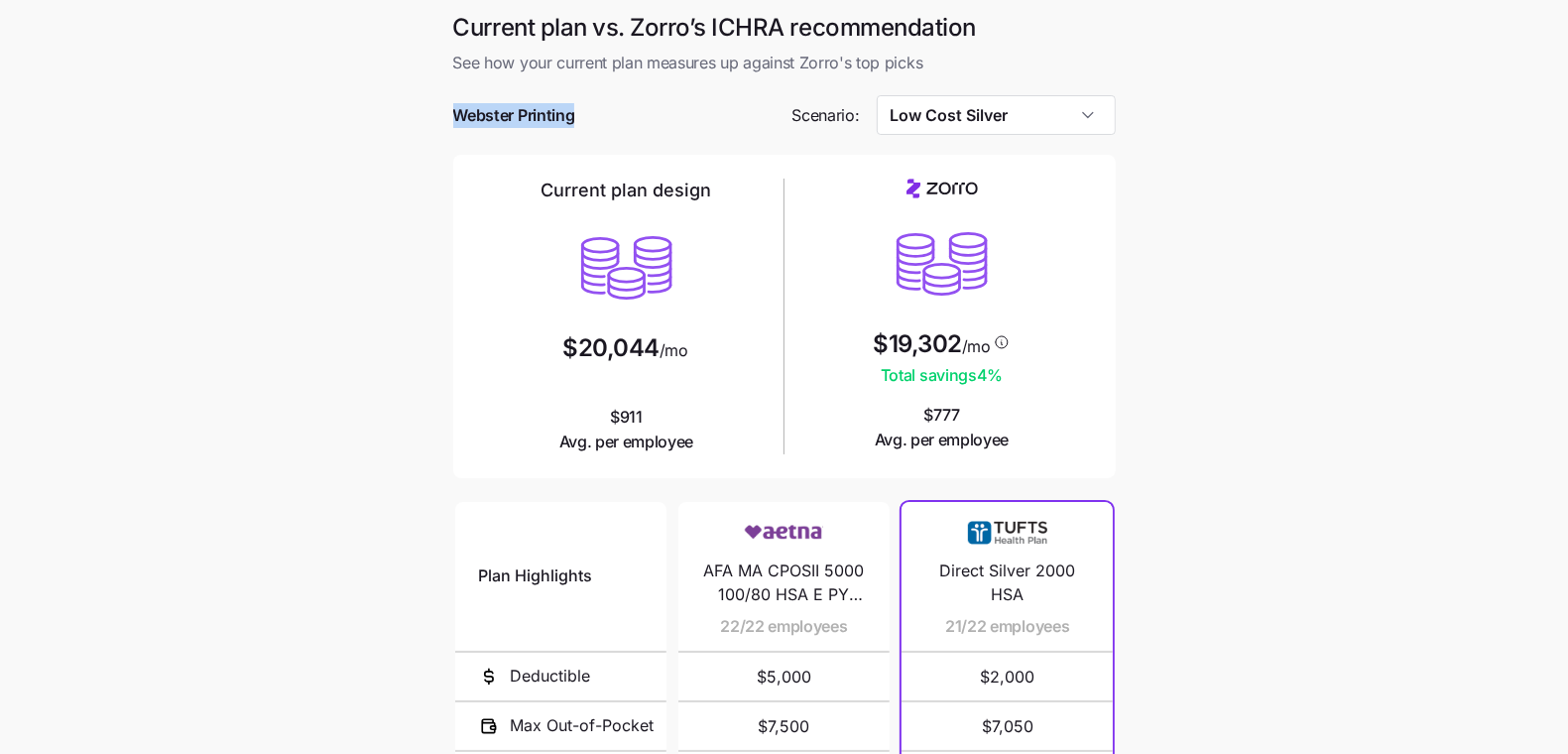 click on "Webster Printing" at bounding box center (514, 115) 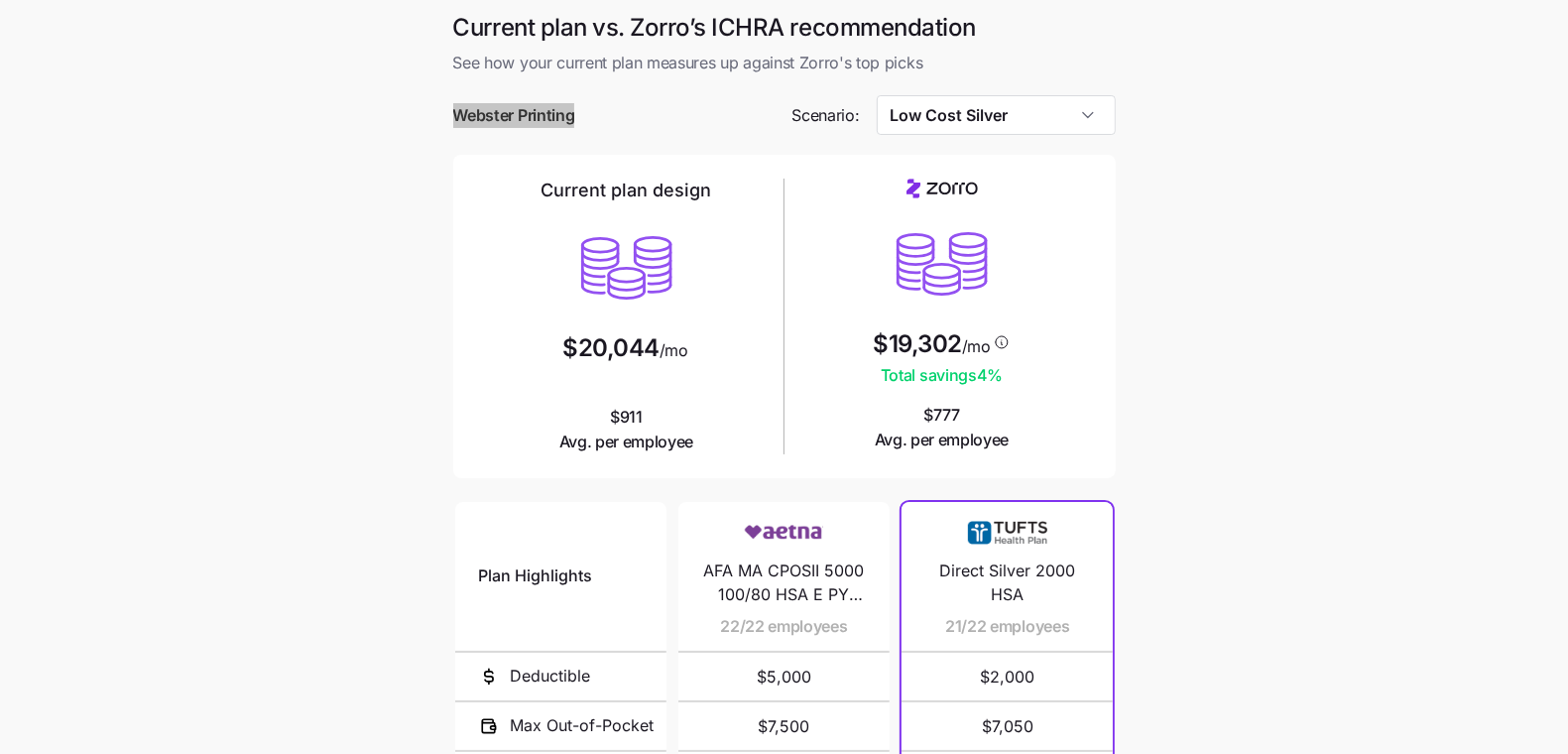 scroll, scrollTop: 328, scrollLeft: 0, axis: vertical 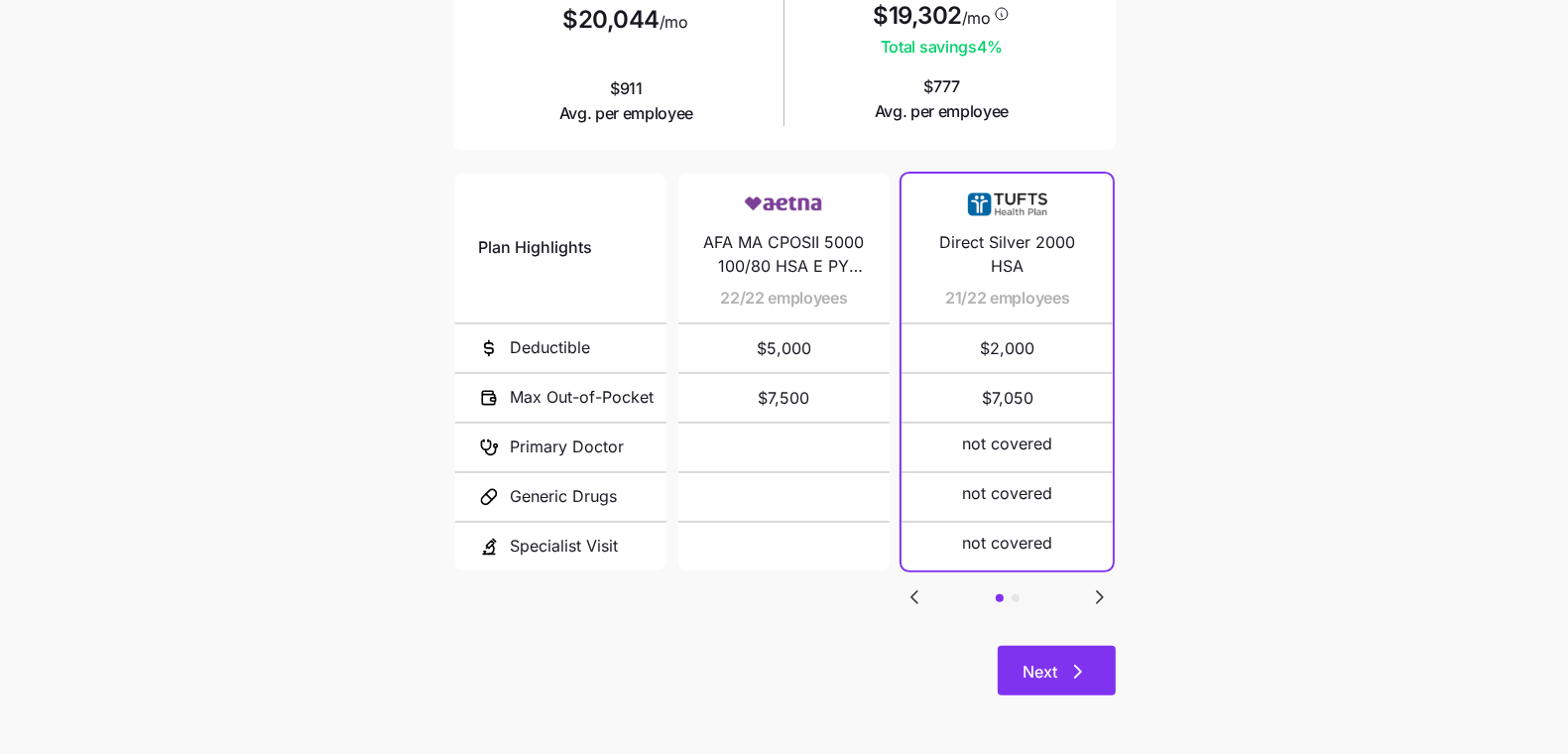 click on "Next" at bounding box center [1056, 671] 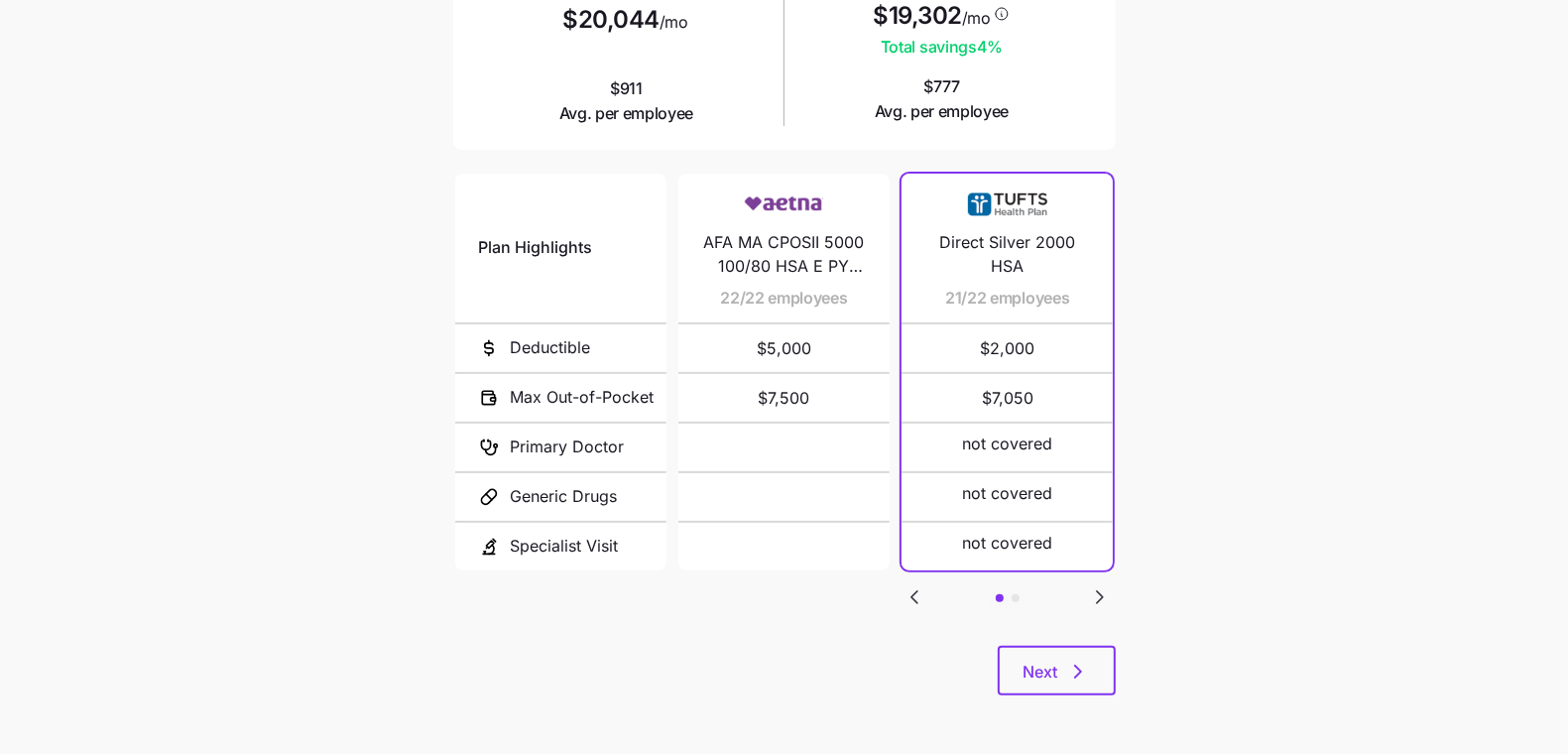 scroll, scrollTop: 0, scrollLeft: 0, axis: both 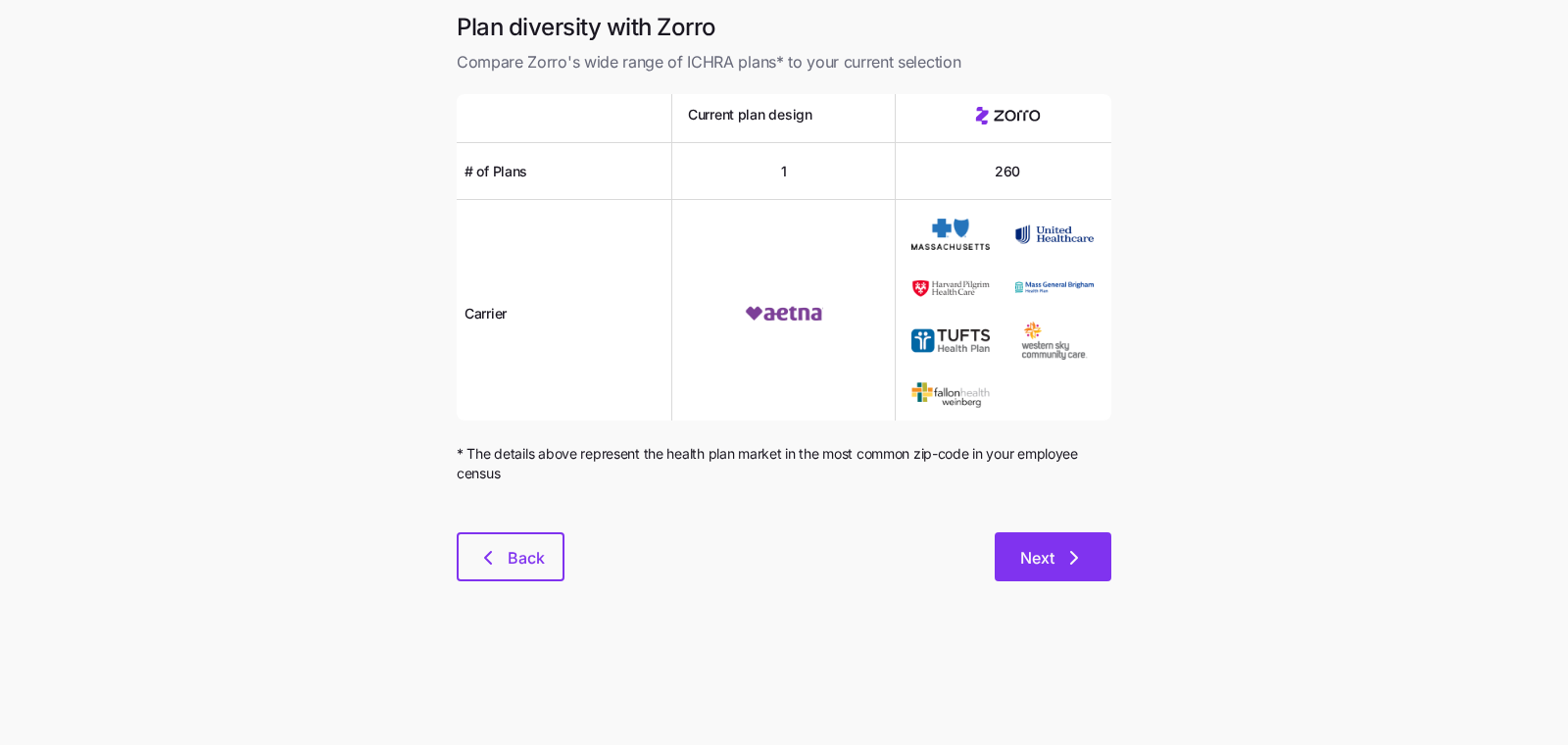 click on "Next" at bounding box center [1037, 558] 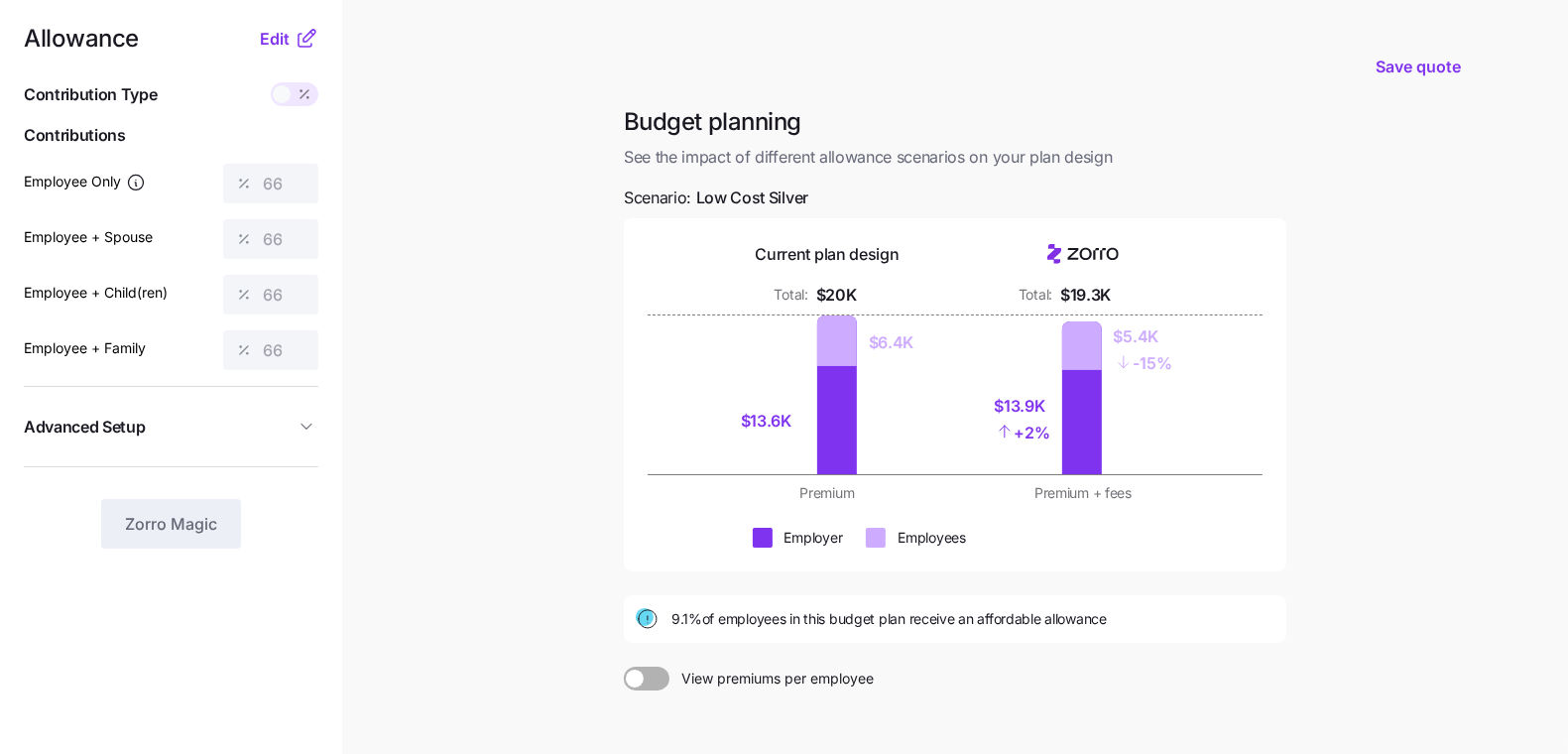 scroll, scrollTop: 12, scrollLeft: 0, axis: vertical 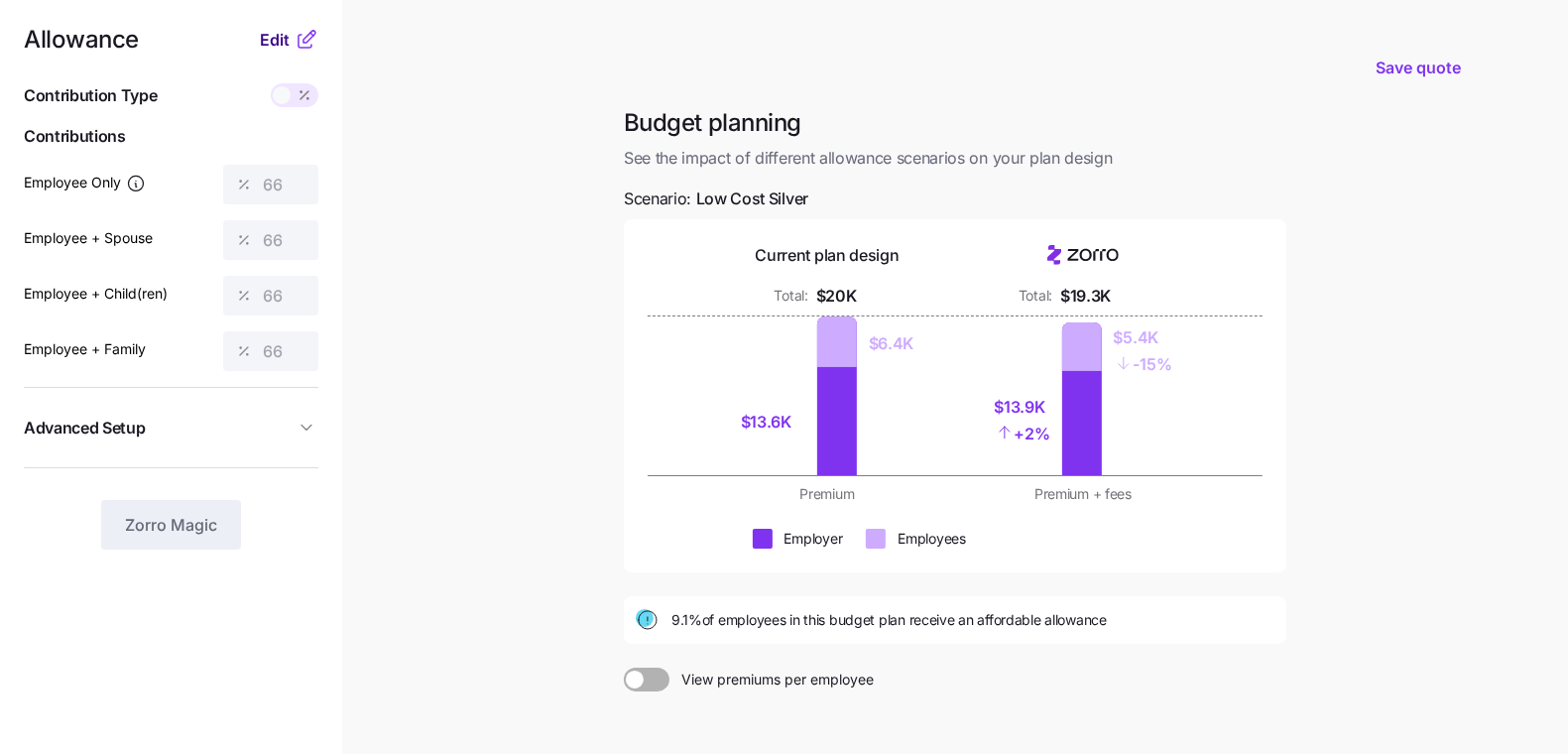 drag, startPoint x: 259, startPoint y: 43, endPoint x: 281, endPoint y: 43, distance: 22 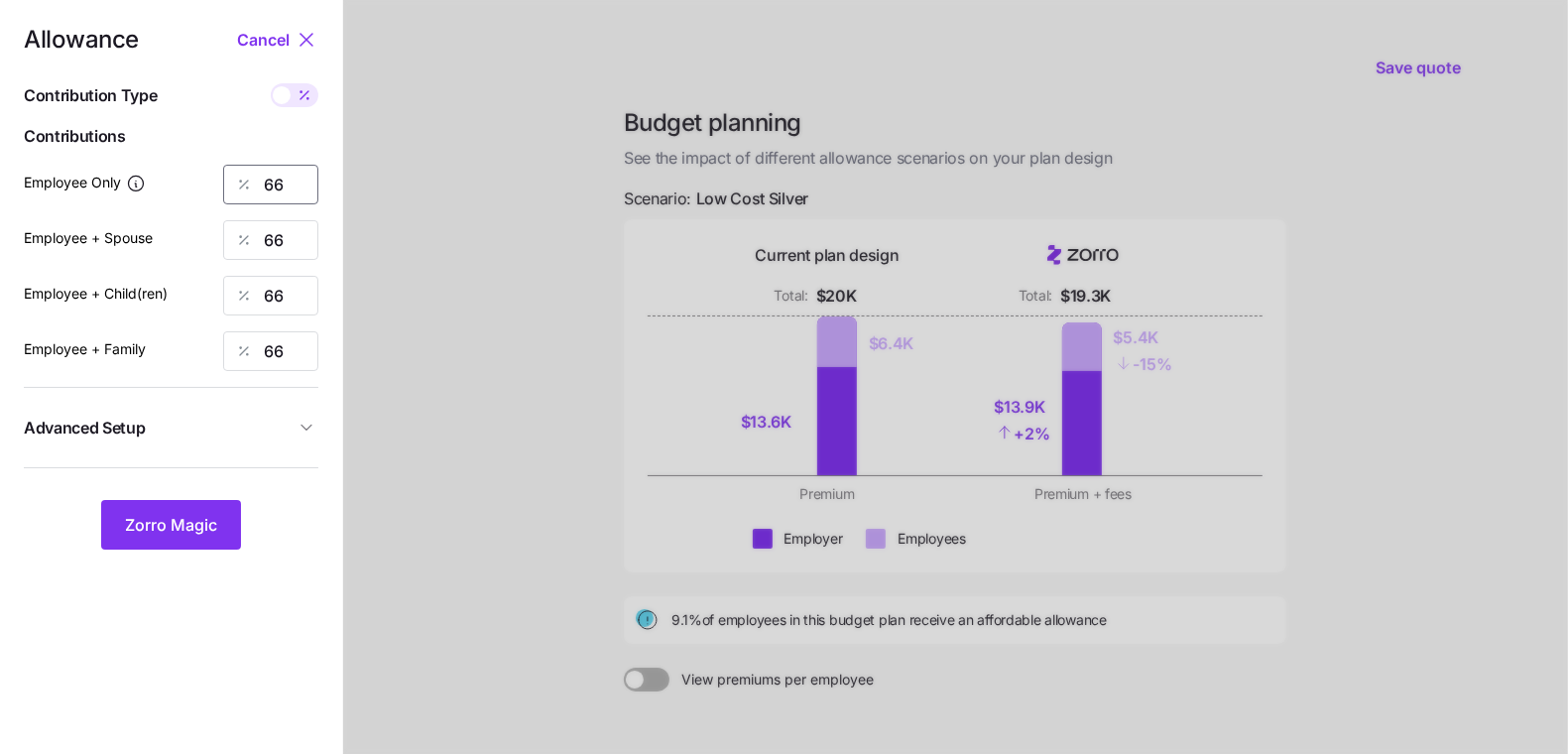 click on "66" at bounding box center (271, 185) 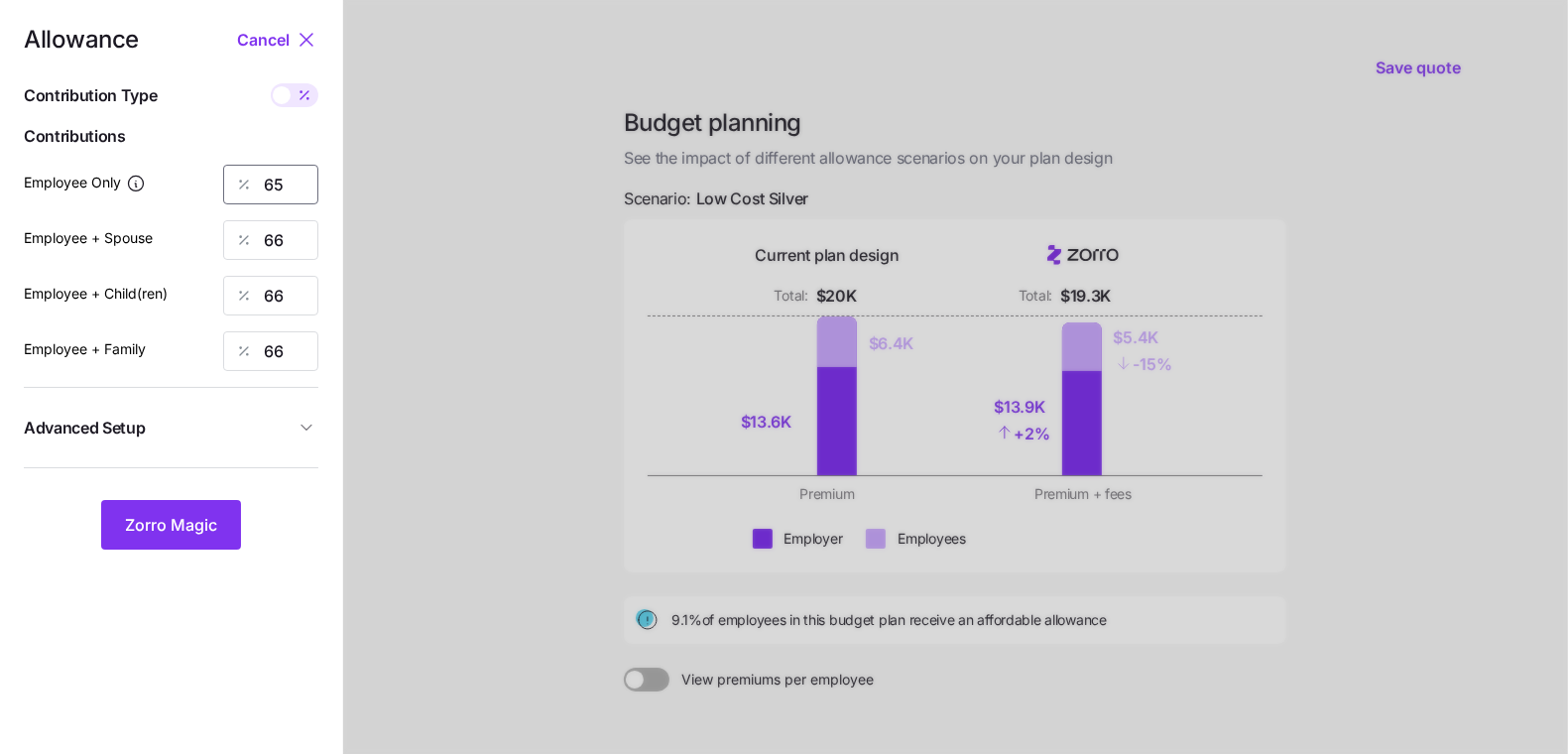 type on "65" 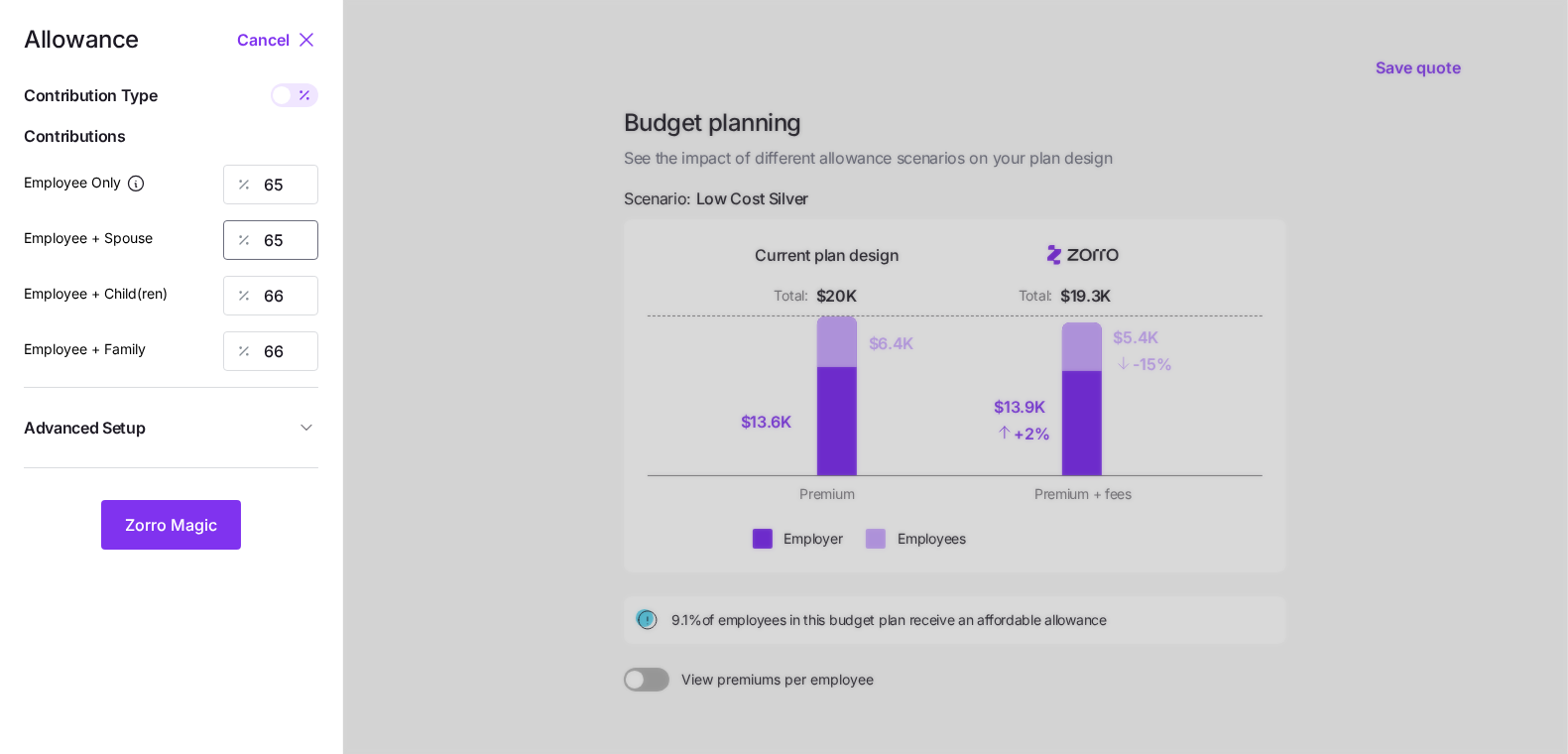 type on "65" 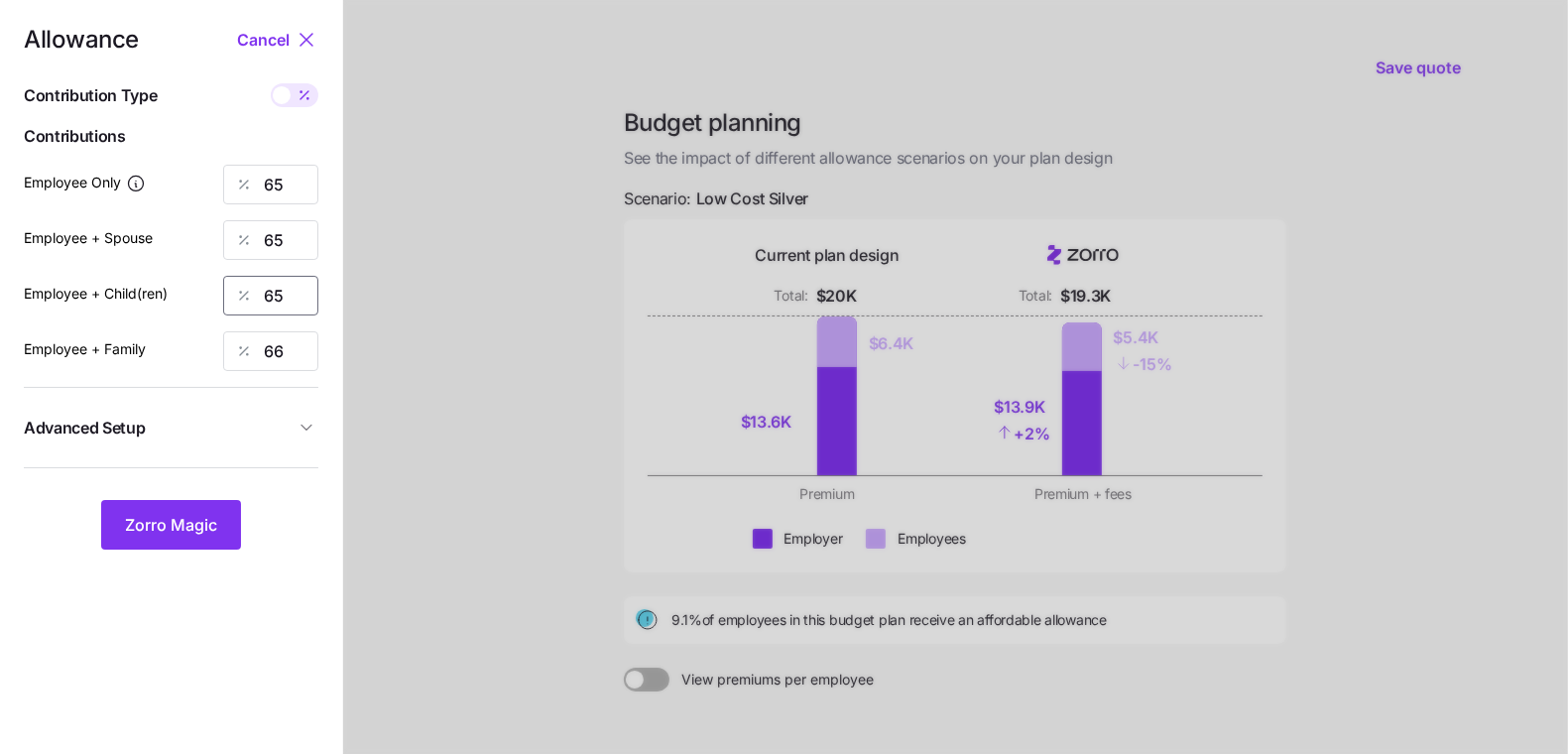 type on "65" 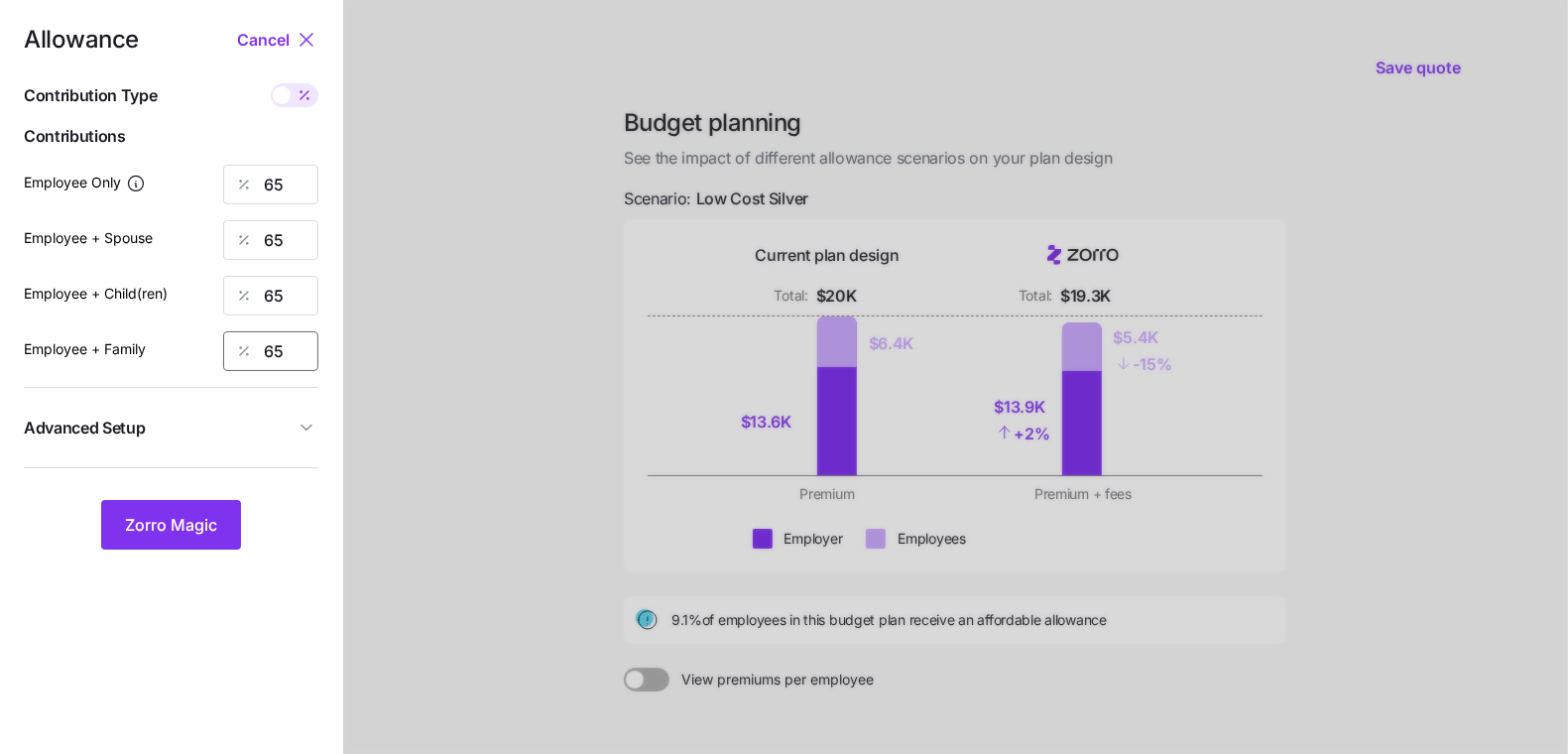 type on "65" 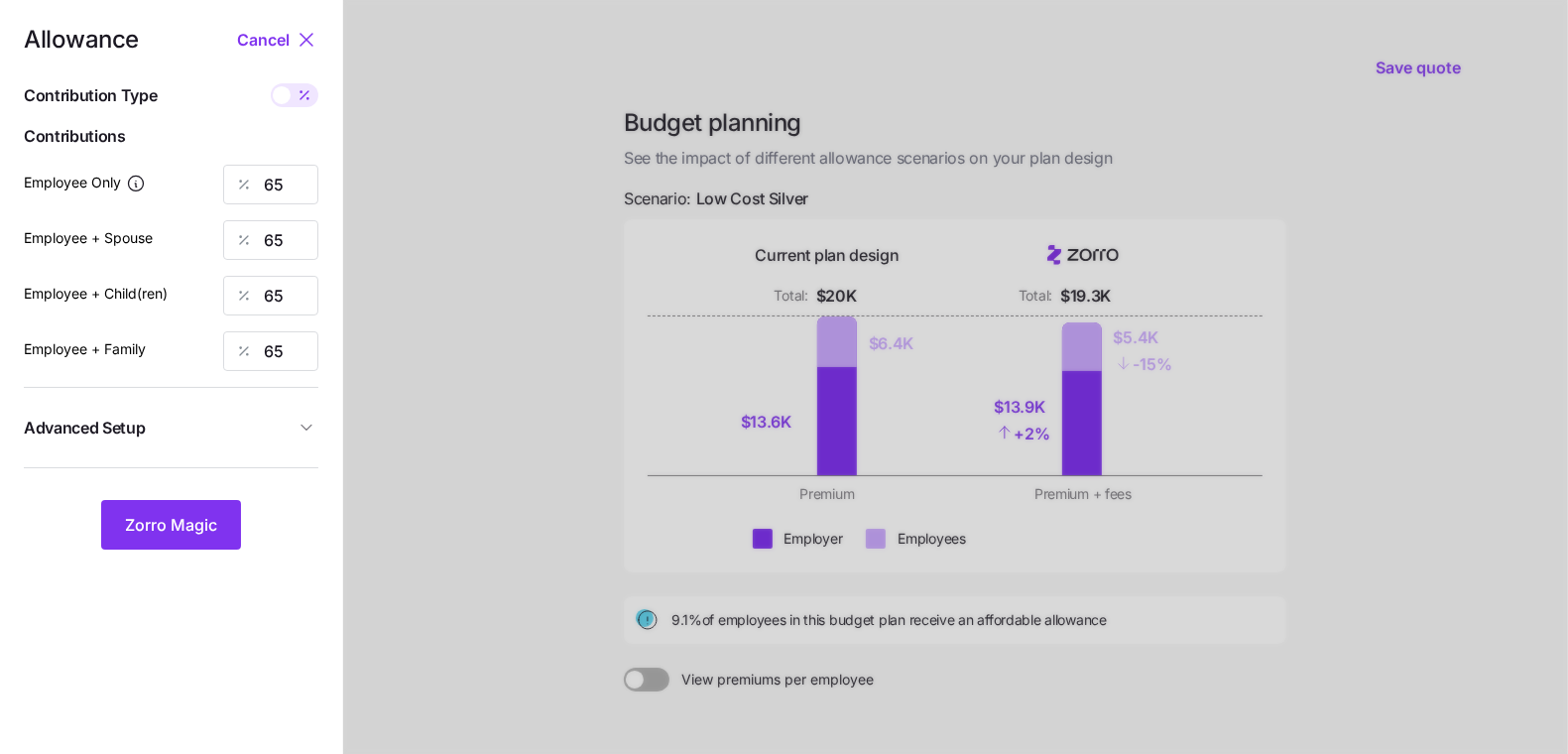 click on "Advanced Setup" at bounding box center [171, 428] 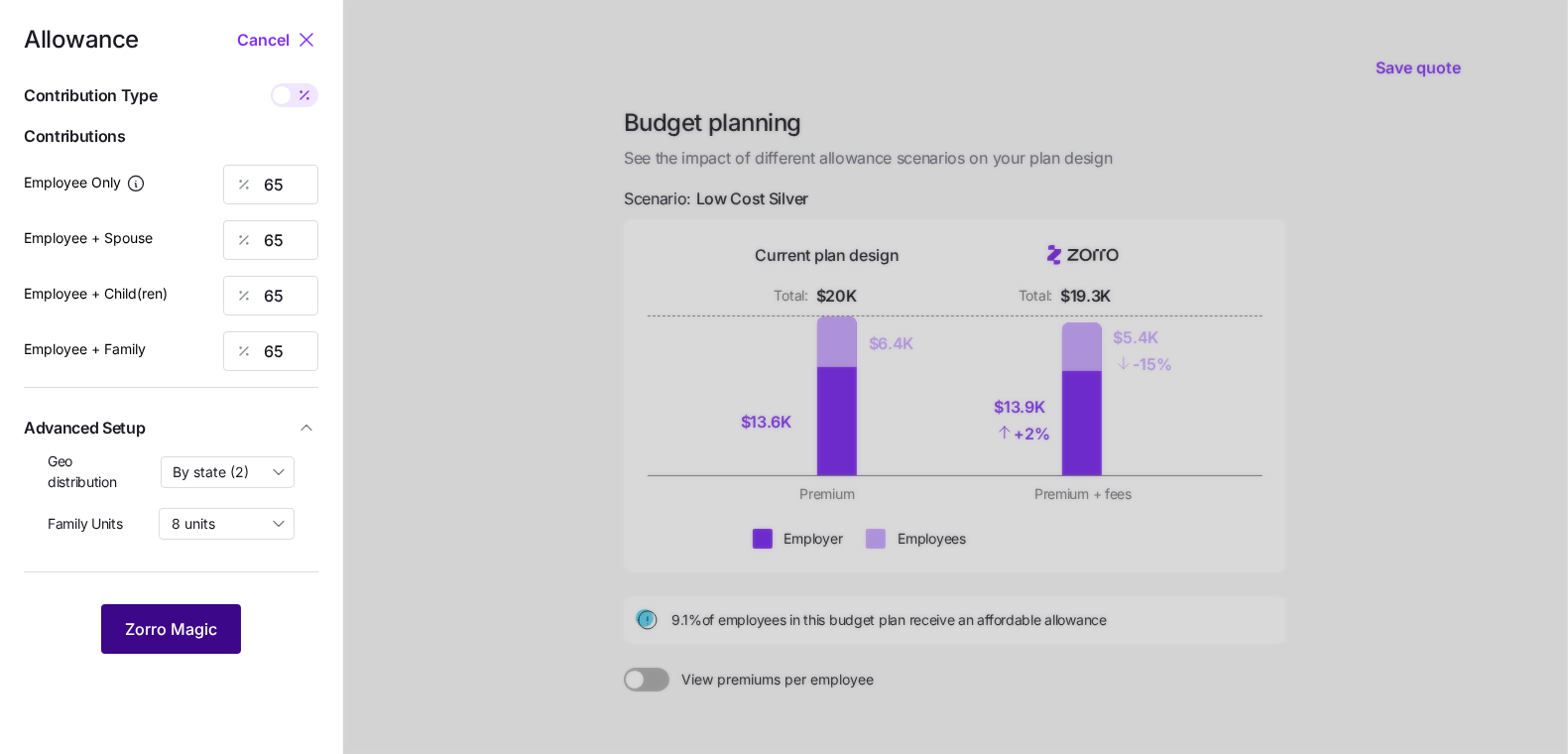 click on "Zorro Magic" at bounding box center (171, 629) 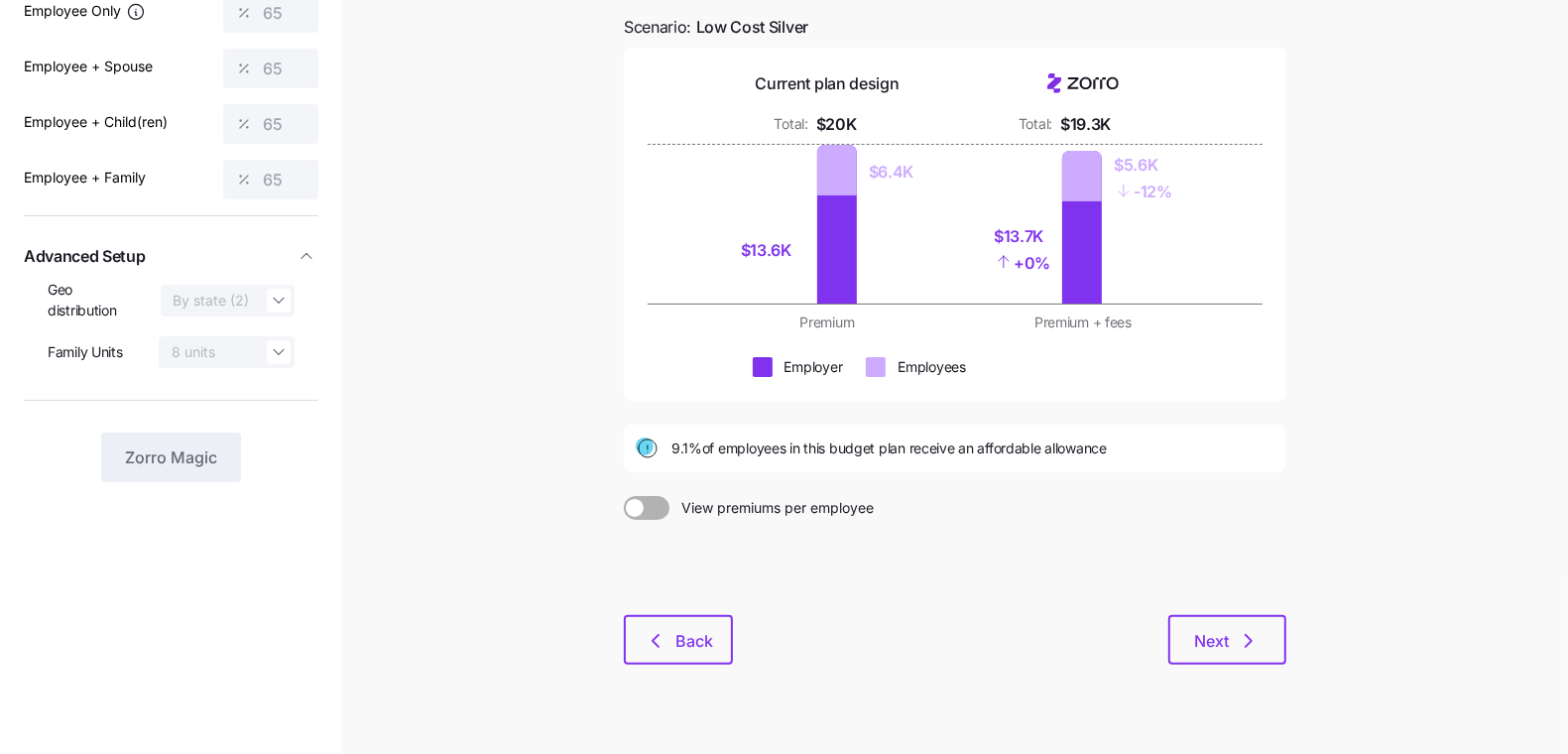 scroll, scrollTop: 219, scrollLeft: 0, axis: vertical 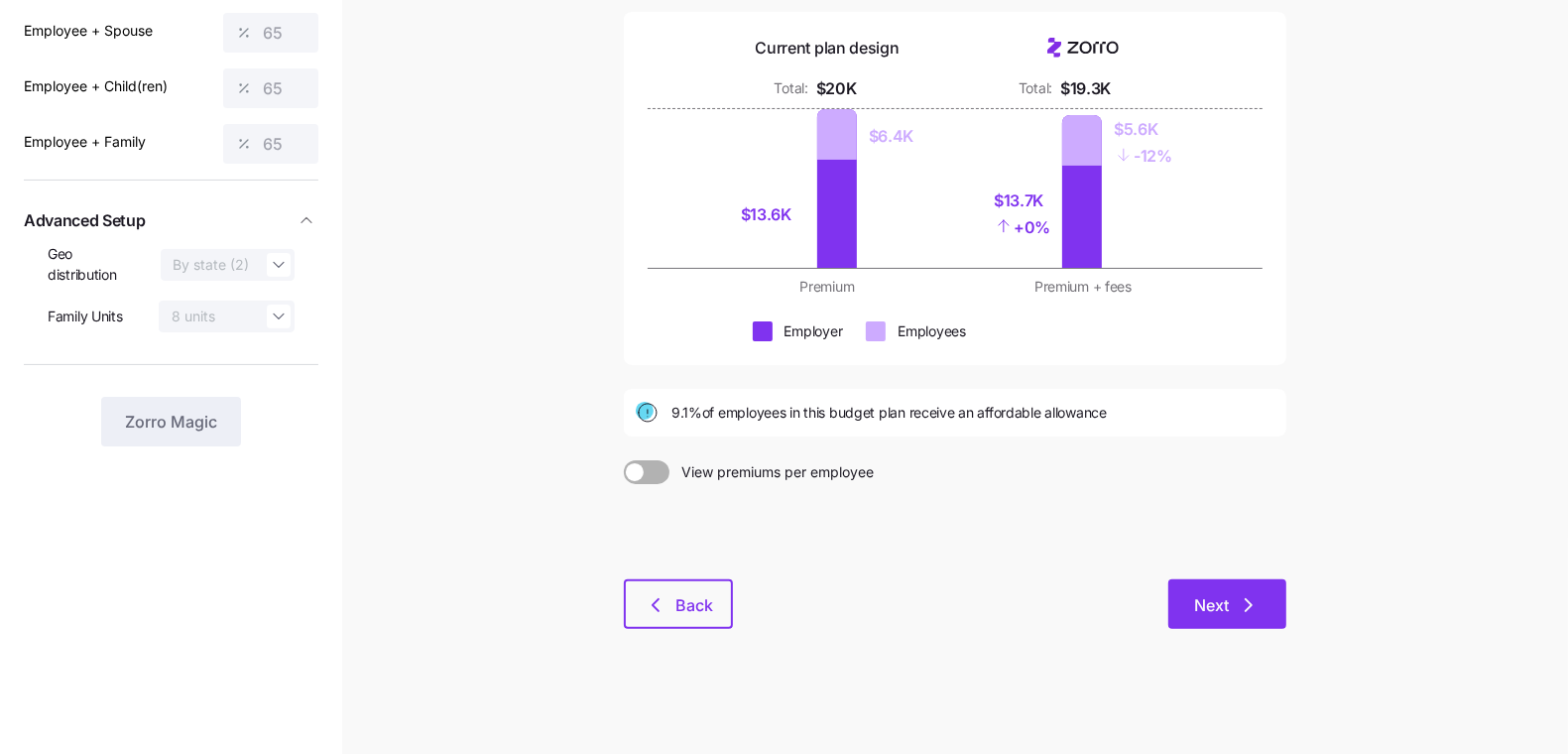 click on "Next" at bounding box center (1227, 604) 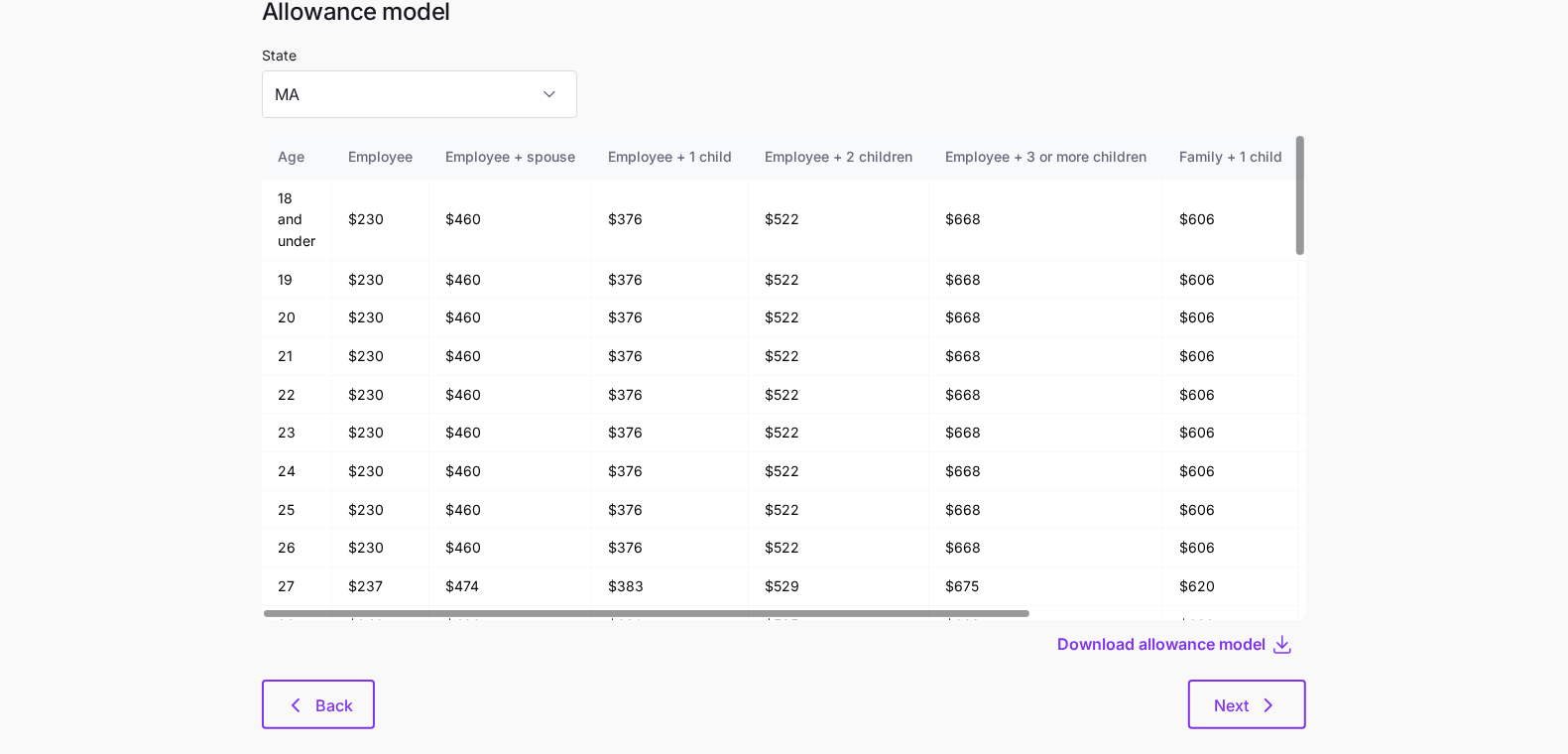 scroll, scrollTop: 106, scrollLeft: 0, axis: vertical 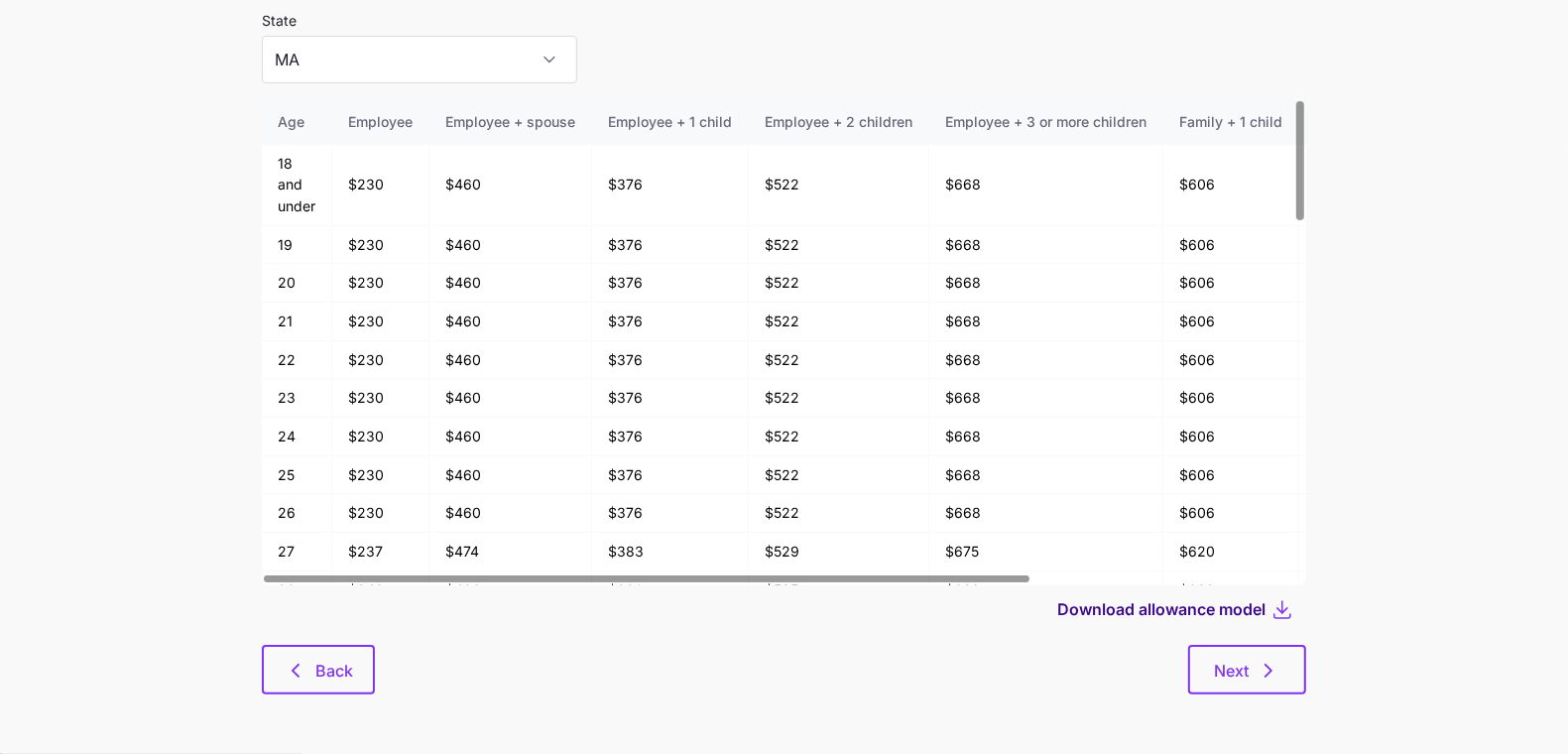 click on "Download allowance model" at bounding box center (1161, 609) 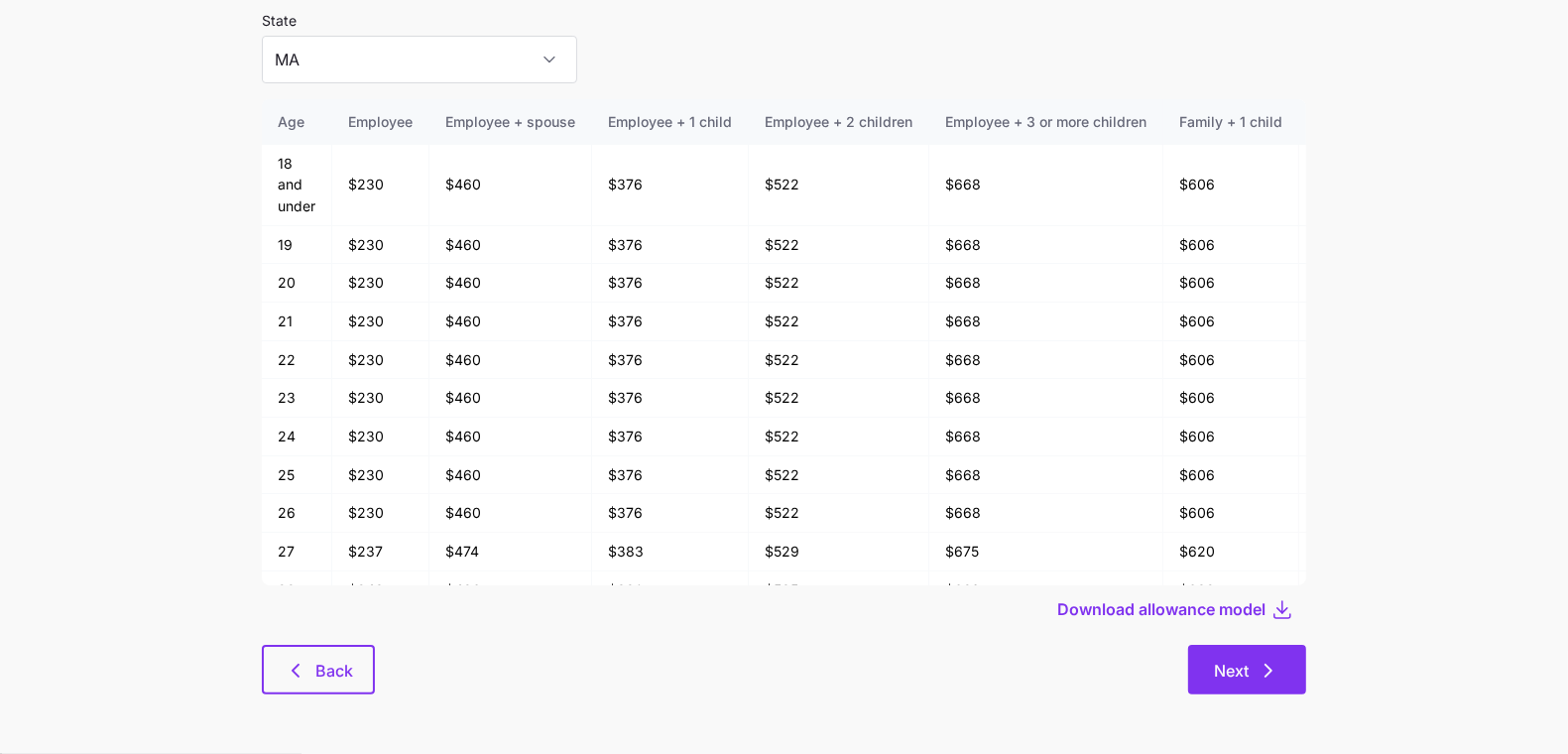 click 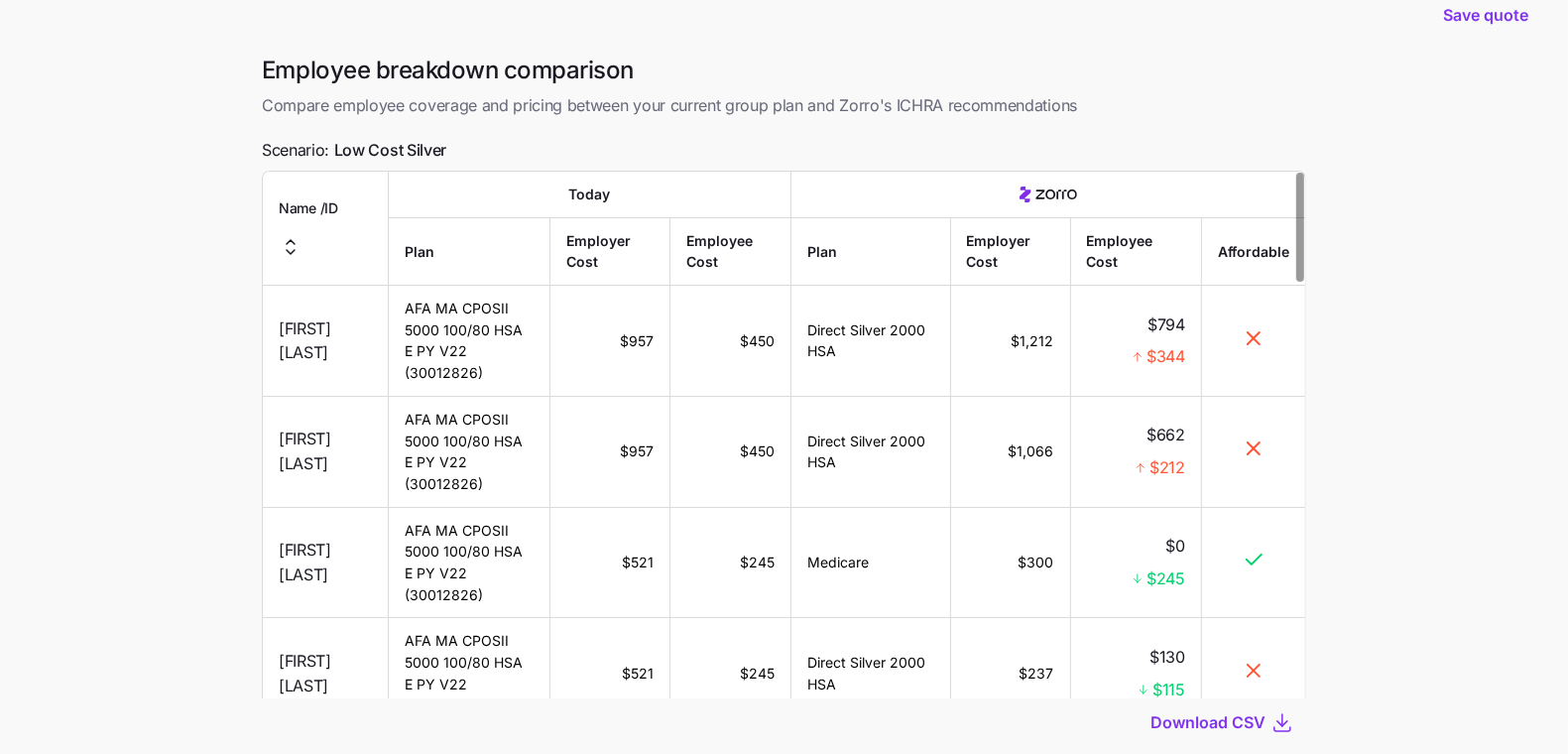 scroll, scrollTop: 161, scrollLeft: 0, axis: vertical 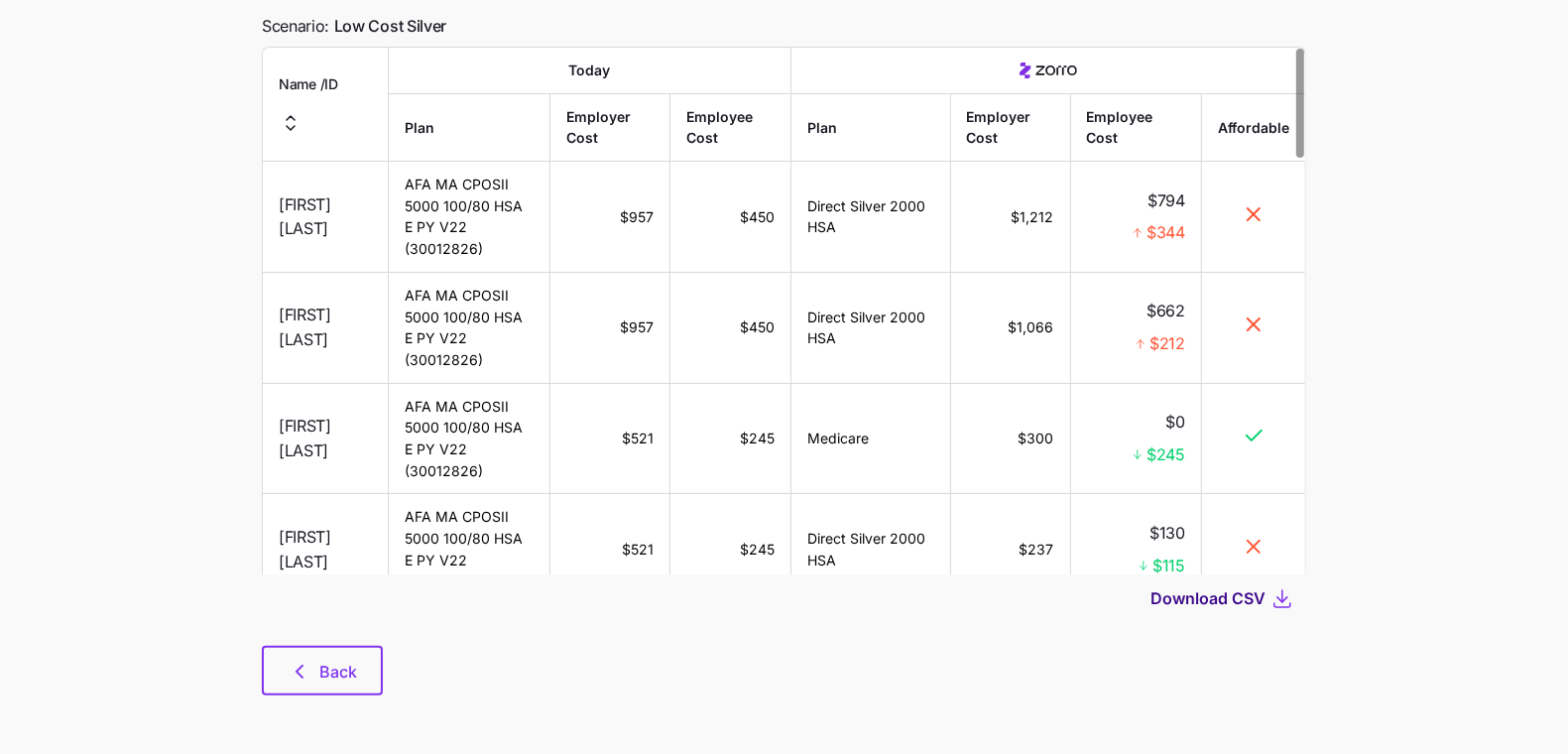 click on "Download CSV" at bounding box center (1208, 598) 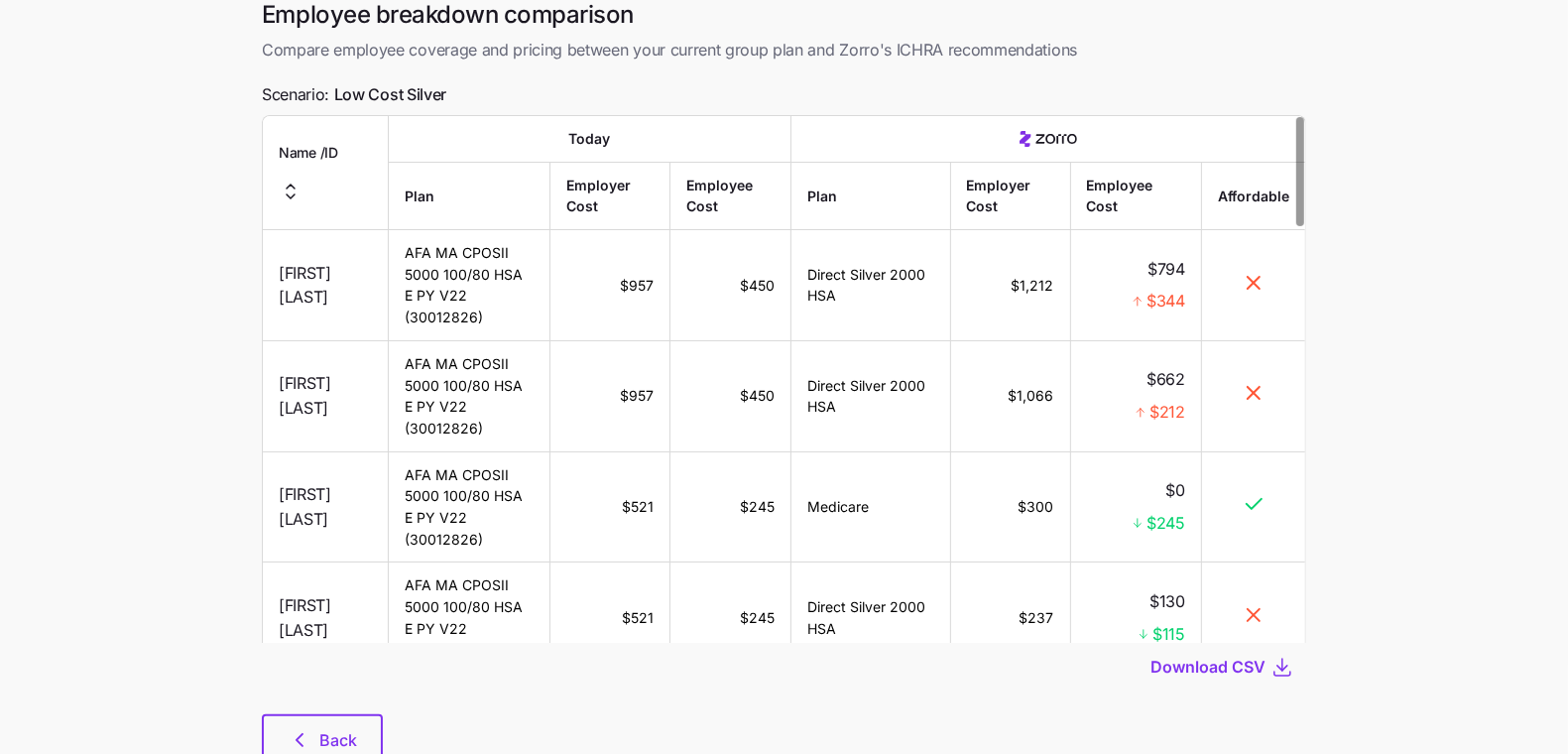 scroll, scrollTop: 0, scrollLeft: 0, axis: both 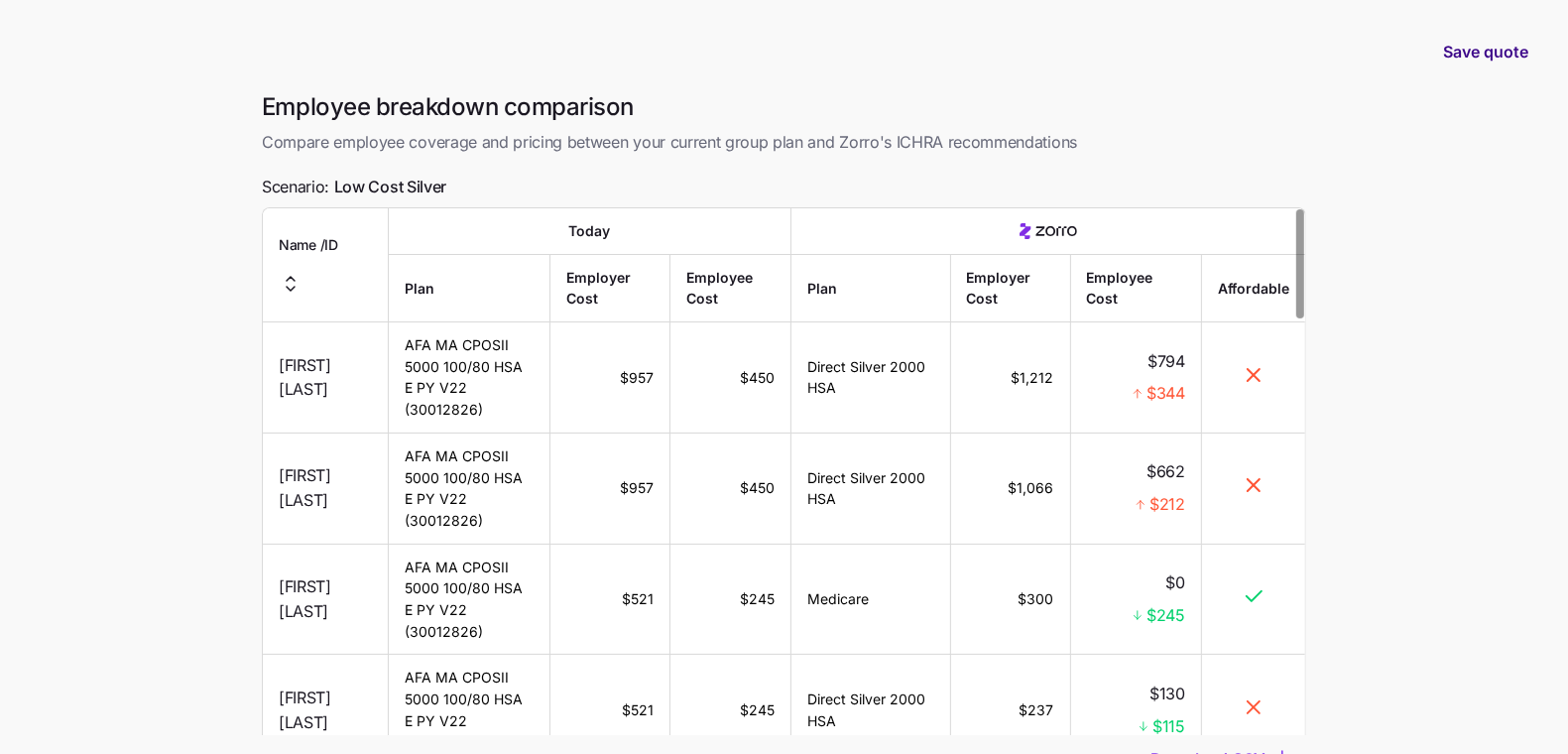 click on "Save quote" at bounding box center [1486, 52] 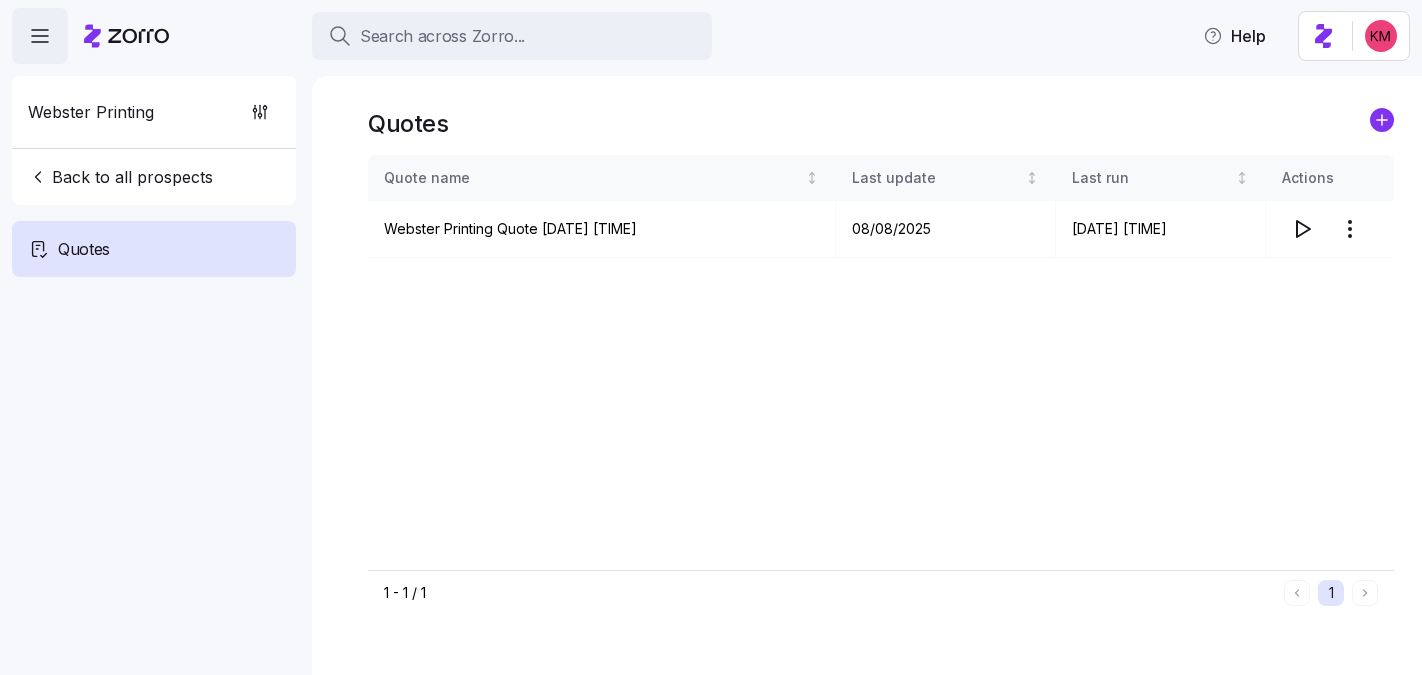 scroll, scrollTop: 0, scrollLeft: 0, axis: both 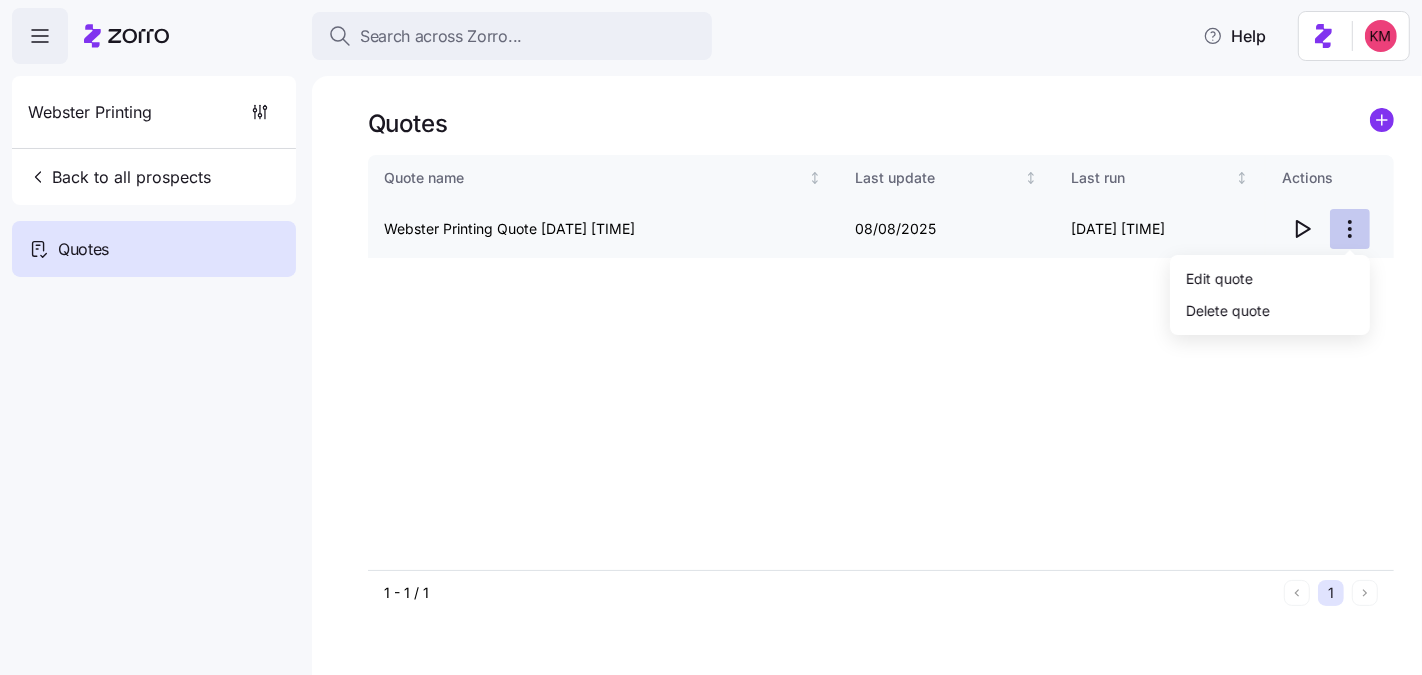 click on "Search across Zorro... Help Webster Printing Back to all prospects Quotes Quotes Quote name Last update Last run Actions Webster Printing Quote 08/08/2025 2:11 AM 08/08/2025 08/08/2025 4:59 PM 1 - 1 / 1 1
Edit quote Delete quote" at bounding box center (711, 512) 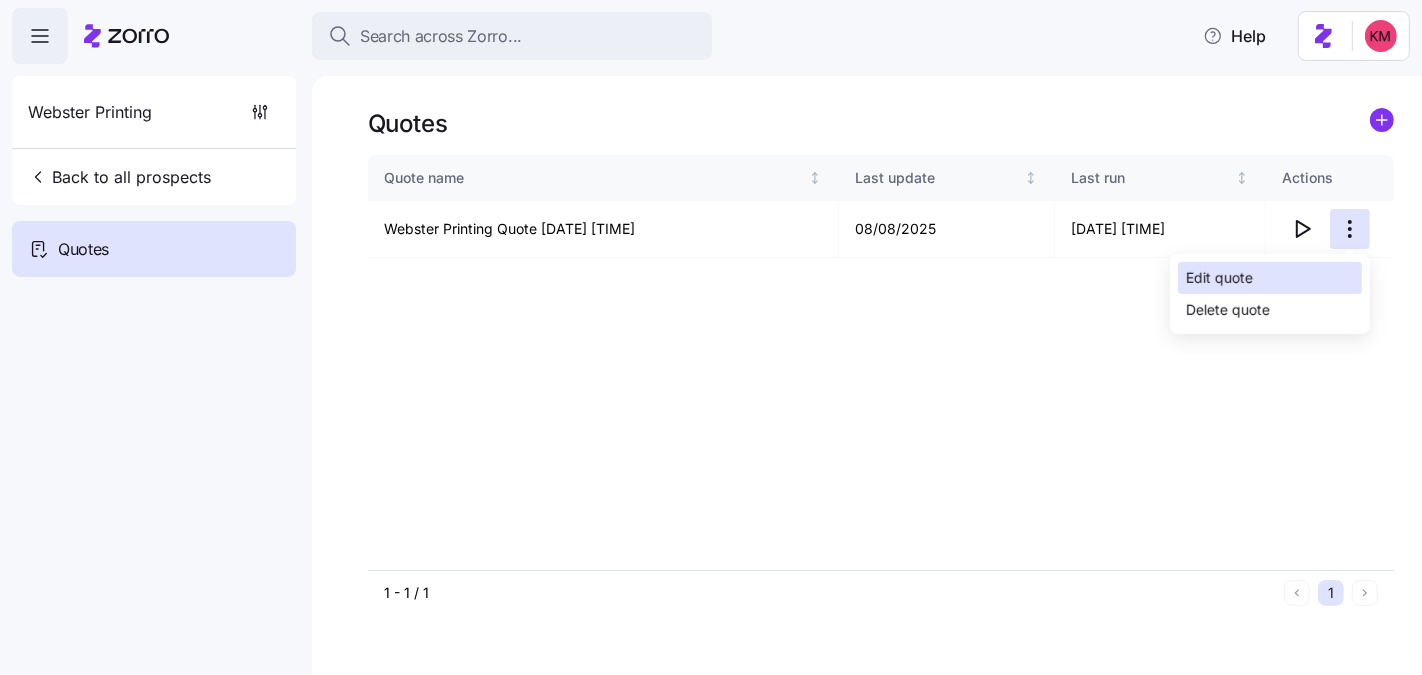 click on "Edit quote" at bounding box center (1270, 278) 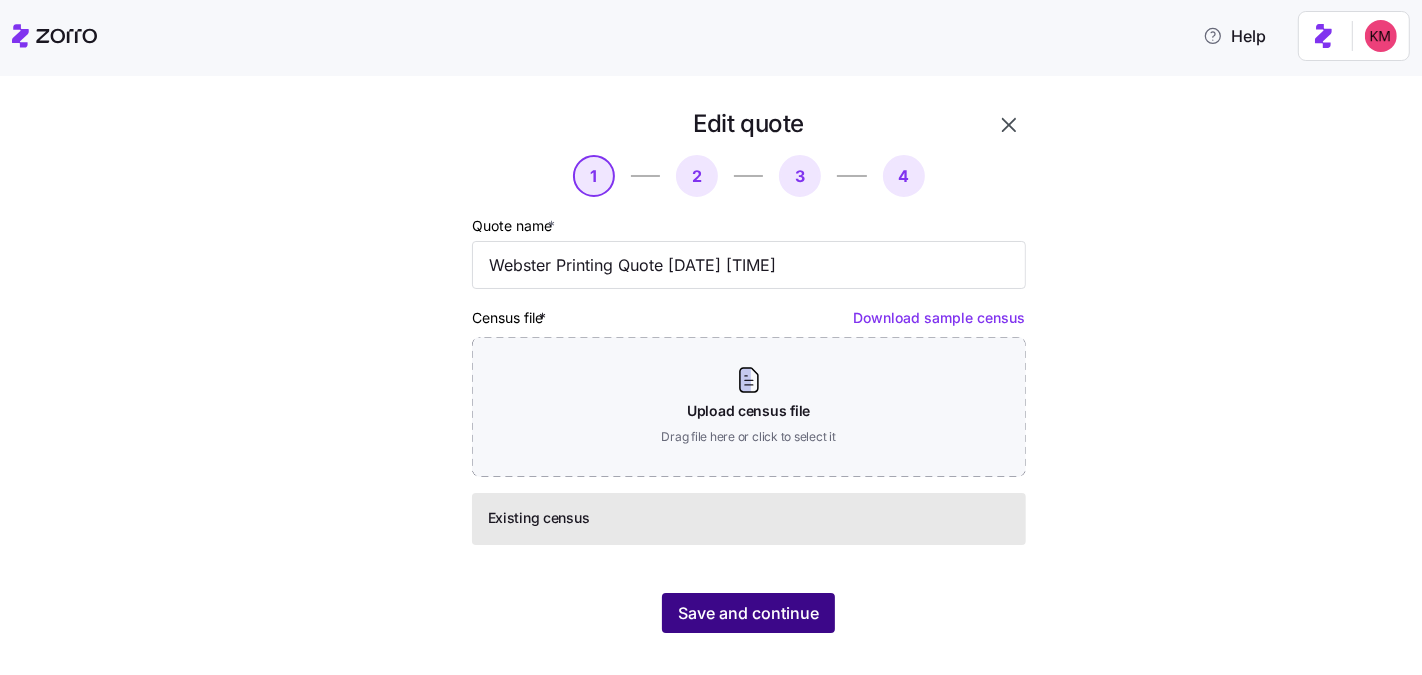 click on "Save and continue" at bounding box center (748, 613) 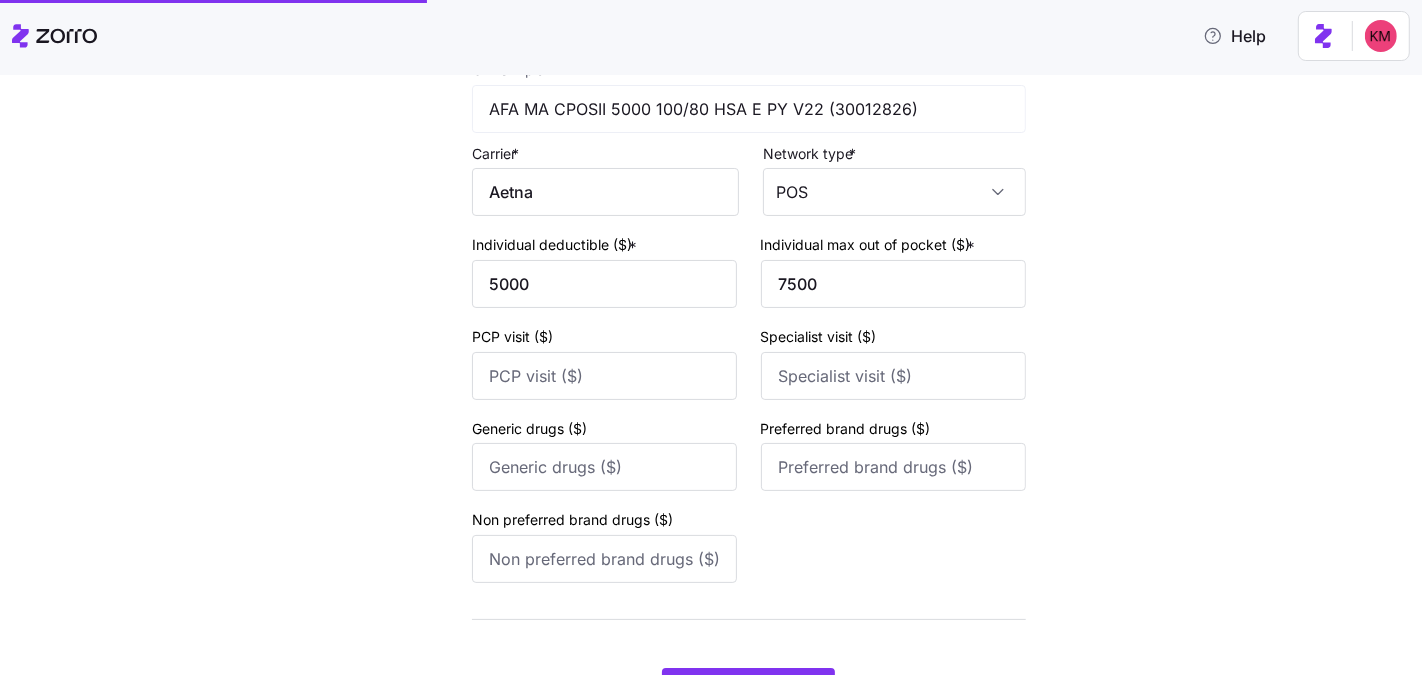 scroll, scrollTop: 302, scrollLeft: 0, axis: vertical 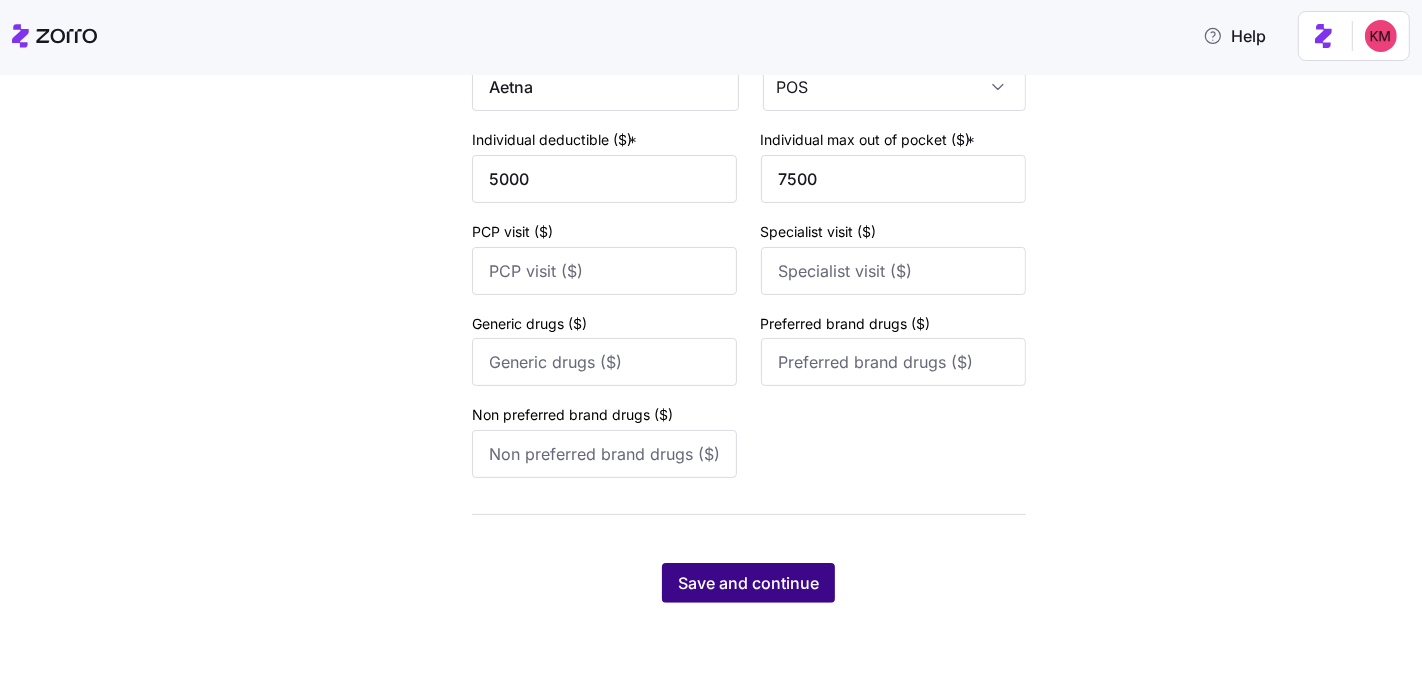 click on "Save and continue" at bounding box center [748, 583] 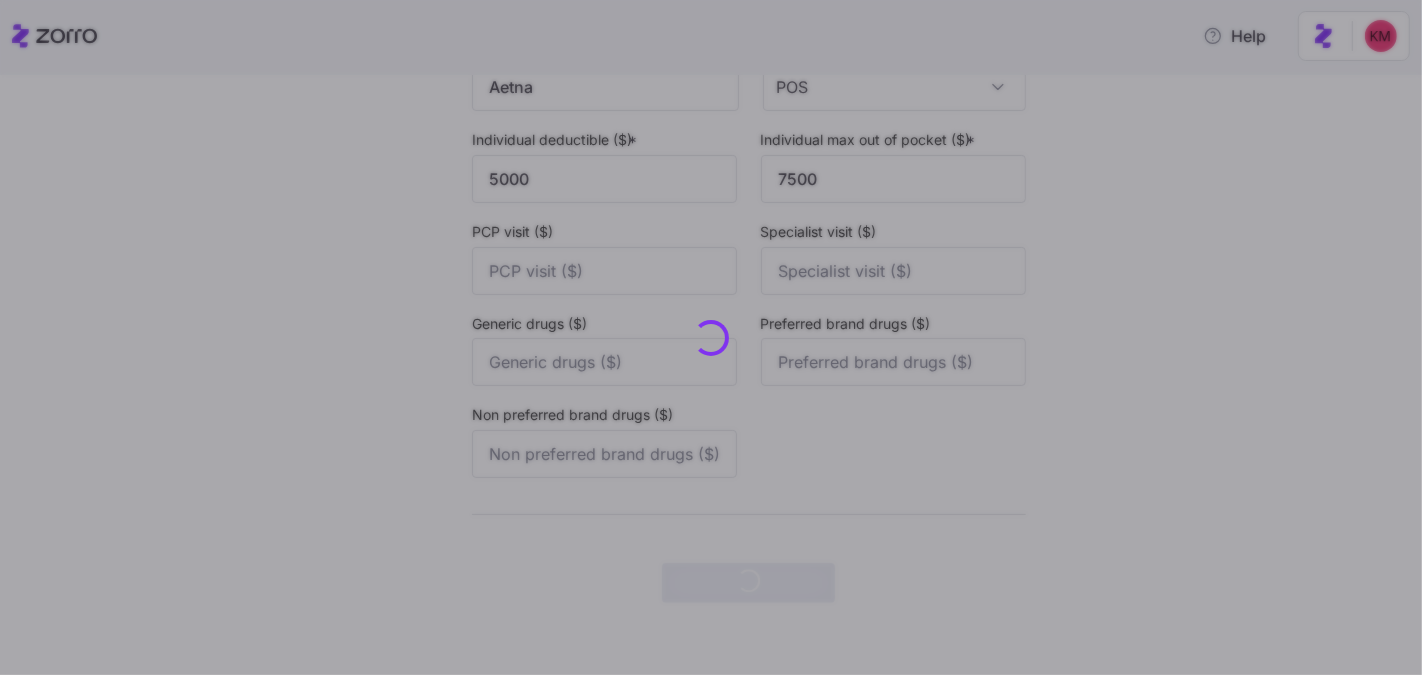 scroll, scrollTop: 0, scrollLeft: 0, axis: both 